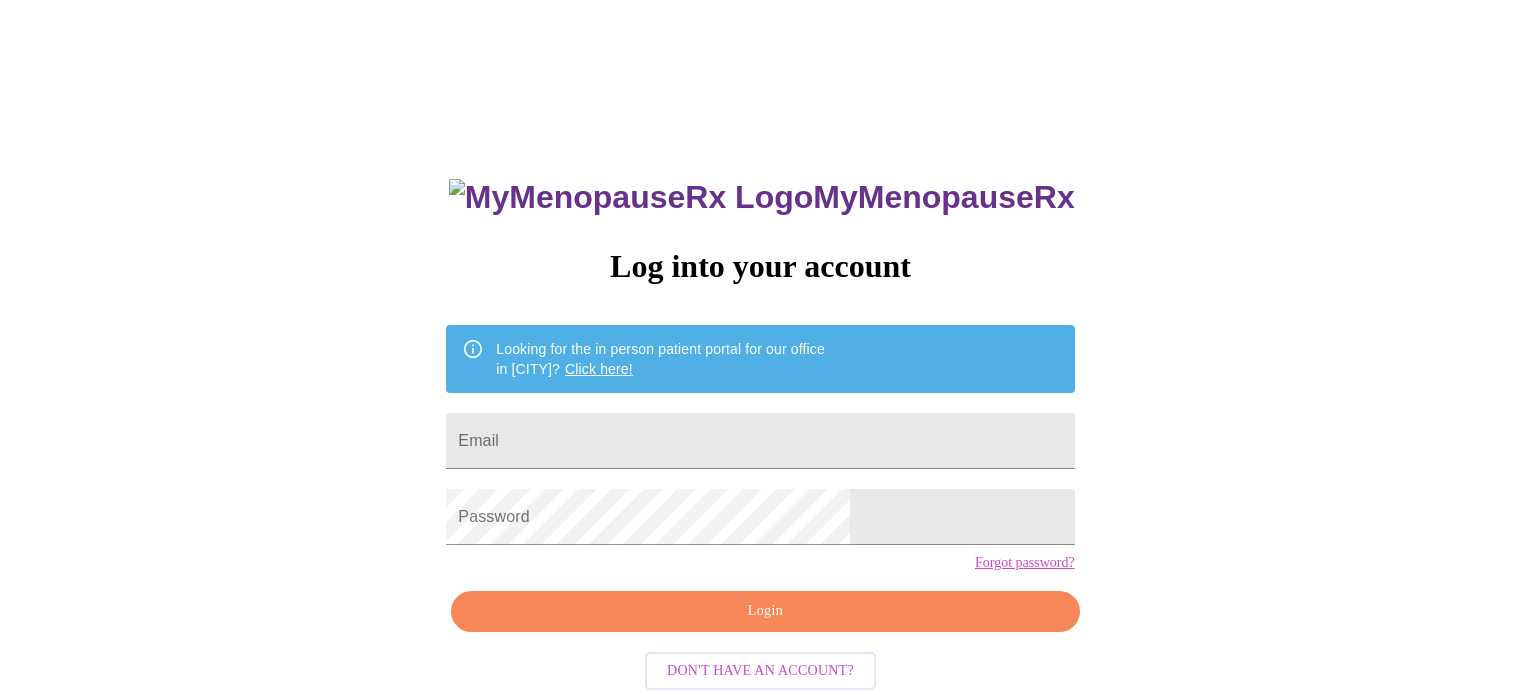 scroll, scrollTop: 0, scrollLeft: 0, axis: both 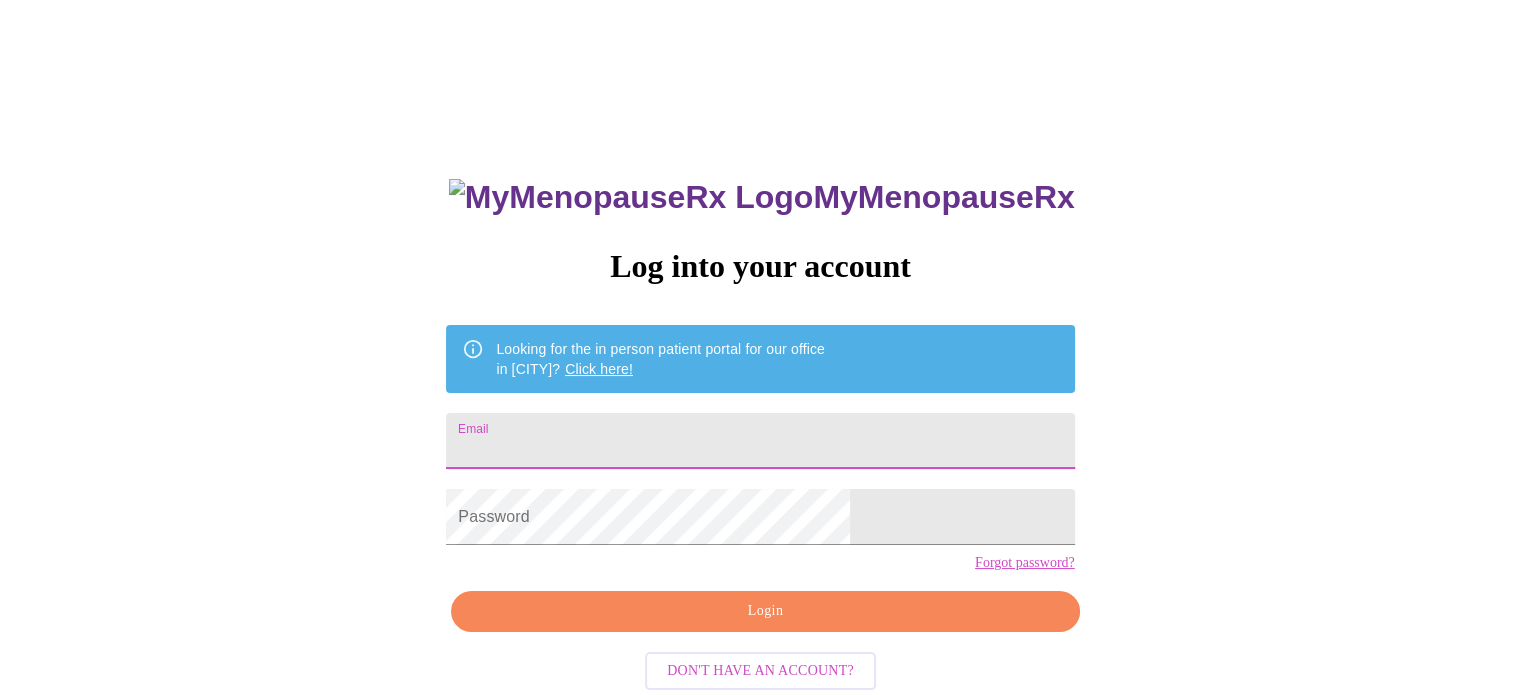 click on "Email" at bounding box center [760, 441] 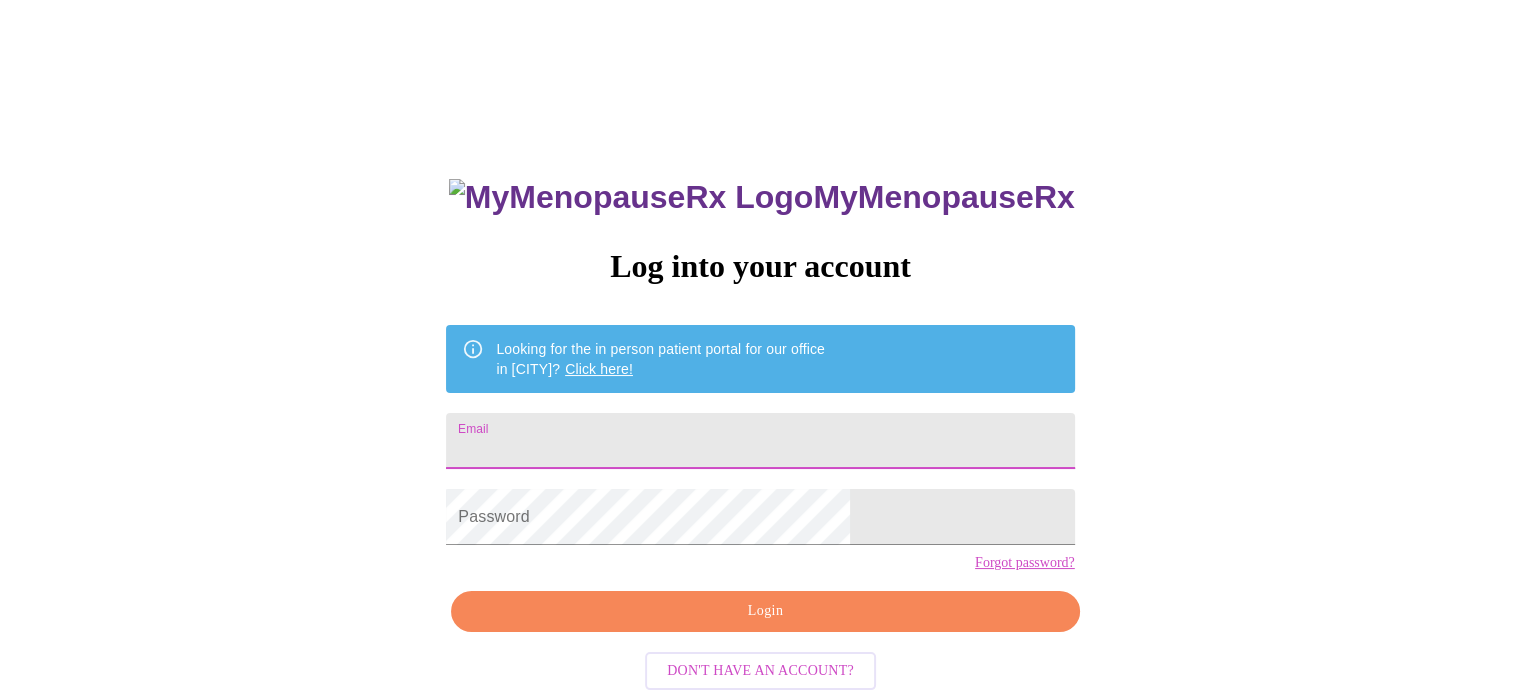 type on "[EMAIL]" 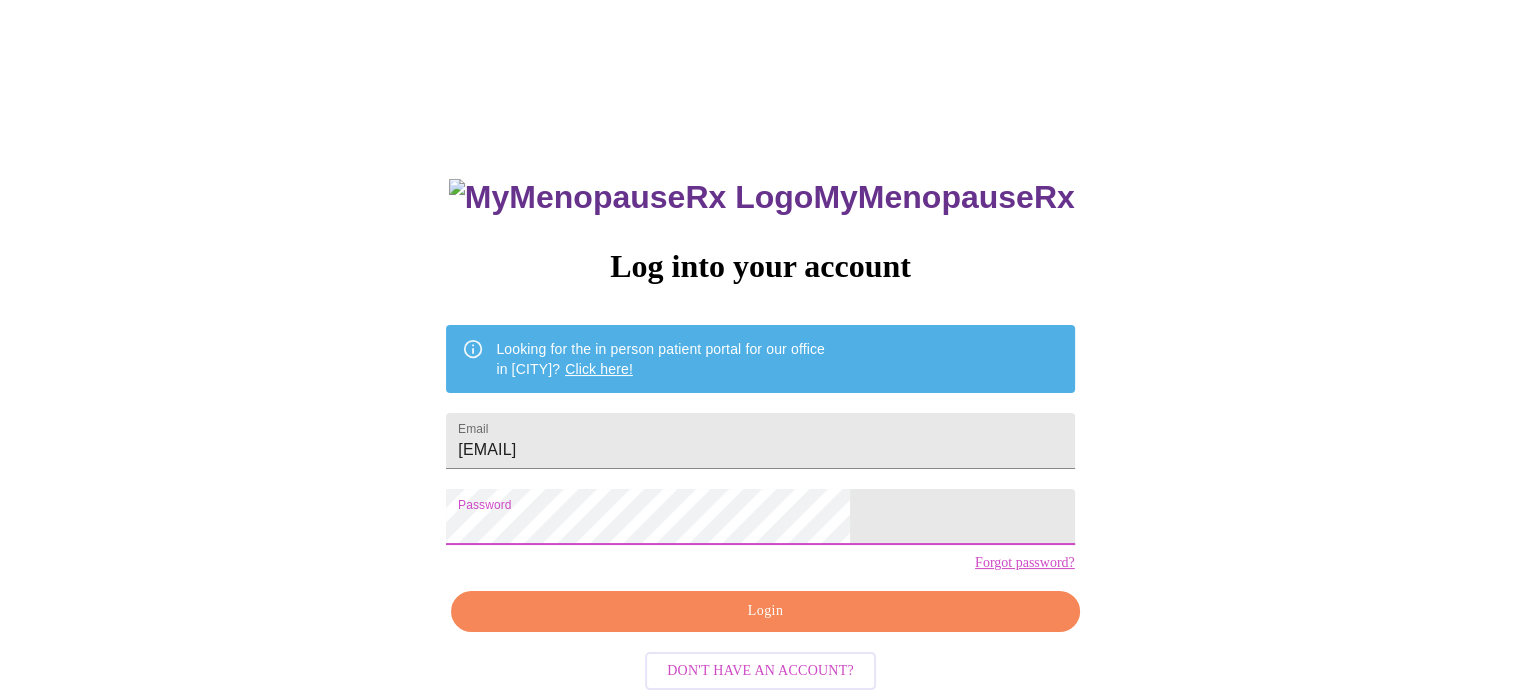 click on "Login" at bounding box center [765, 611] 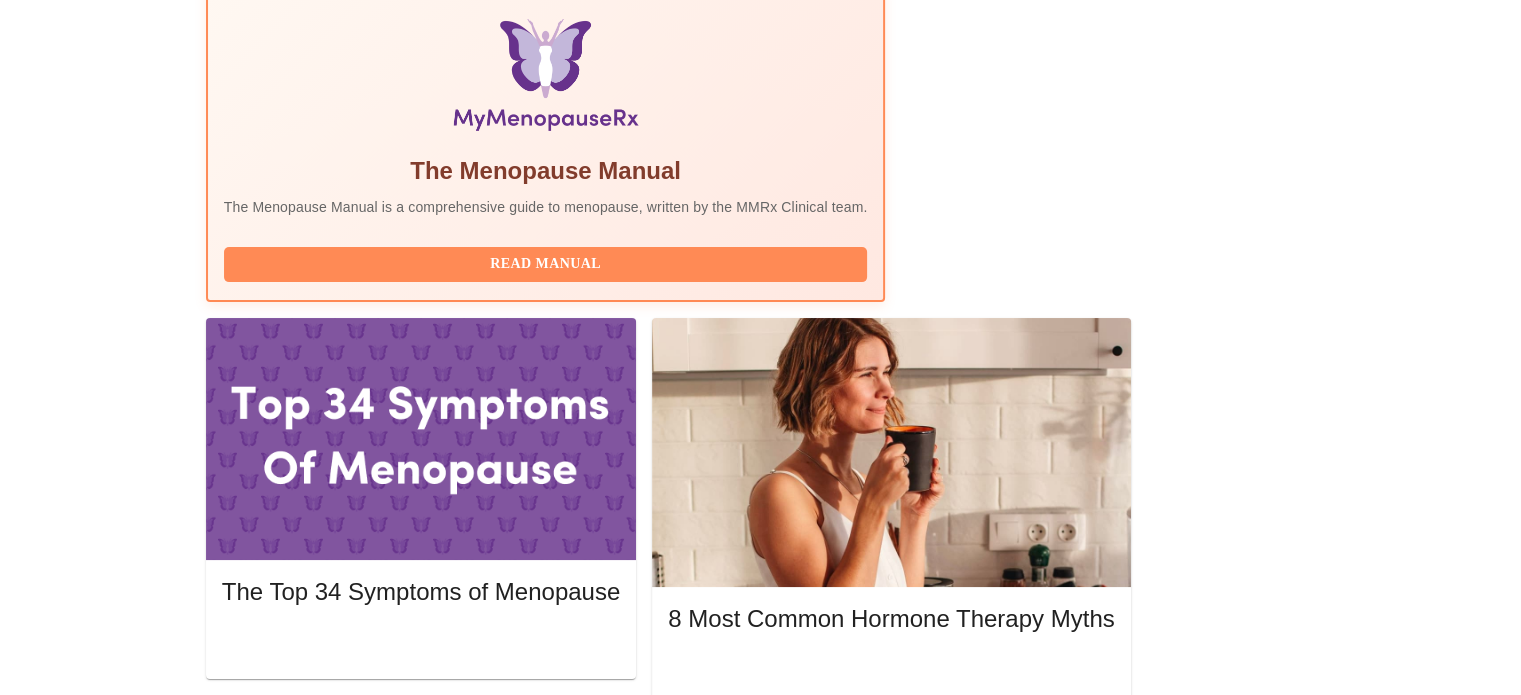 scroll, scrollTop: 663, scrollLeft: 0, axis: vertical 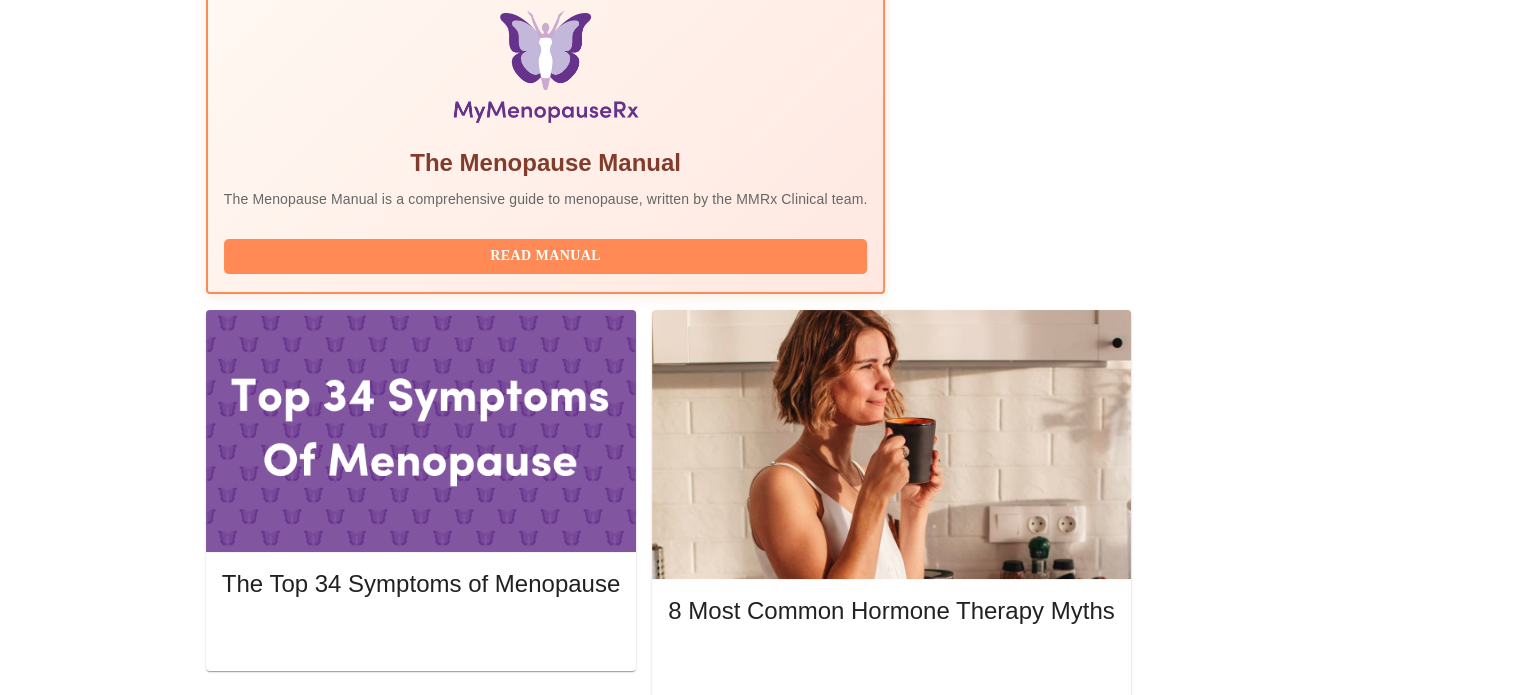 click on "Complete Pre-Assessment" at bounding box center (1179, 1888) 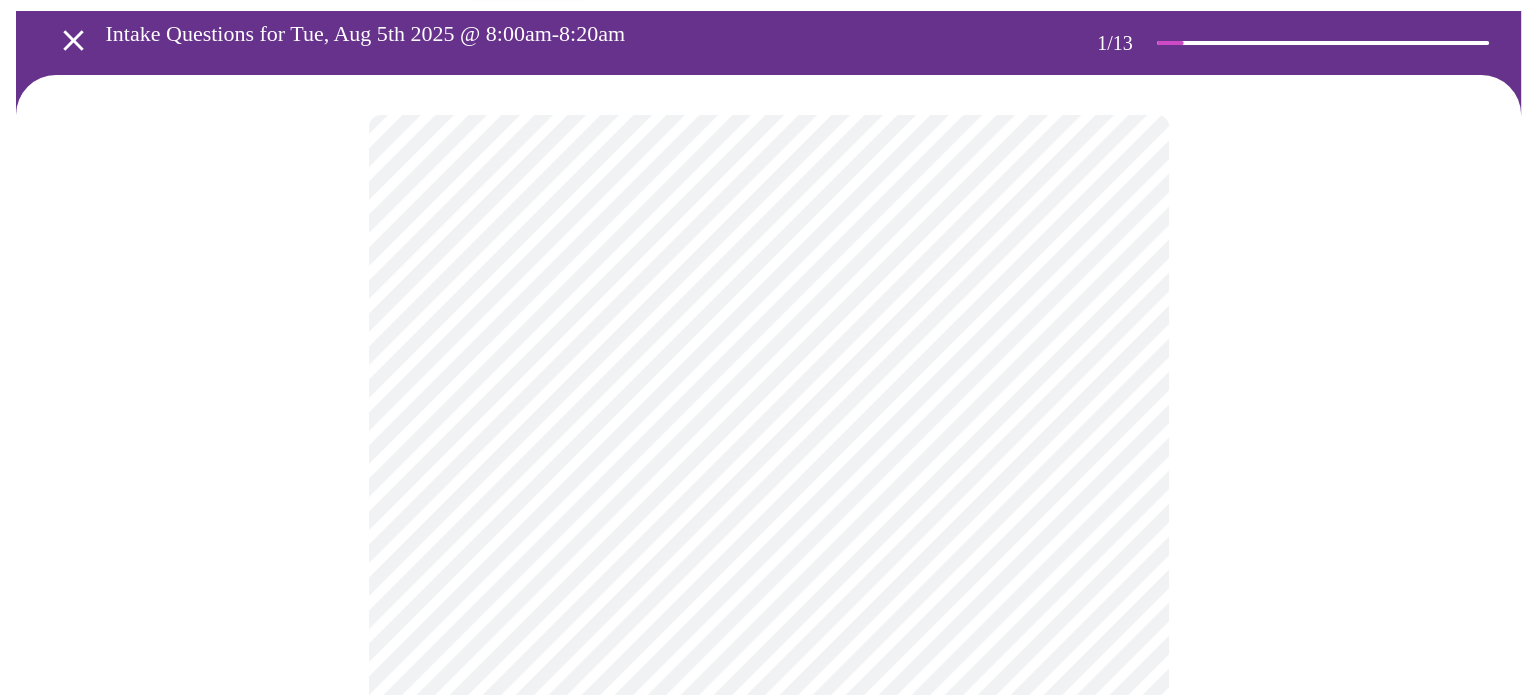 scroll, scrollTop: 72, scrollLeft: 0, axis: vertical 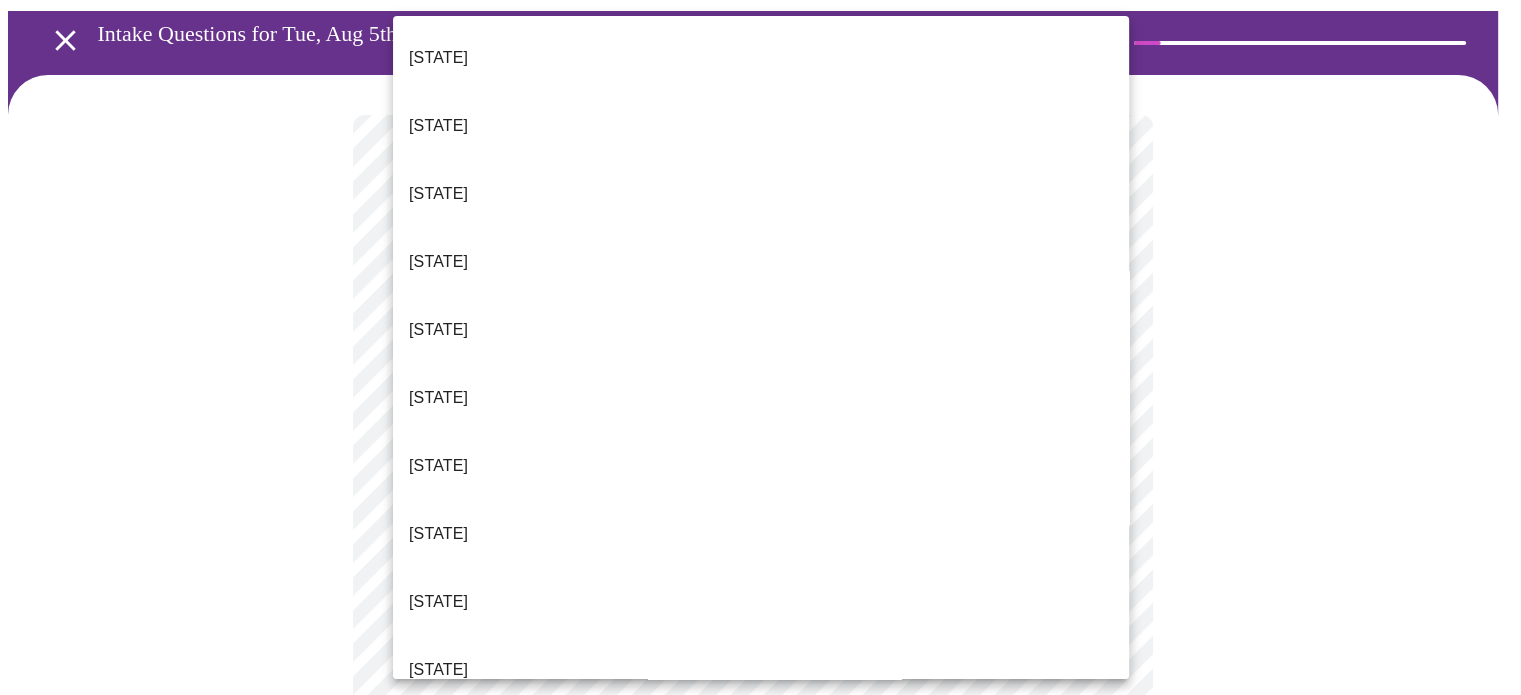 click on "Alabama
Alaska
Arizona
Arkansas
California
Colorado
Connecticut
Delaware
Florida
Georgia
Hawaii
Idaho
Illinois
Indiana
Iowa
Kansas
Kentucky
Louisiana
Maine
Maryland
Massachusetts
Michigan
Minnesota
Mississippi
Missouri
Montana
Nebraska
Nevada
New Hanpshire
New Jersey
New Mexico
New York
North Carolina
North Dakota
Ohio
Oklahoma
Oregon
Pennsylvania
Rhode Island
South Carolina
Tennessee
Texas
Utah
Vermont
Virginia
Washington
Washington, D.C. (District of Columbia)
West Virginia
Wisconsin
Wyoming" at bounding box center (760, 848) 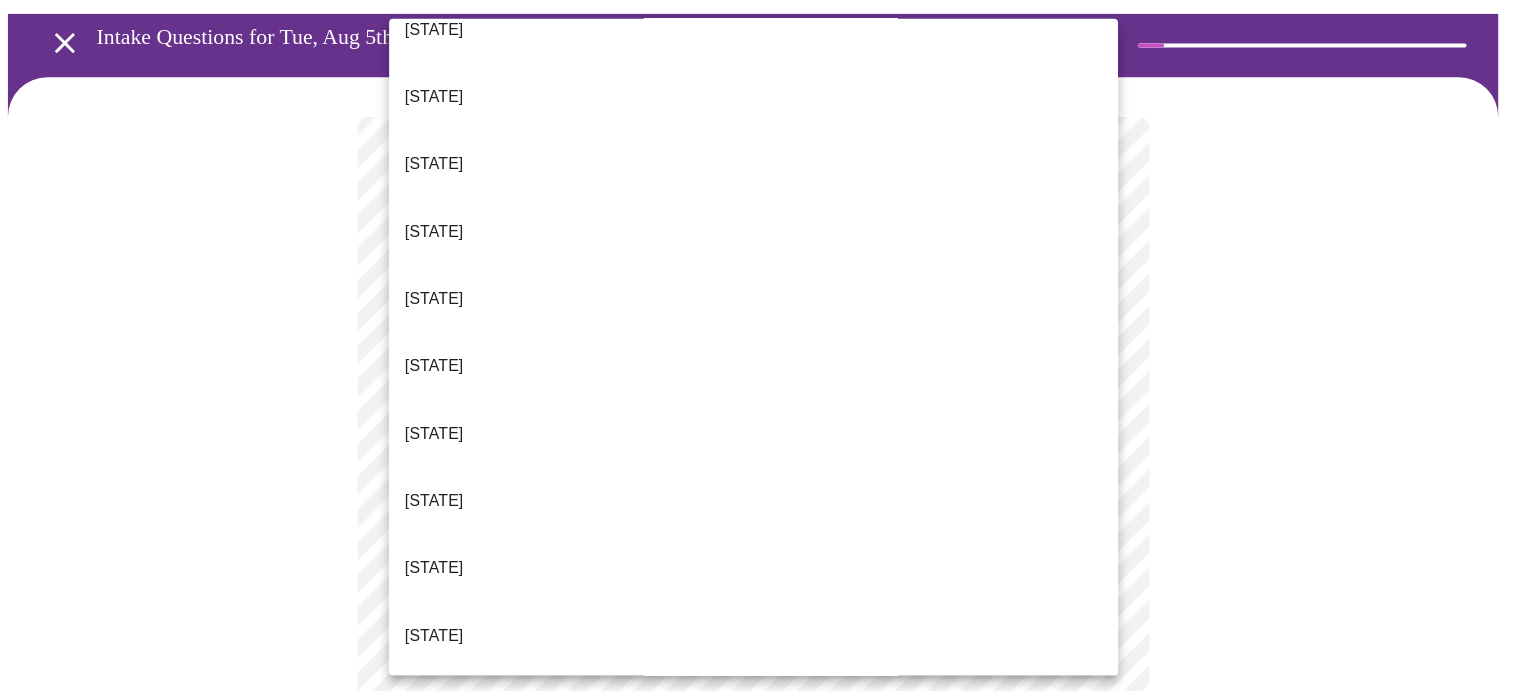 scroll, scrollTop: 440, scrollLeft: 0, axis: vertical 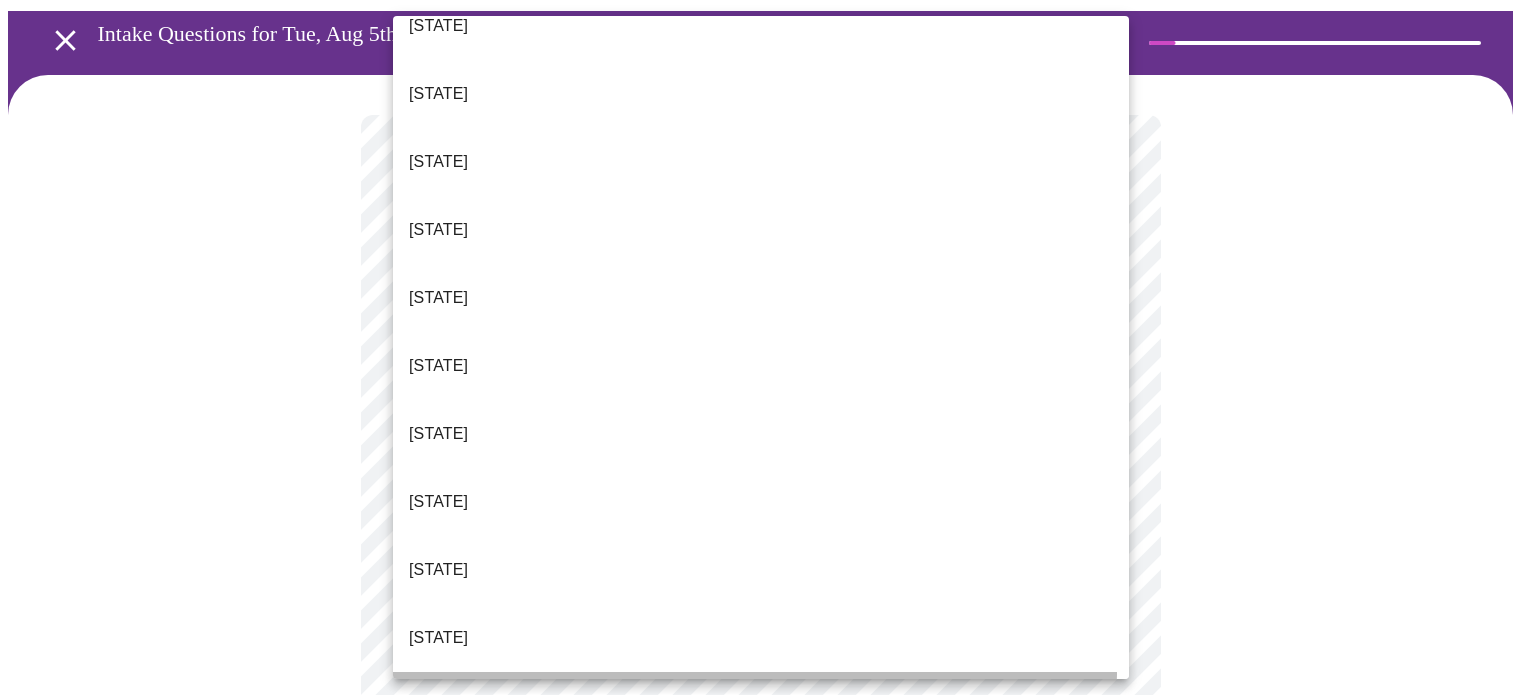 click on "[STATE]" at bounding box center [761, 706] 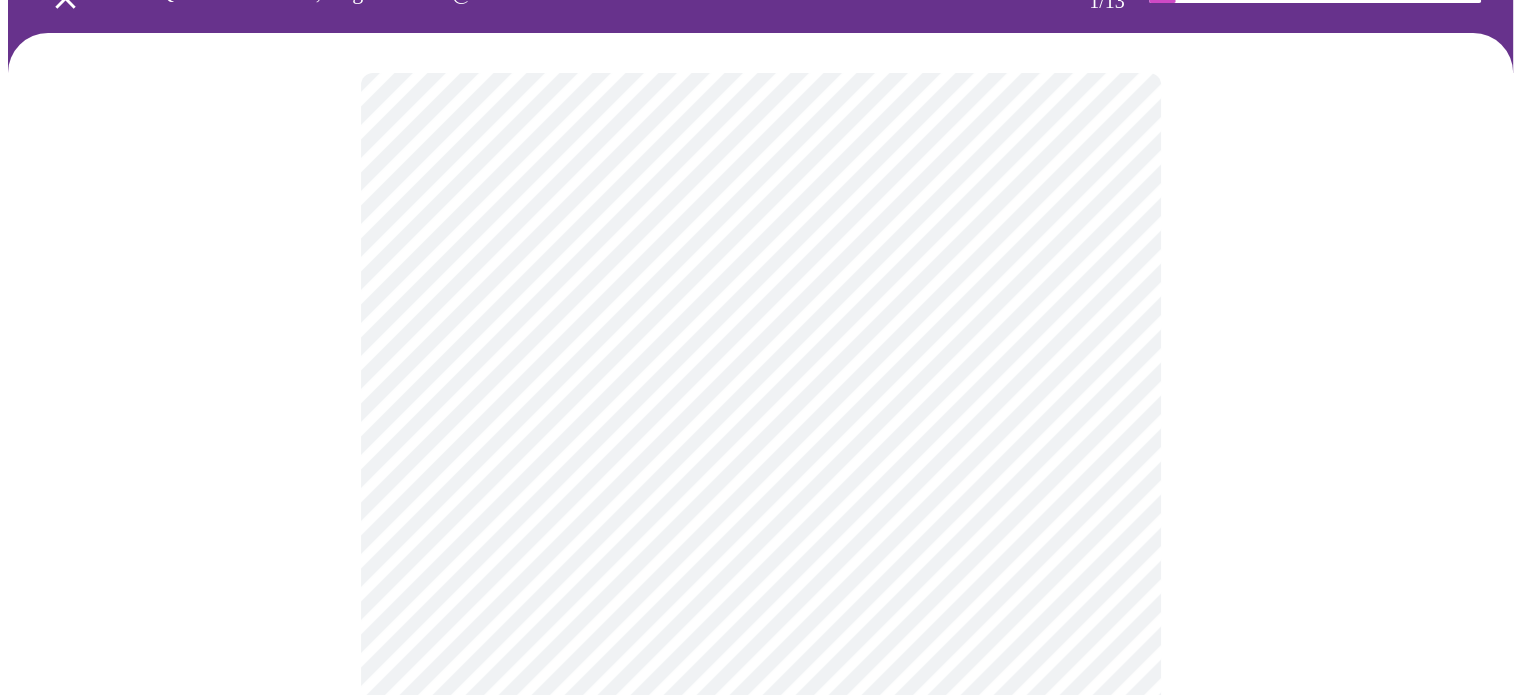 scroll, scrollTop: 116, scrollLeft: 0, axis: vertical 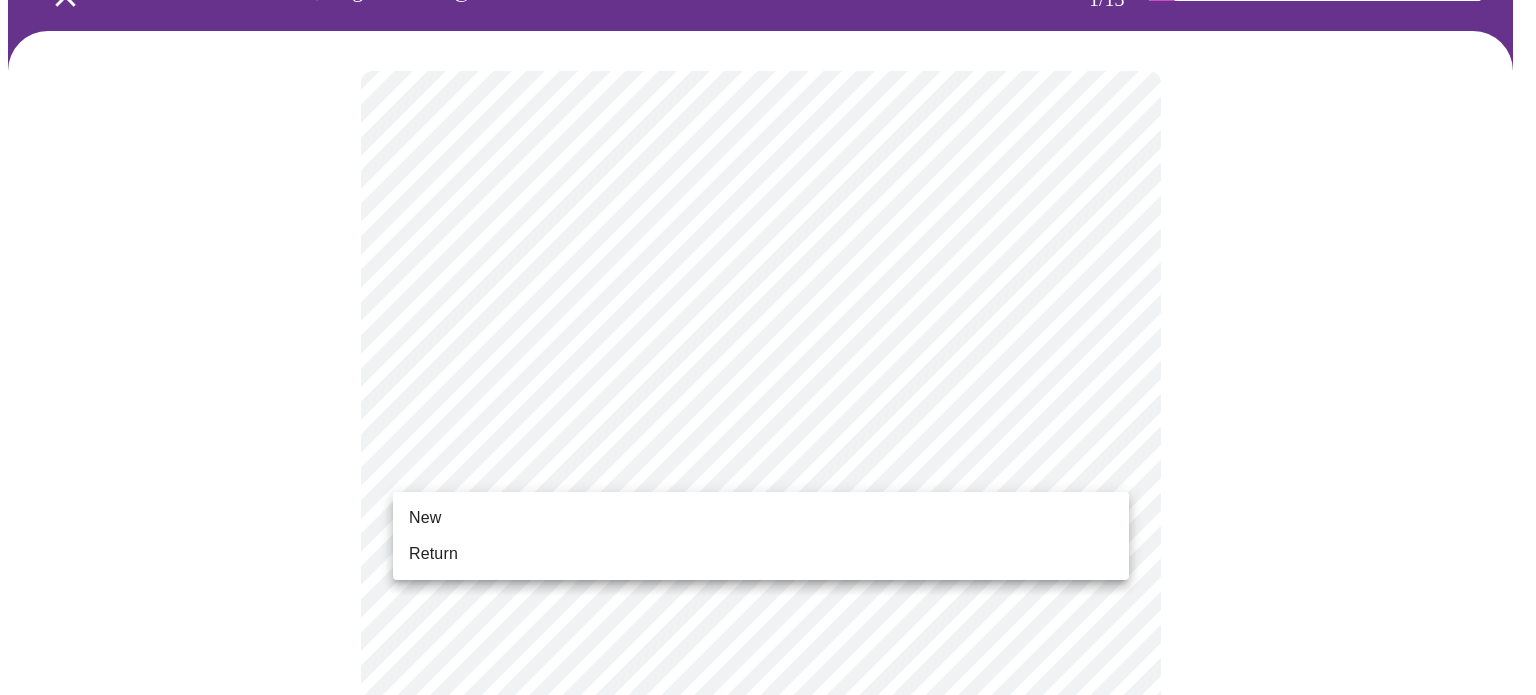 click on "Hi Lizeth   Intake Questions for Tue, Aug 5th 2025 @ 8:00am-8:20am 1  /  13 Settings Billing Invoices Log out New Return" at bounding box center [768, 798] 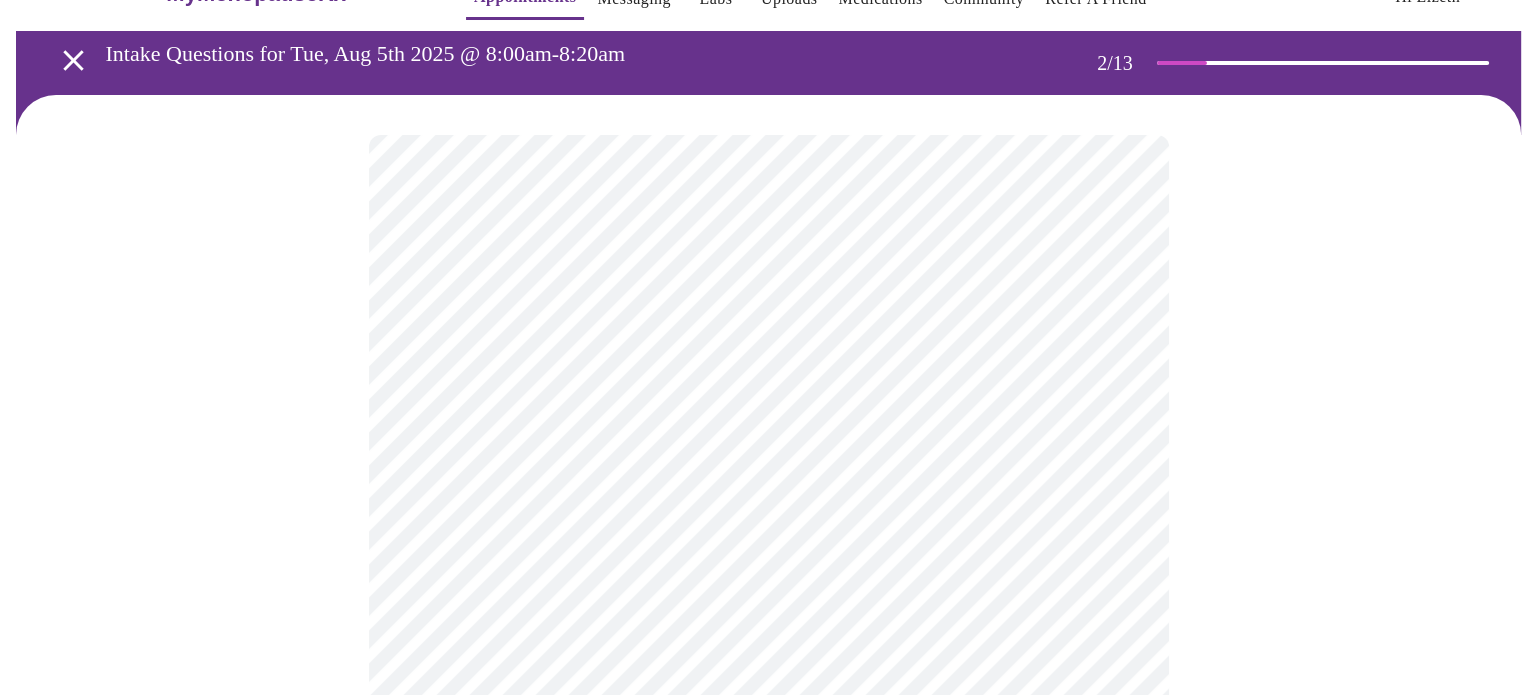 scroll, scrollTop: 56, scrollLeft: 0, axis: vertical 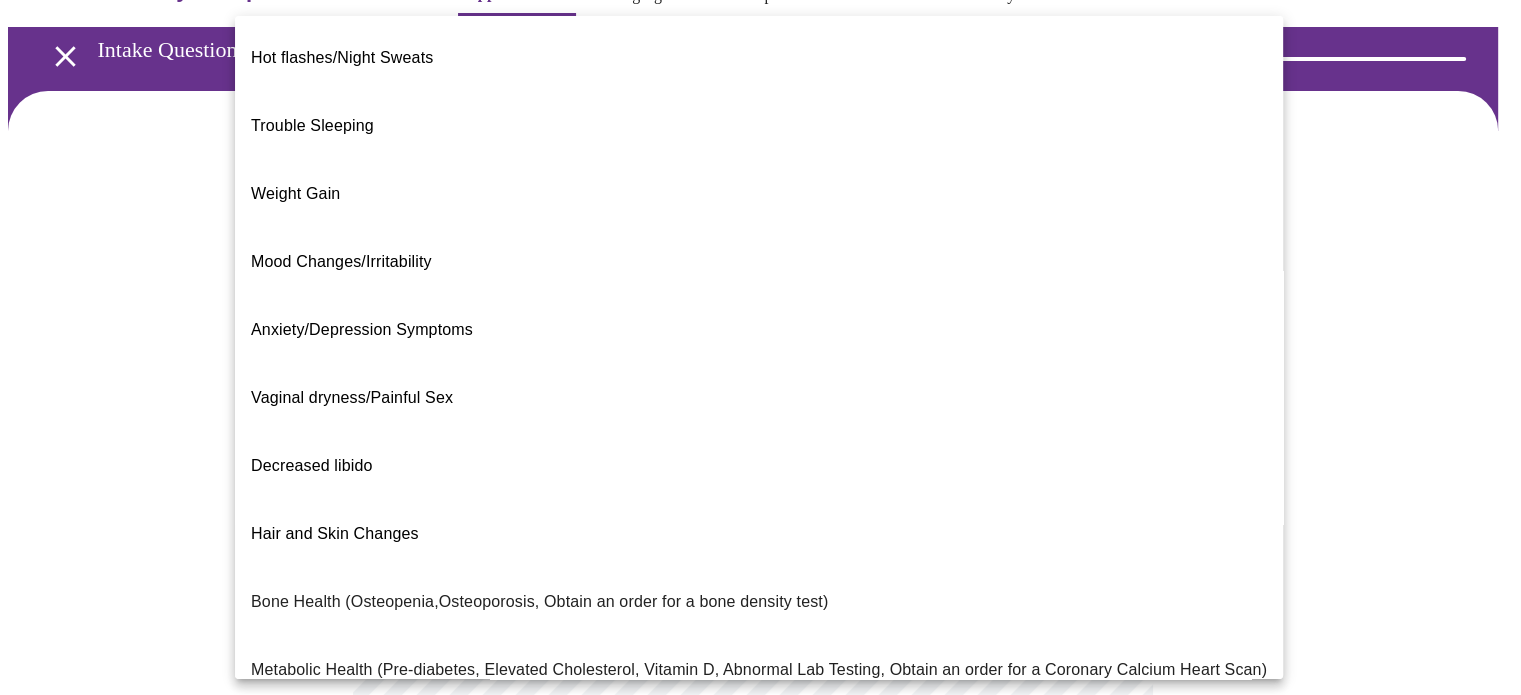 click on "MyMenopauseRx Appointments Messaging Labs Uploads Medications Community Refer a Friend Hi Lizeth Intake Questions for Tue, Aug 5th 2025 @ 8:00am-8:20am Hot flashes/Night Sweats
Trouble Sleeping
Weight Gain
Mood Changes/Irritability
Anxiety/Depression Symptoms
Vaginal dryness/Painful Sex
Decreased libido
Hair and Skin Changes
Bone Health (Osteopenia,Osteoporosis, Obtain an order for a bone density test)
Metabolic Health (Pre-diabetes, Elevated Cholesterol, Vitamin D, Abnormal Lab Testing, Obtain an order for a Coronary Calcium Heart Scan)
Period Problems
Postmenopausal Bleeding
Orgasms are weak
UTI Symptoms
Vaginal Infection
Herpes (oral, genital)
STD Testing
I feel great - just need a refill.
Other" at bounding box center [760, 552] 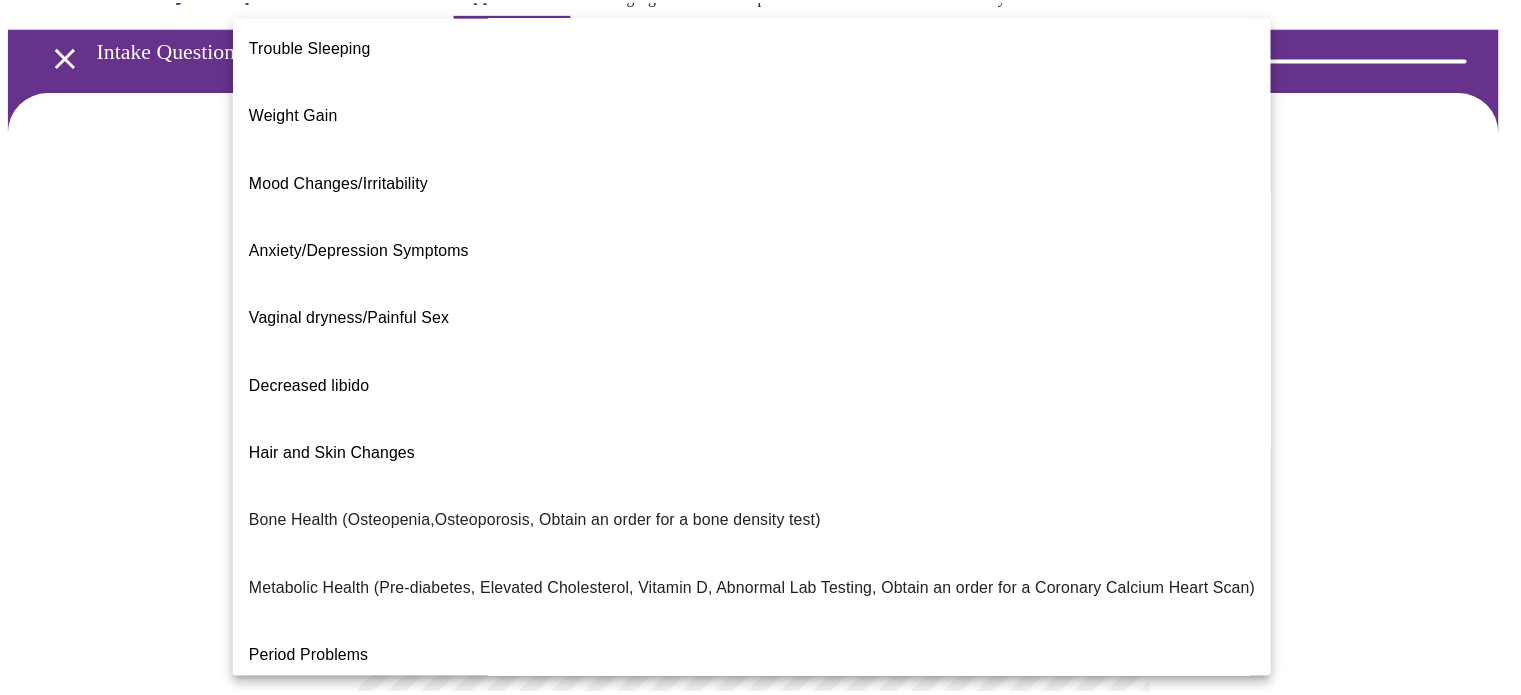 scroll, scrollTop: 80, scrollLeft: 0, axis: vertical 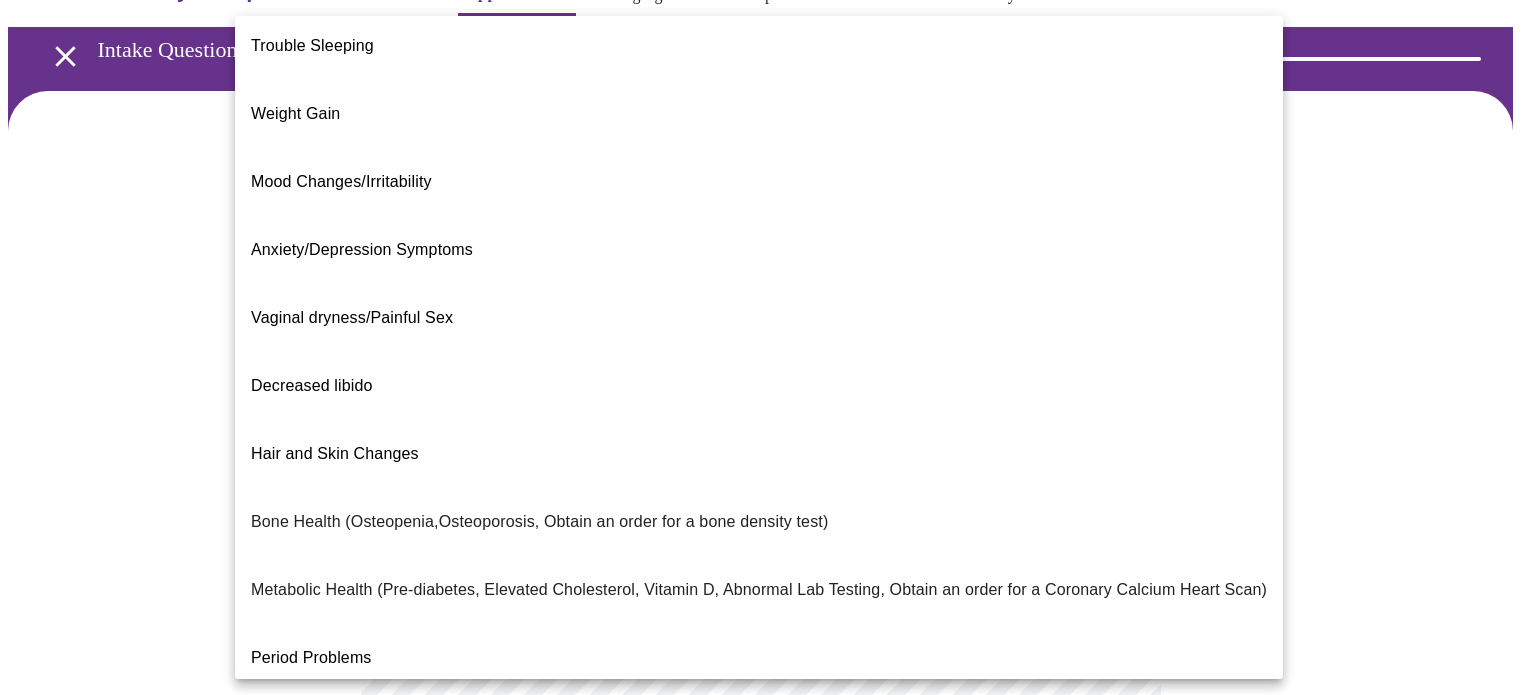 click at bounding box center [768, 347] 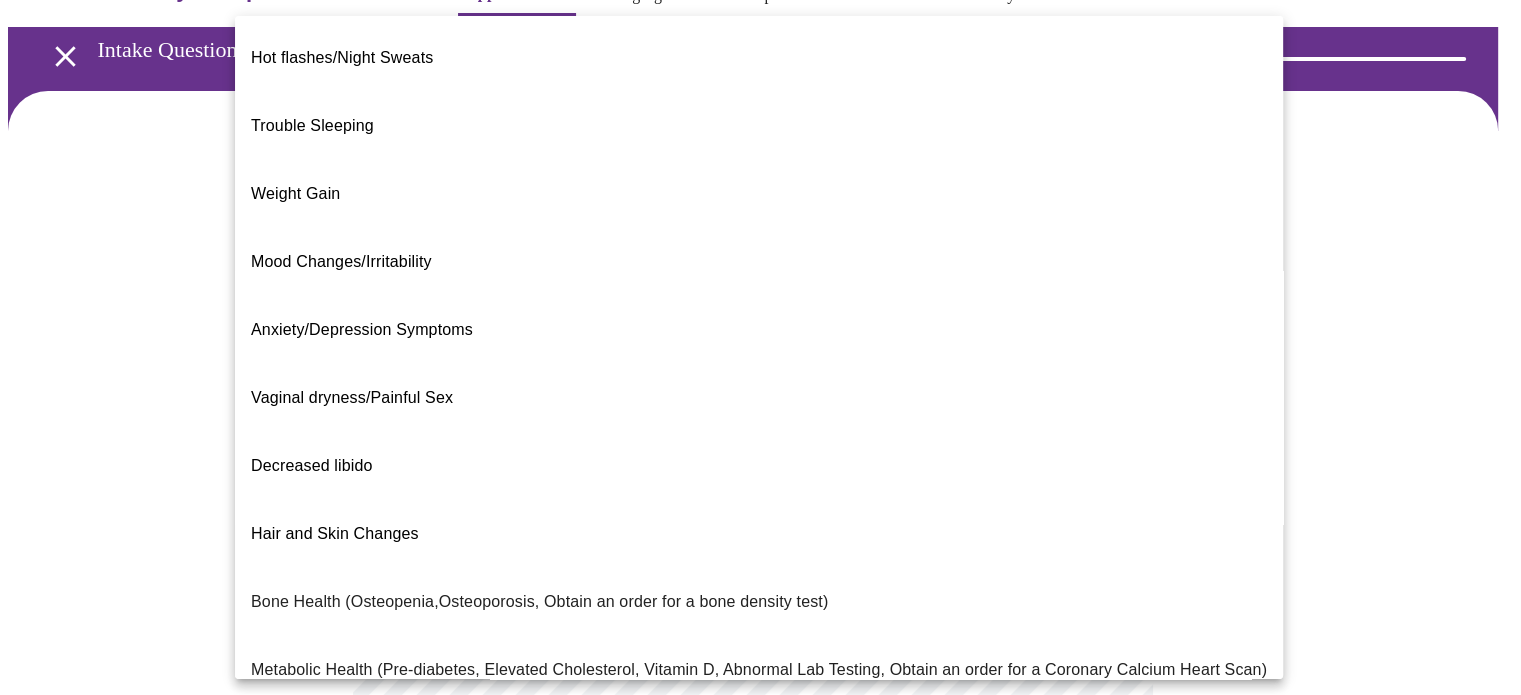 click on "MyMenopauseRx Appointments Messaging Labs Uploads Medications Community Refer a Friend Hi Lizeth Intake Questions for Tue, Aug 5th 2025 @ 8:00am-8:20am Hot flashes/Night Sweats
Trouble Sleeping
Weight Gain
Mood Changes/Irritability
Anxiety/Depression Symptoms
Vaginal dryness/Painful Sex
Decreased libido
Hair and Skin Changes
Bone Health (Osteopenia,Osteoporosis, Obtain an order for a bone density test)
Metabolic Health (Pre-diabetes, Elevated Cholesterol, Vitamin D, Abnormal Lab Testing, Obtain an order for a Coronary Calcium Heart Scan)
Period Problems
Postmenopausal Bleeding
Orgasms are weak
UTI Symptoms
Vaginal Infection
Herpes (oral, genital)
STD Testing
I feel great - just need a refill.
Other" at bounding box center [760, 552] 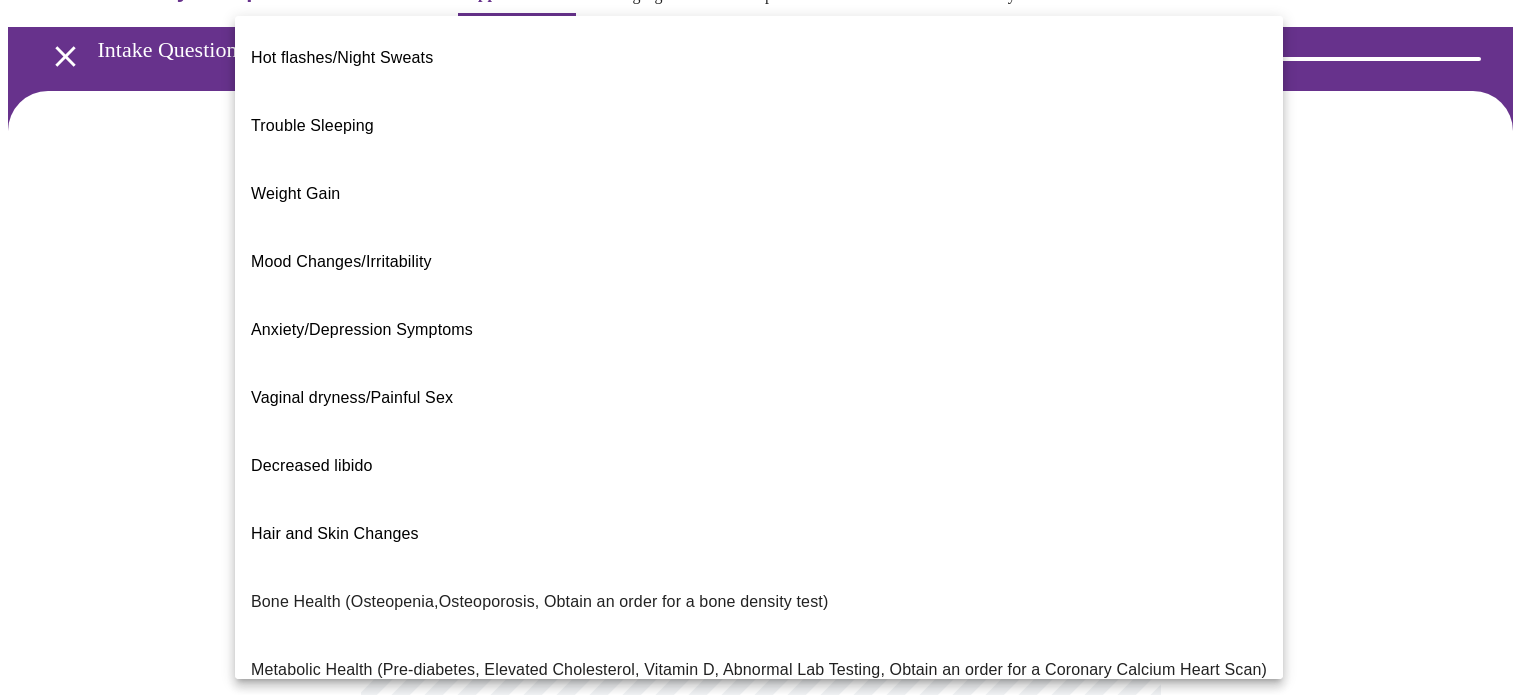 click on "Metabolic Health (Pre-diabetes, Elevated Cholesterol, Vitamin D, Abnormal Lab Testing, Obtain an order for a Coronary Calcium Heart Scan)" at bounding box center [759, 670] 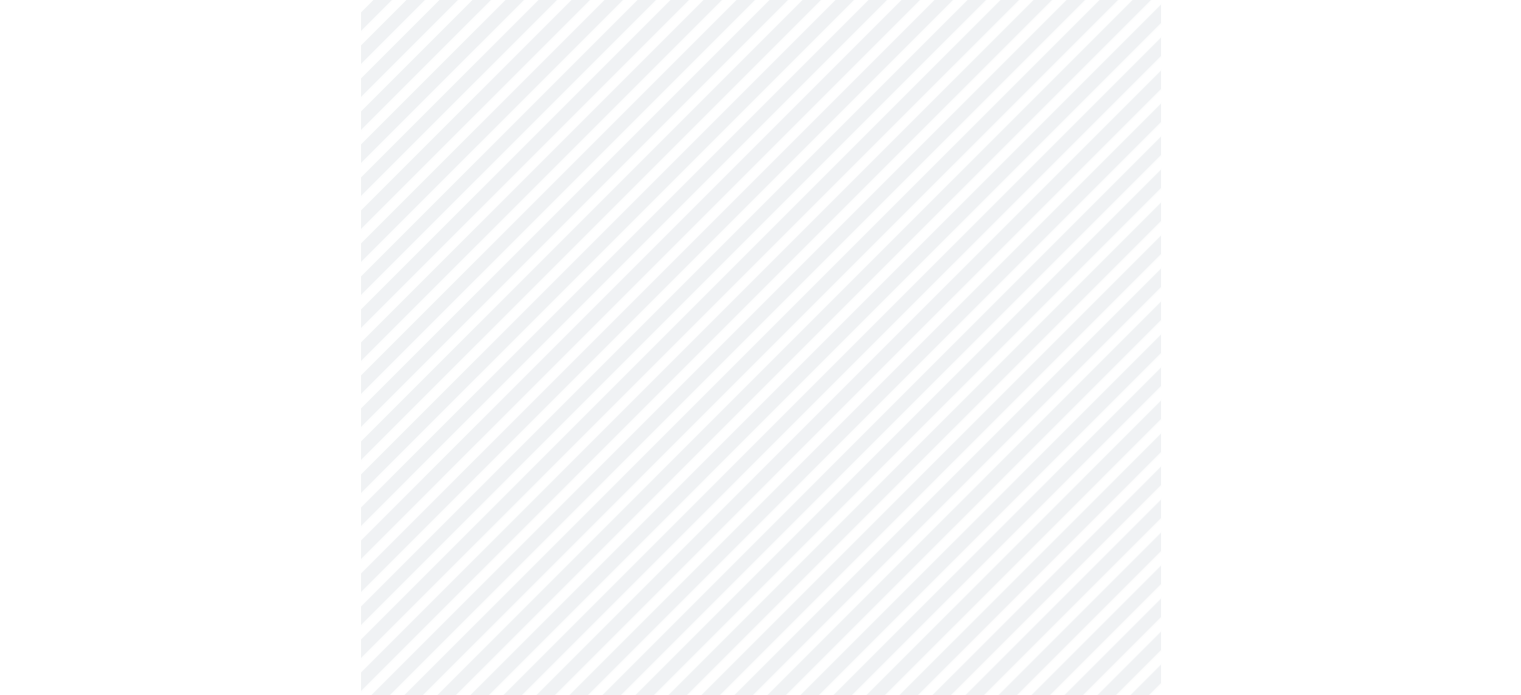 scroll, scrollTop: 210, scrollLeft: 0, axis: vertical 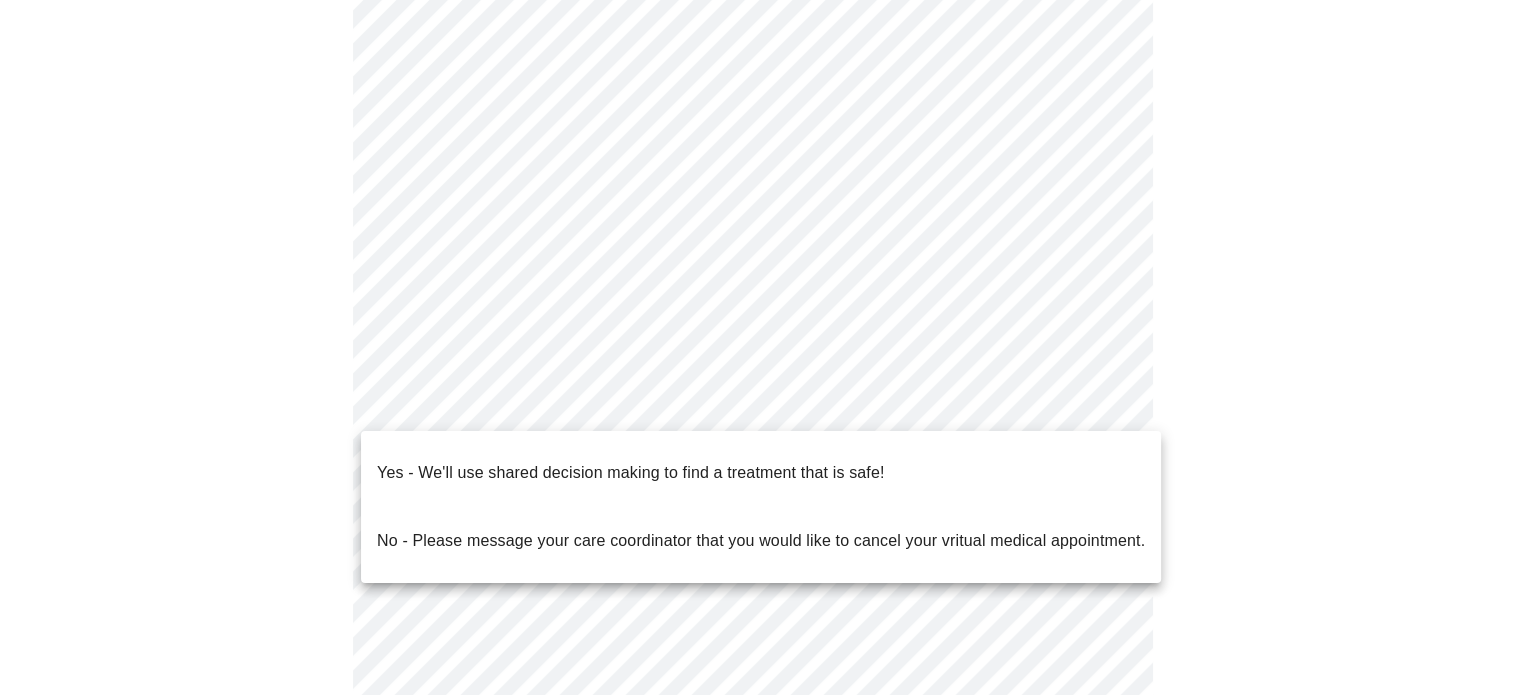 click on "MyMenopauseRx Appointments Messaging Labs Uploads Medications Community Refer a Friend Hi [FIRST] Intake Questions for [DAY], [DATE] [YEAR] @ [TIME]-[TIME] [TIMEZONE] / 13 Settings Billing Invoices Log out Yes - We'll use shared decision making to find a treatment that is safe!
No - Please message your care coordinator that you would like to cancel your vritual medical appointment." at bounding box center [760, 392] 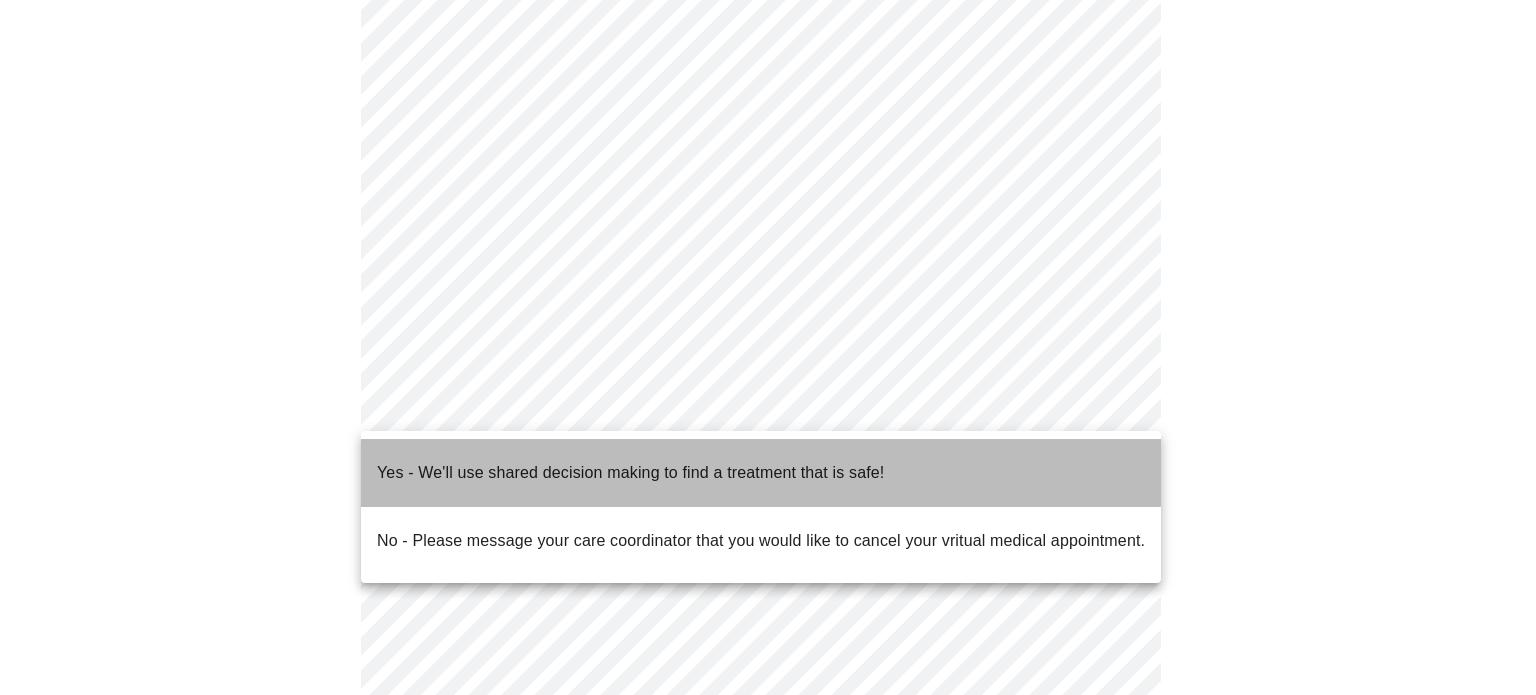 click on "Yes - We'll use shared decision making to find a treatment that is safe!" at bounding box center (630, 473) 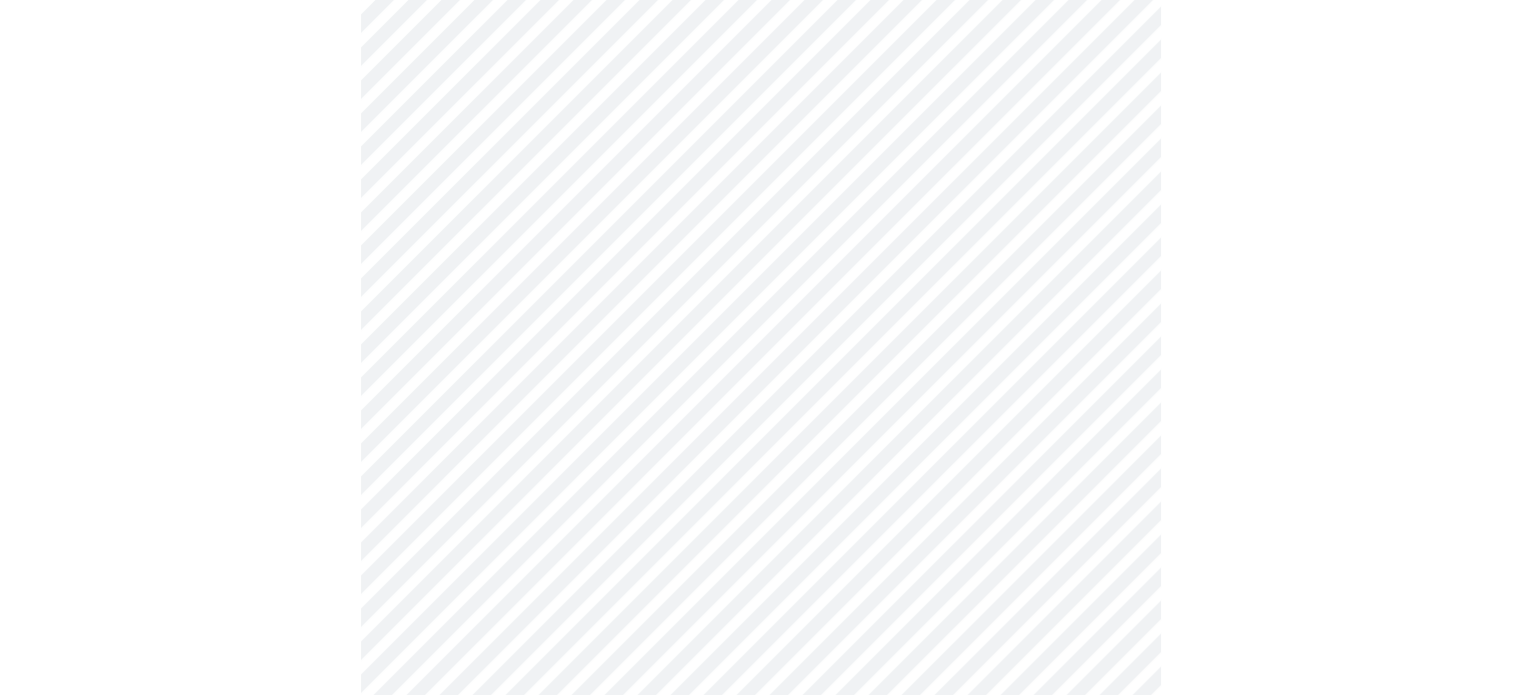 scroll, scrollTop: 411, scrollLeft: 0, axis: vertical 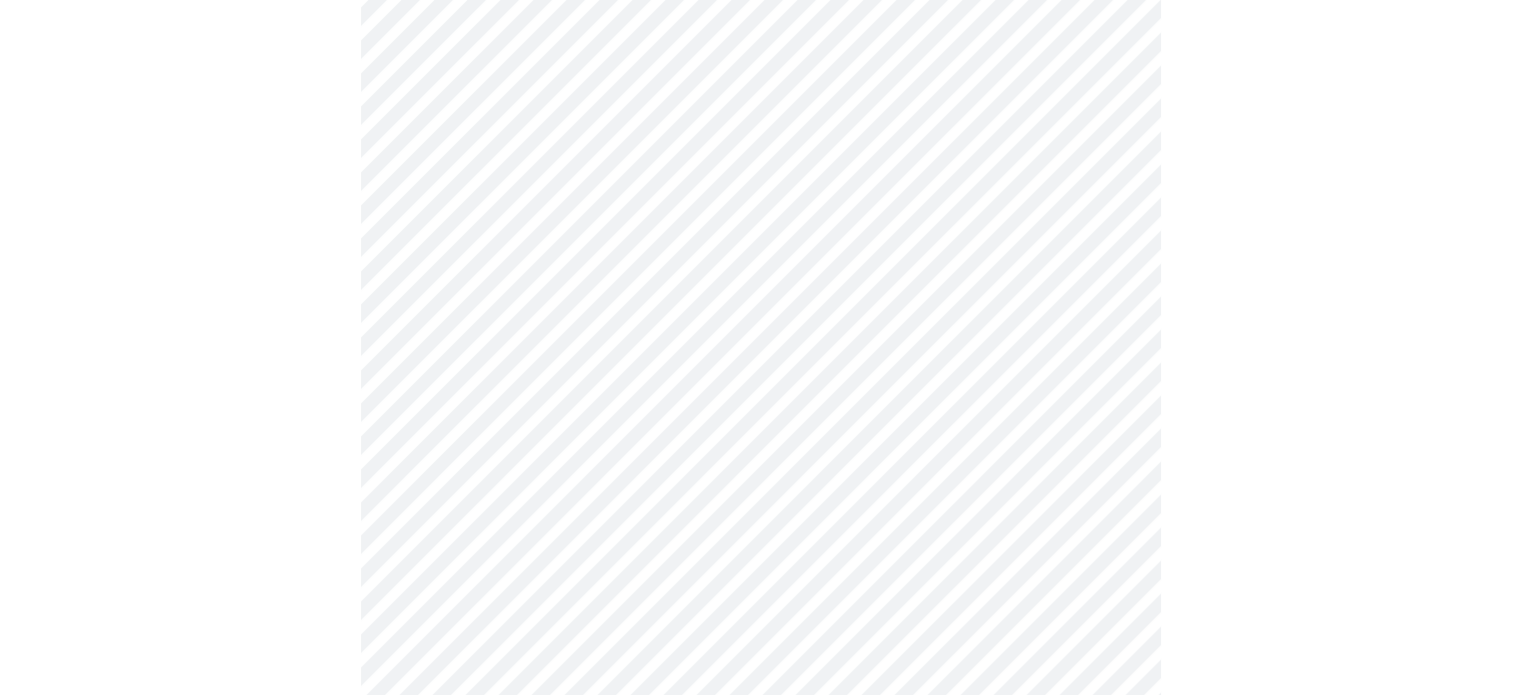 click at bounding box center (760, 255) 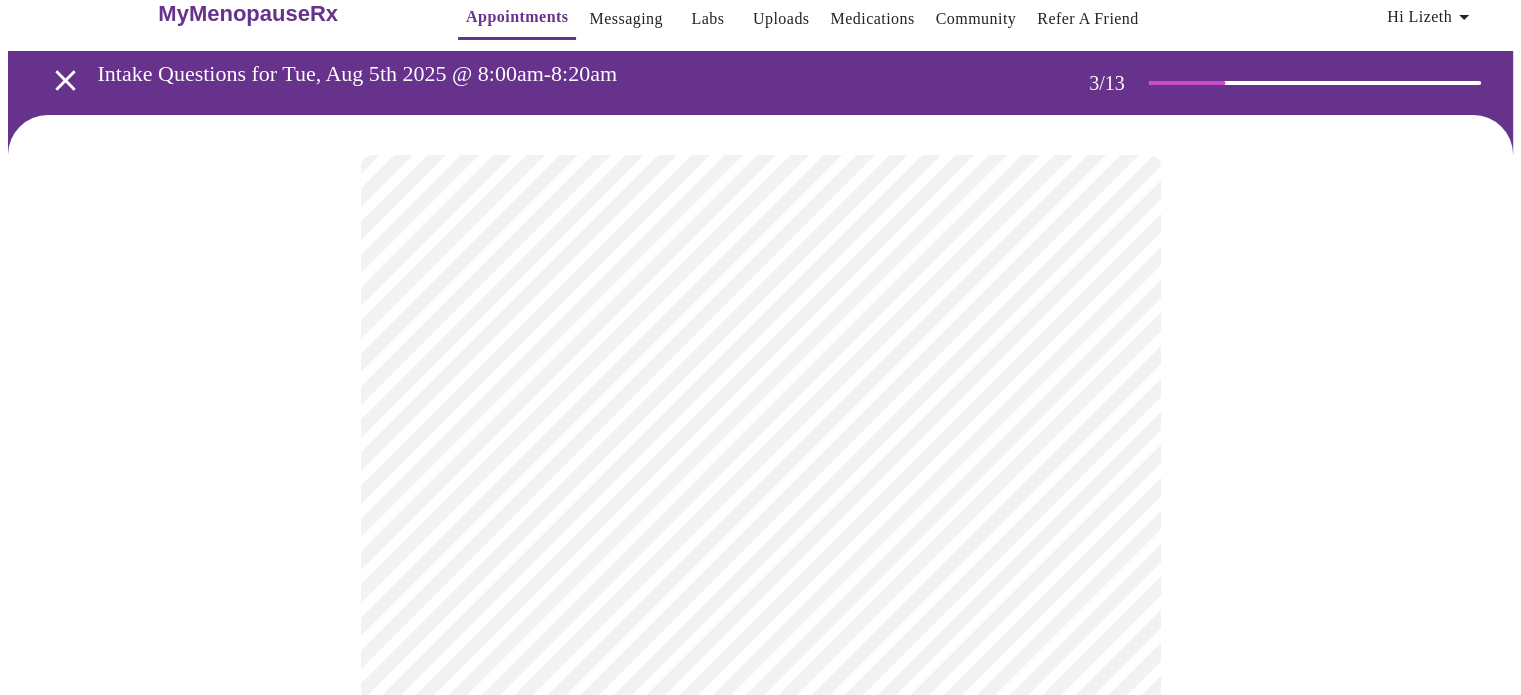 scroll, scrollTop: 35, scrollLeft: 0, axis: vertical 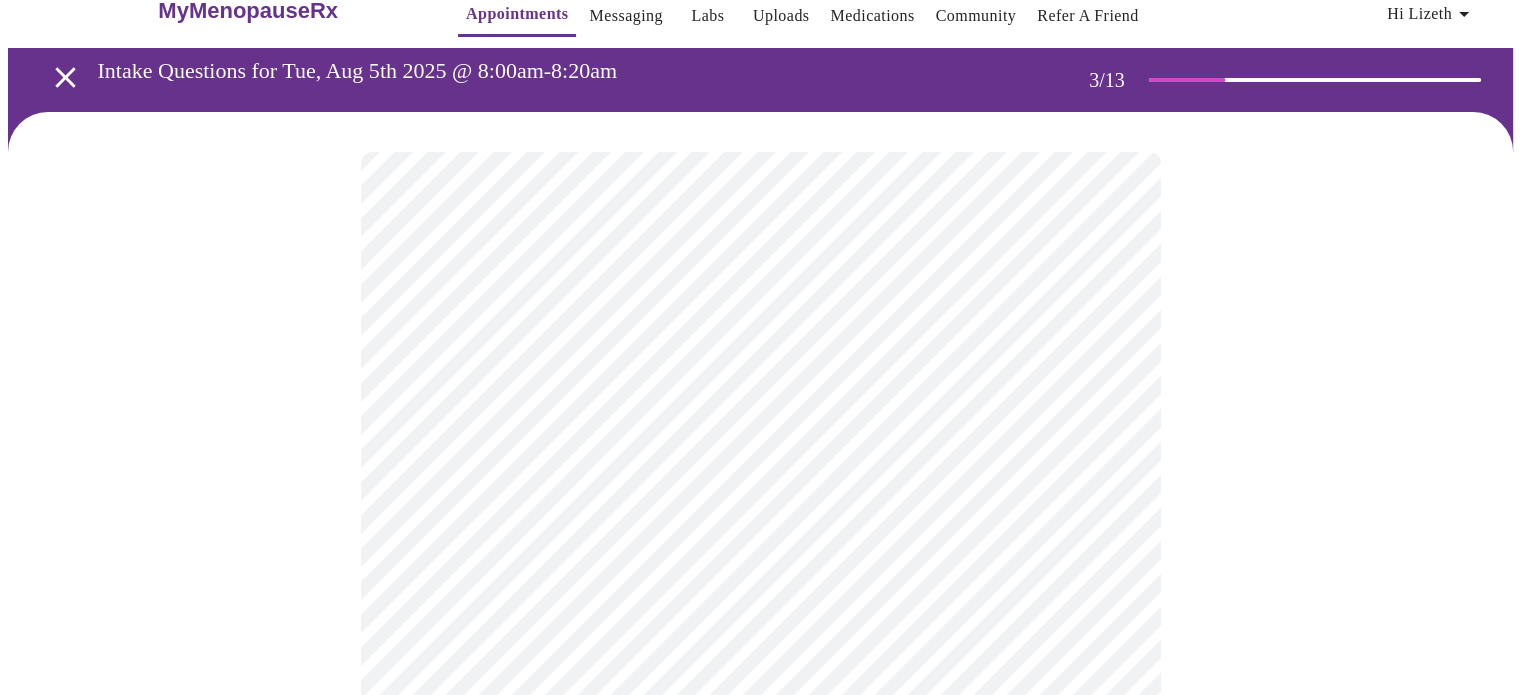 click on "Hi Lizeth   Intake Questions for Tue, Aug 5th 2025 @ 8:00am-8:20am 3  /  13 Settings Billing Invoices Log out" at bounding box center (760, 1324) 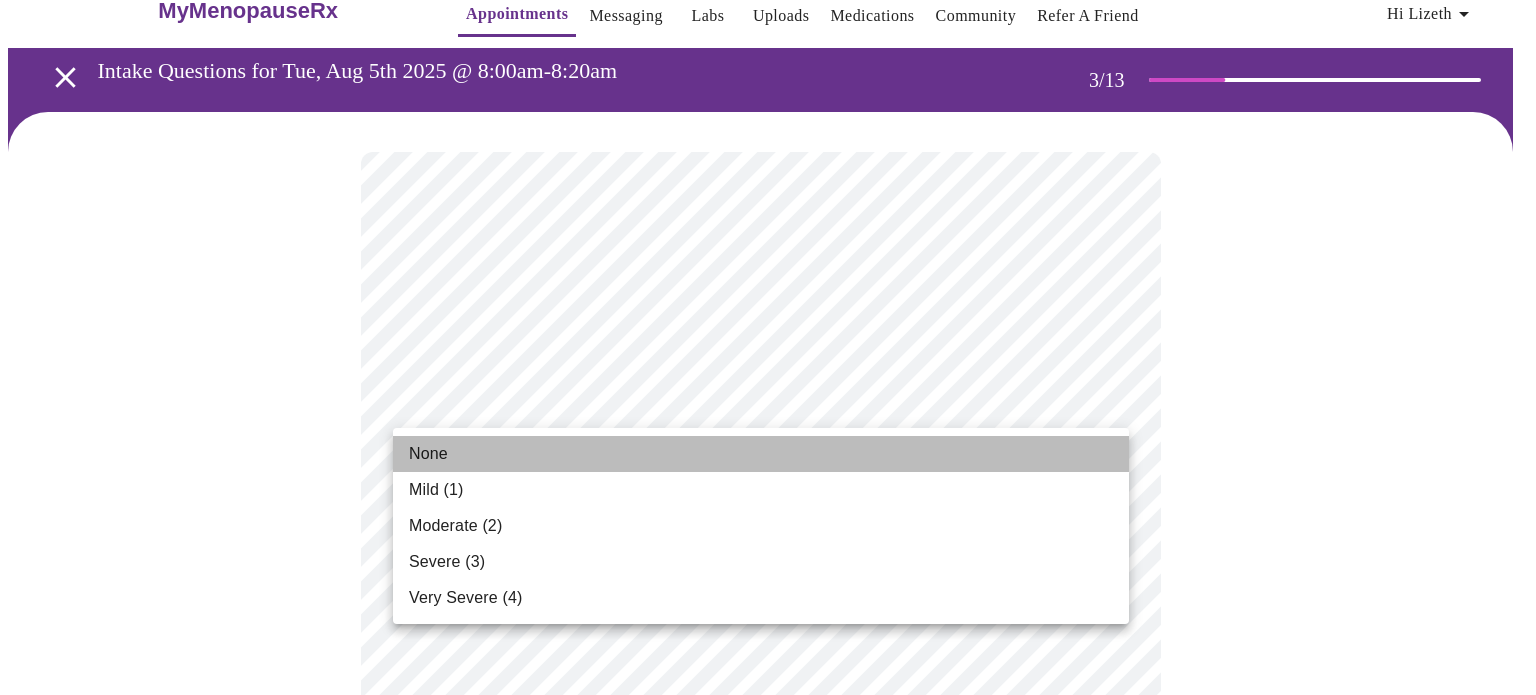 click on "None" at bounding box center (761, 454) 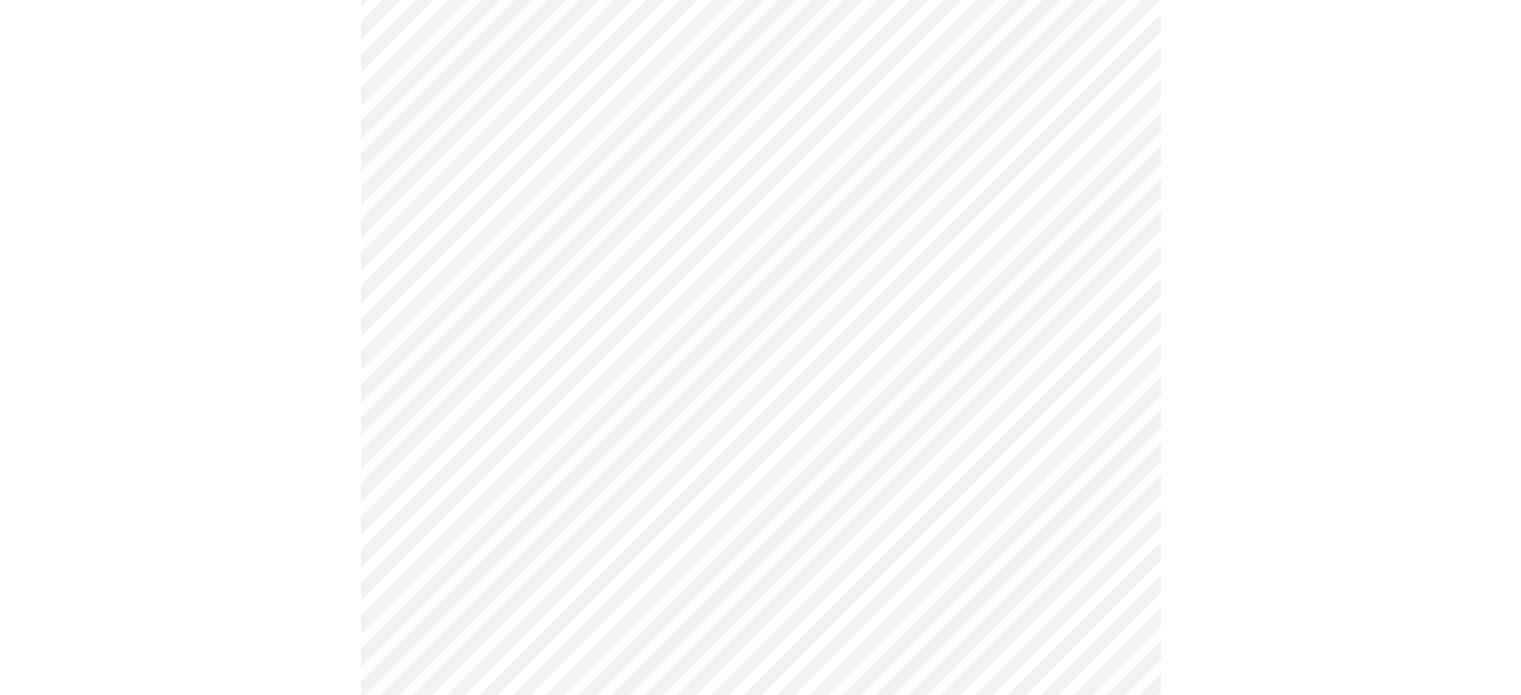 scroll, scrollTop: 234, scrollLeft: 0, axis: vertical 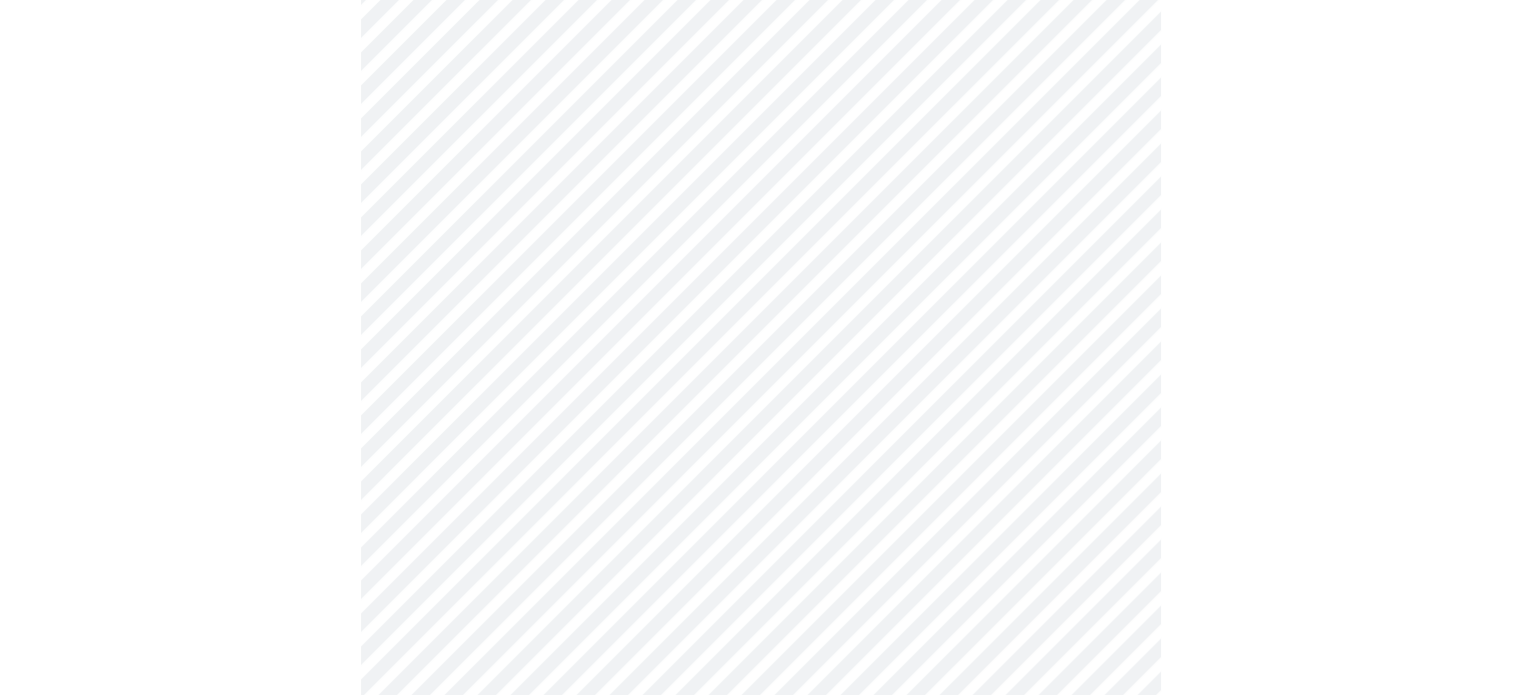 click on "Hi Lizeth   Intake Questions for Tue, Aug 5th 2025 @ 8:00am-8:20am 3  /  13 Settings Billing Invoices Log out" at bounding box center [760, 1089] 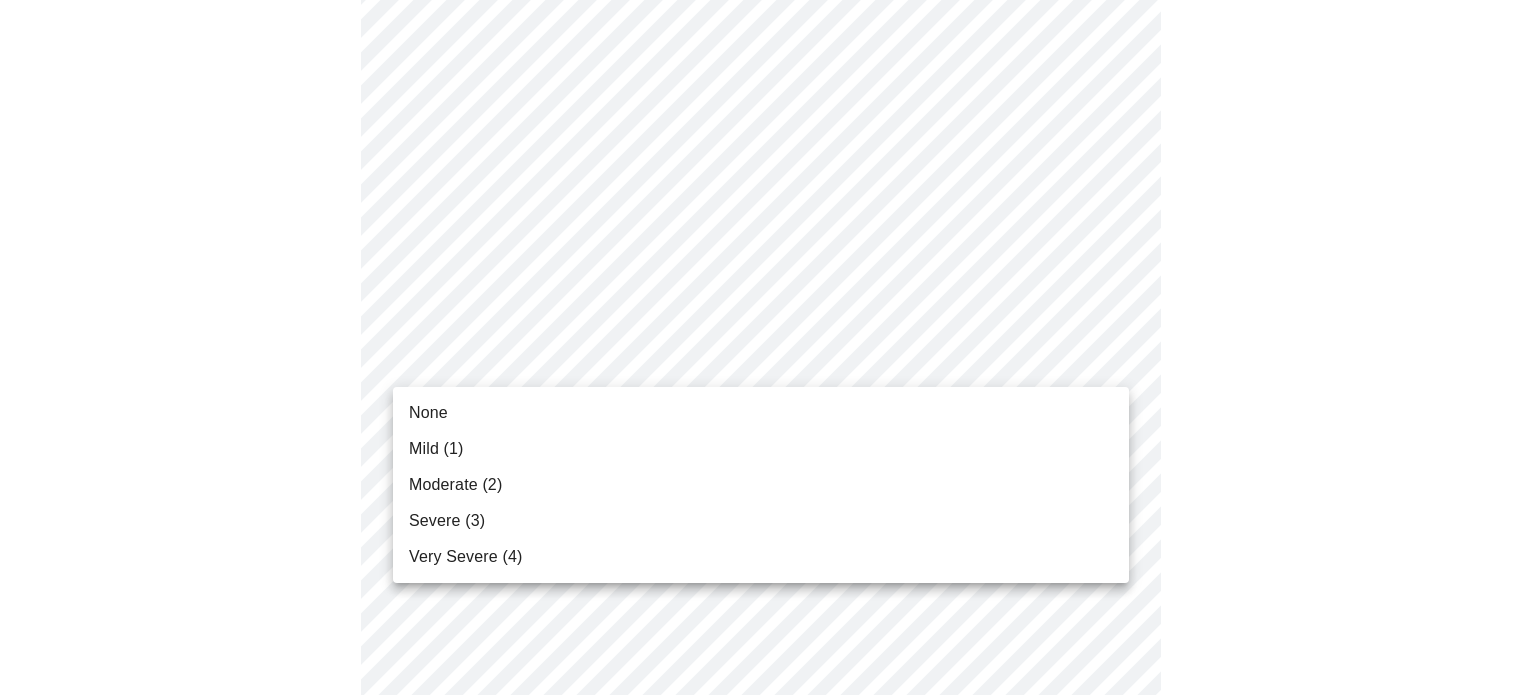 click on "None" at bounding box center (761, 413) 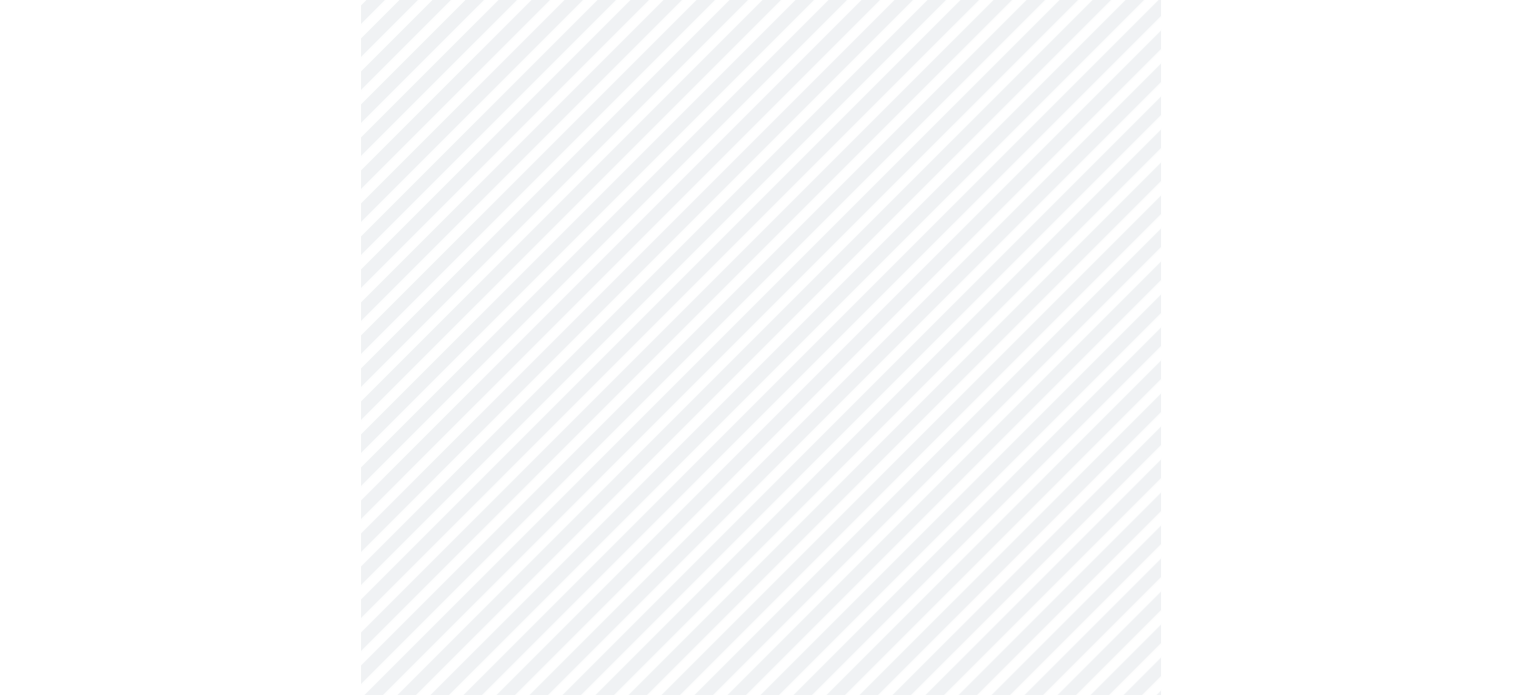 scroll, scrollTop: 382, scrollLeft: 0, axis: vertical 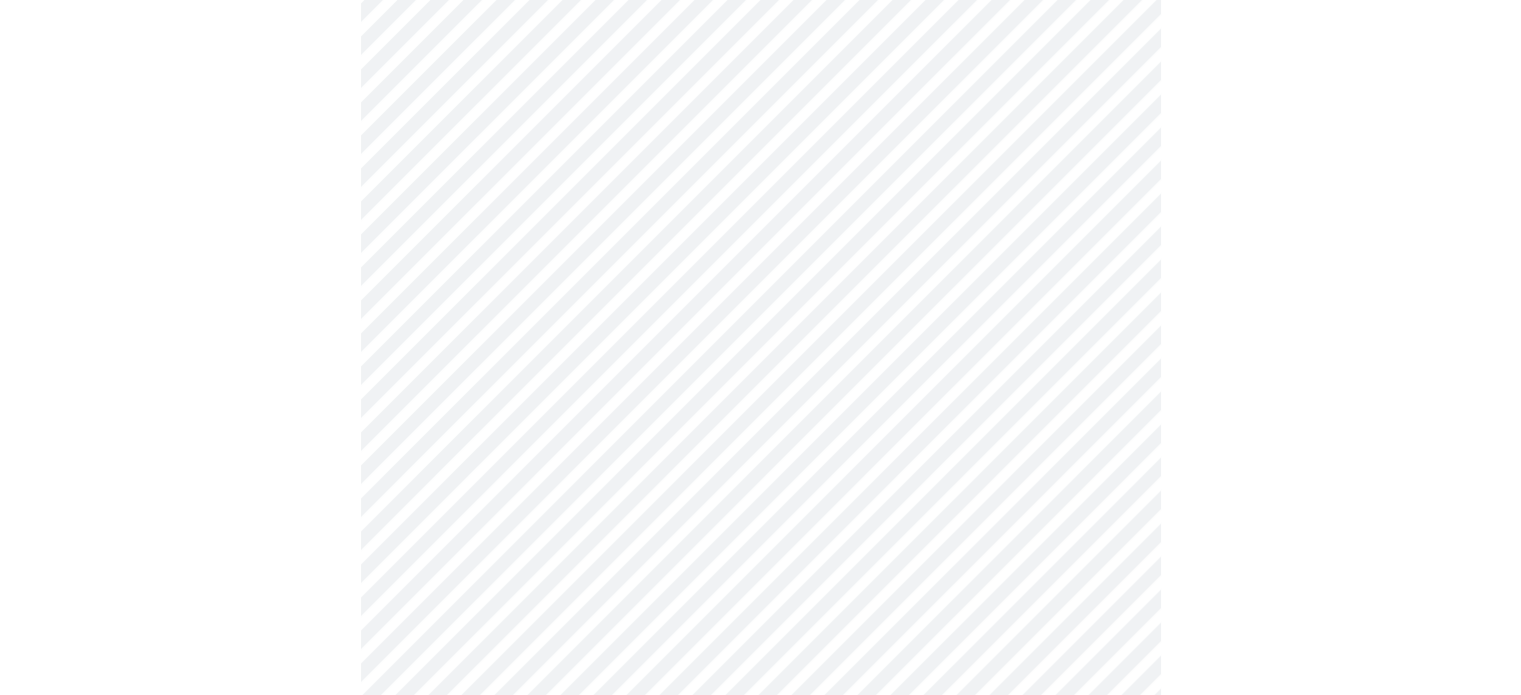 click on "Hi Lizeth   Intake Questions for Tue, Aug 5th 2025 @ 8:00am-8:20am 3  /  13 Settings Billing Invoices Log out" at bounding box center [760, 927] 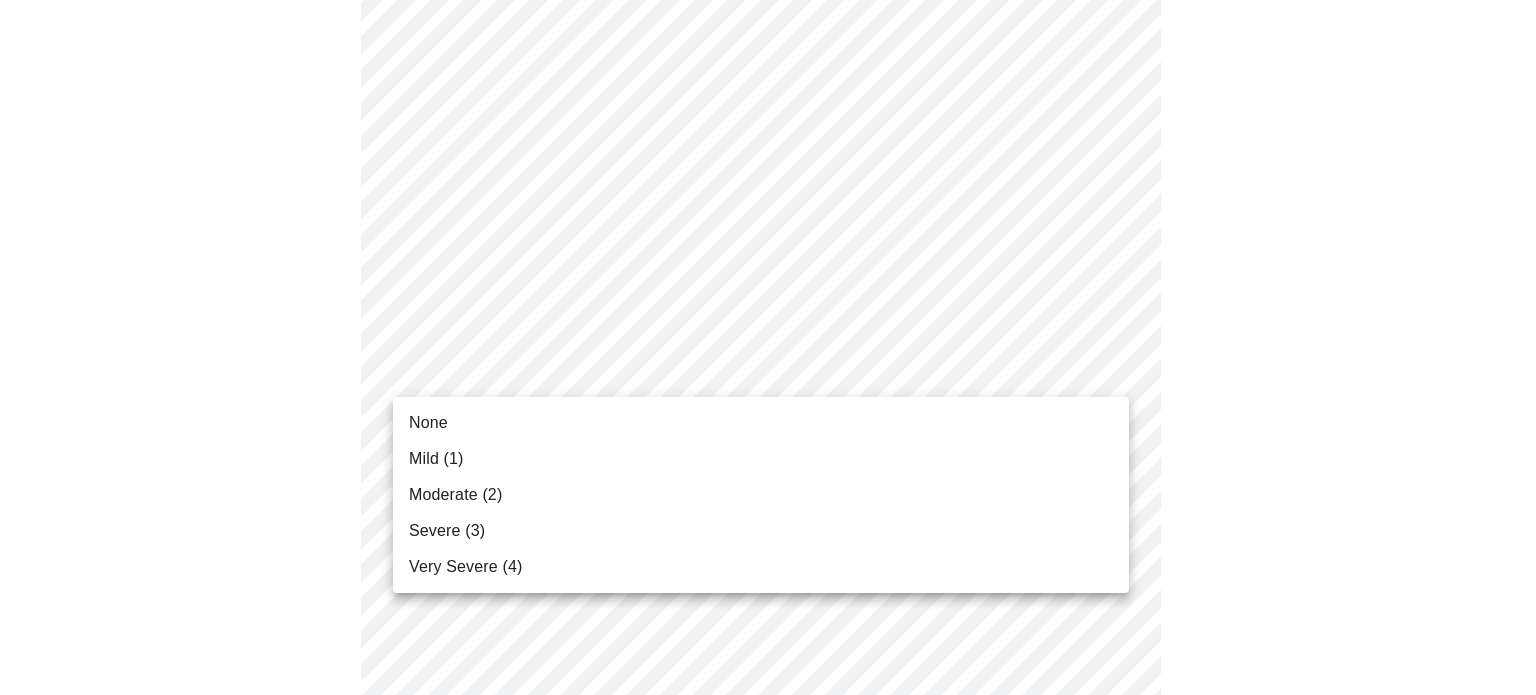 click on "Moderate (2)" at bounding box center (761, 495) 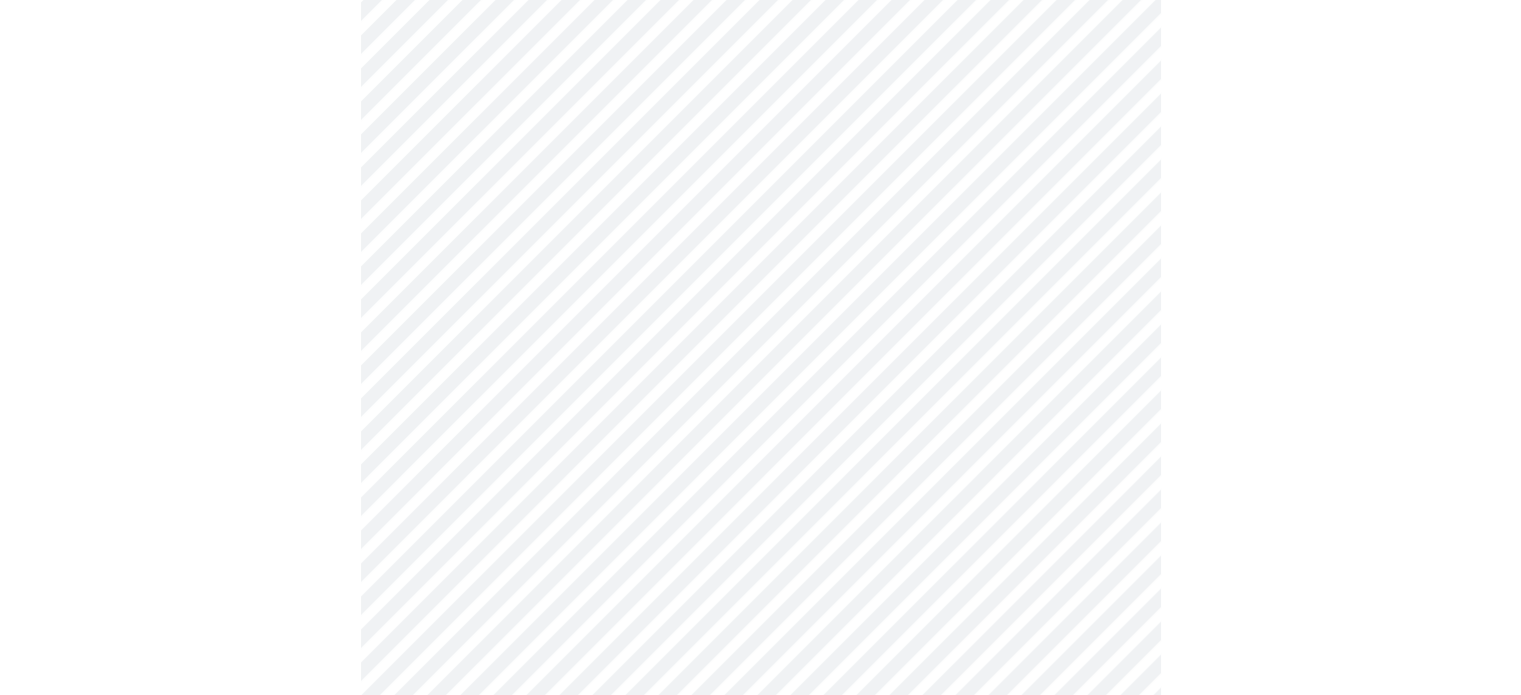 scroll, scrollTop: 418, scrollLeft: 0, axis: vertical 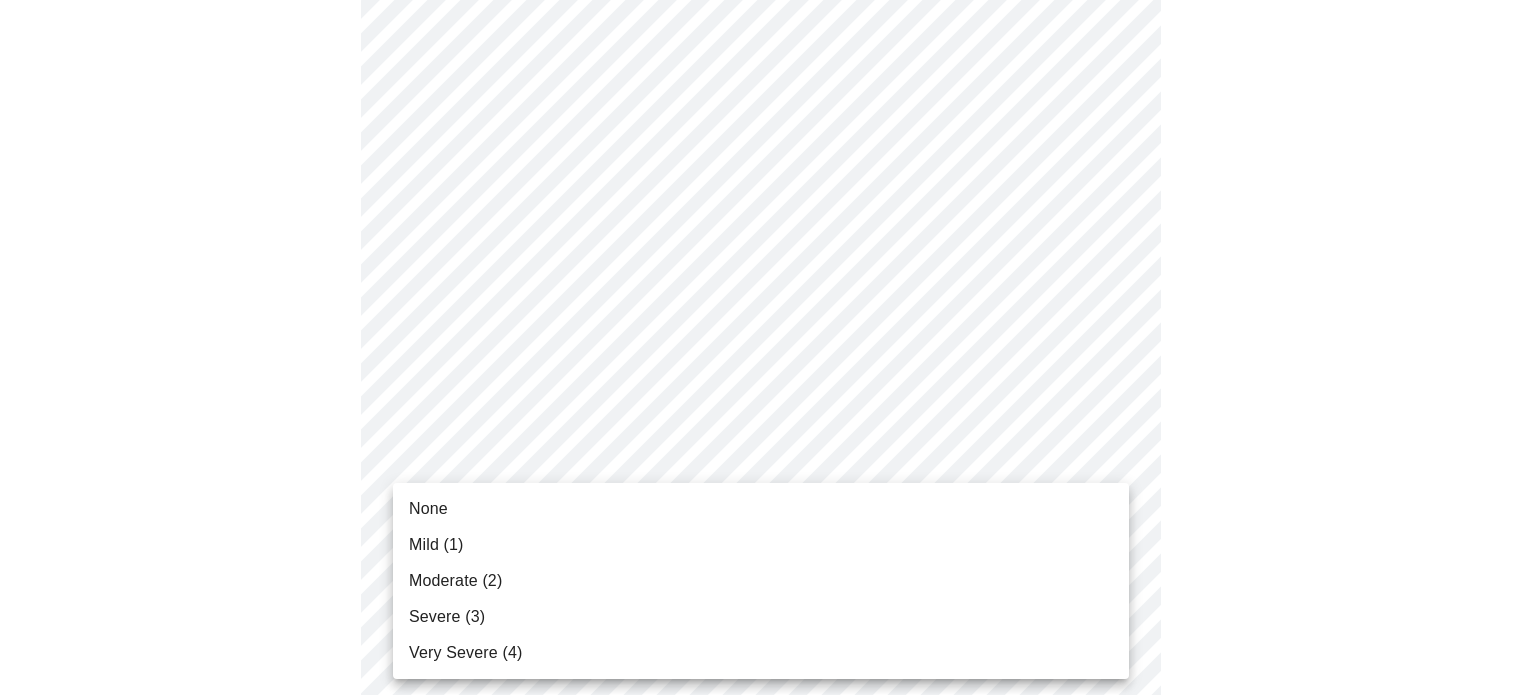 click on "Hi Lizeth   Intake Questions for Tue, Aug 5th 2025 @ 8:00am-8:20am 3  /  13 Settings Billing Invoices Log out None Mild (1) Moderate (2) Severe (3) Very Severe (4)" at bounding box center [768, 877] 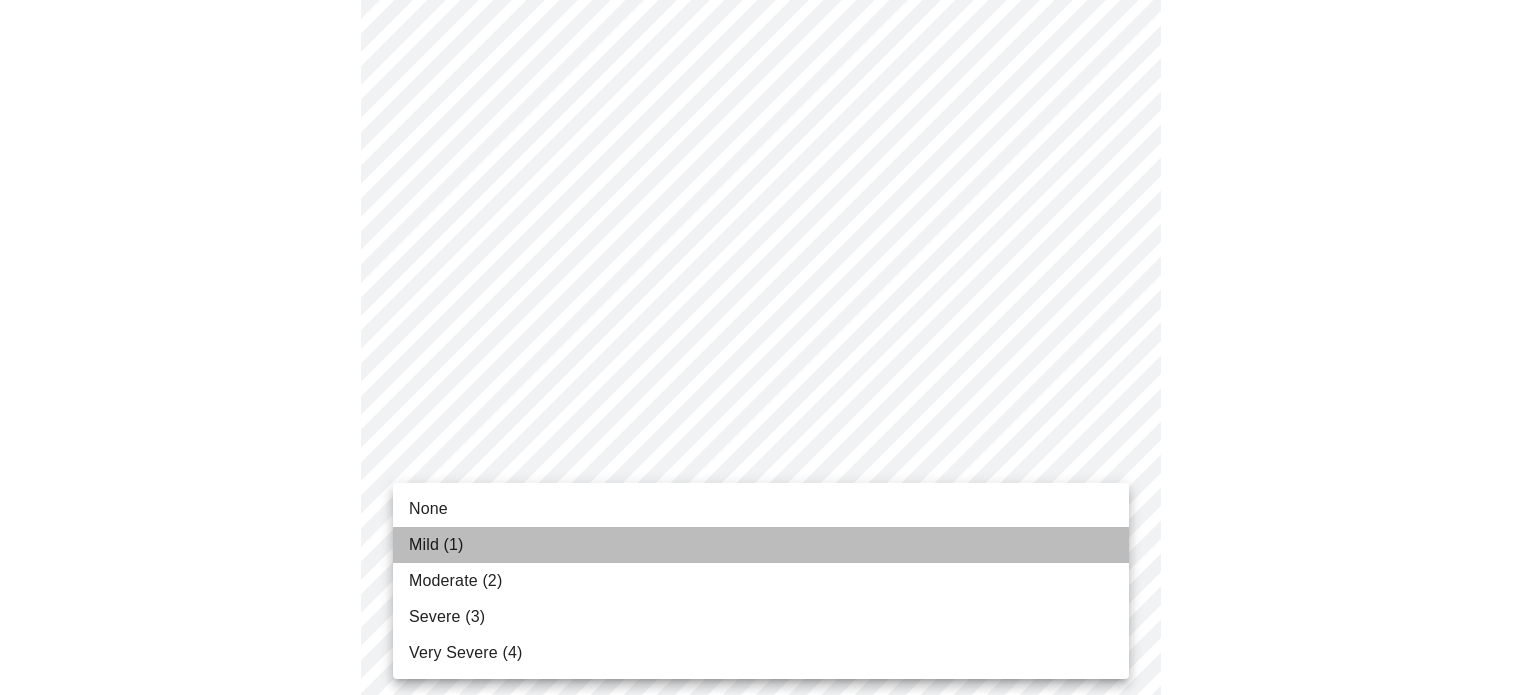 click on "Mild (1)" at bounding box center (761, 545) 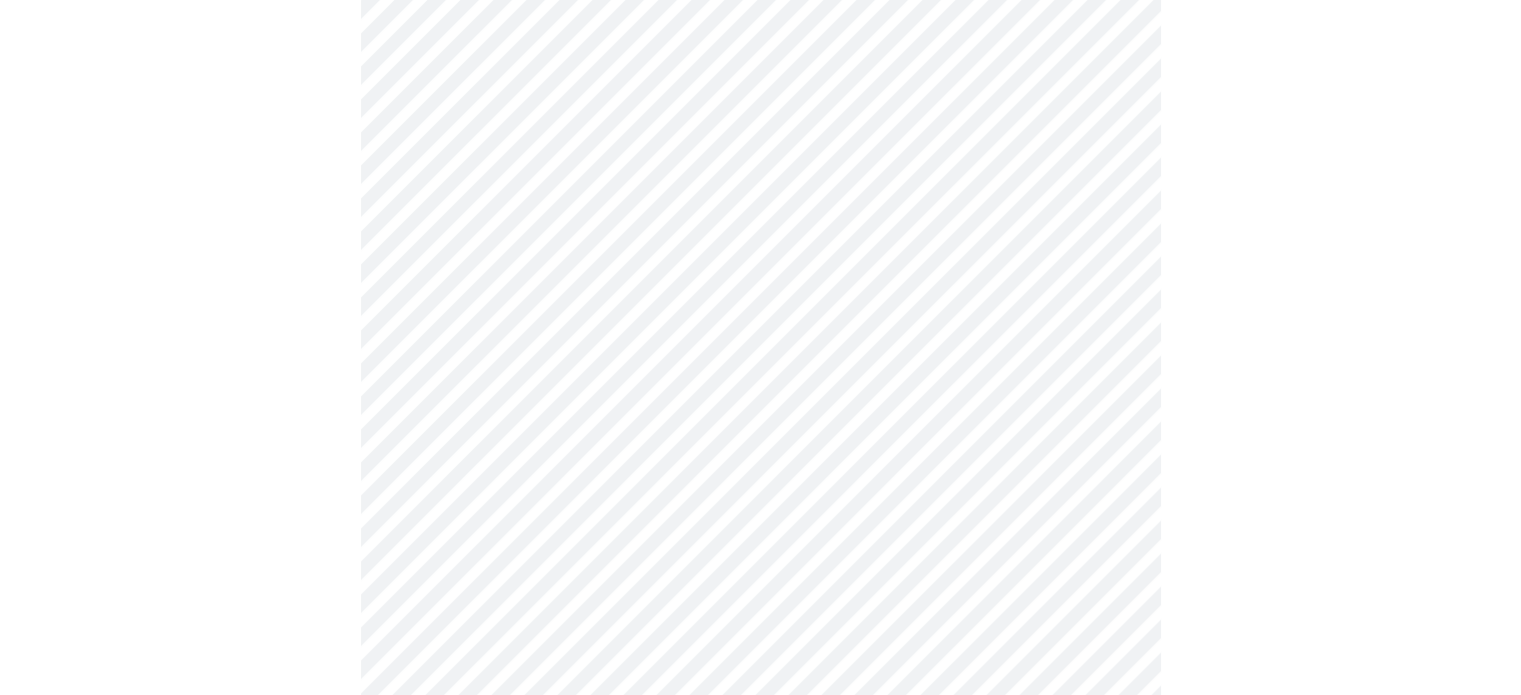scroll, scrollTop: 462, scrollLeft: 0, axis: vertical 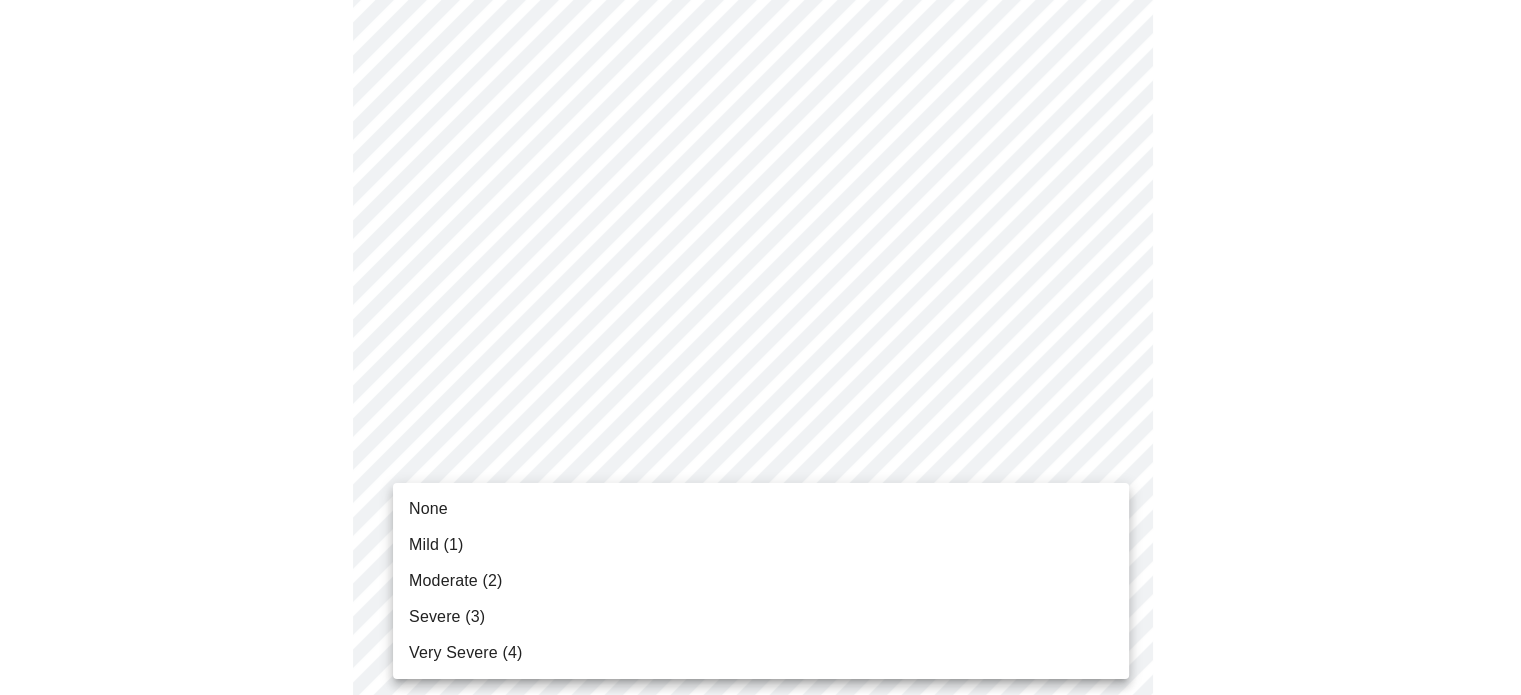 click on "Hi Lizeth   Intake Questions for Tue, Aug 5th 2025 @ 8:00am-8:20am 3  /  13 Settings Billing Invoices Log out None Mild (1) Moderate (2) Severe (3) Very Severe (4)" at bounding box center (760, 819) 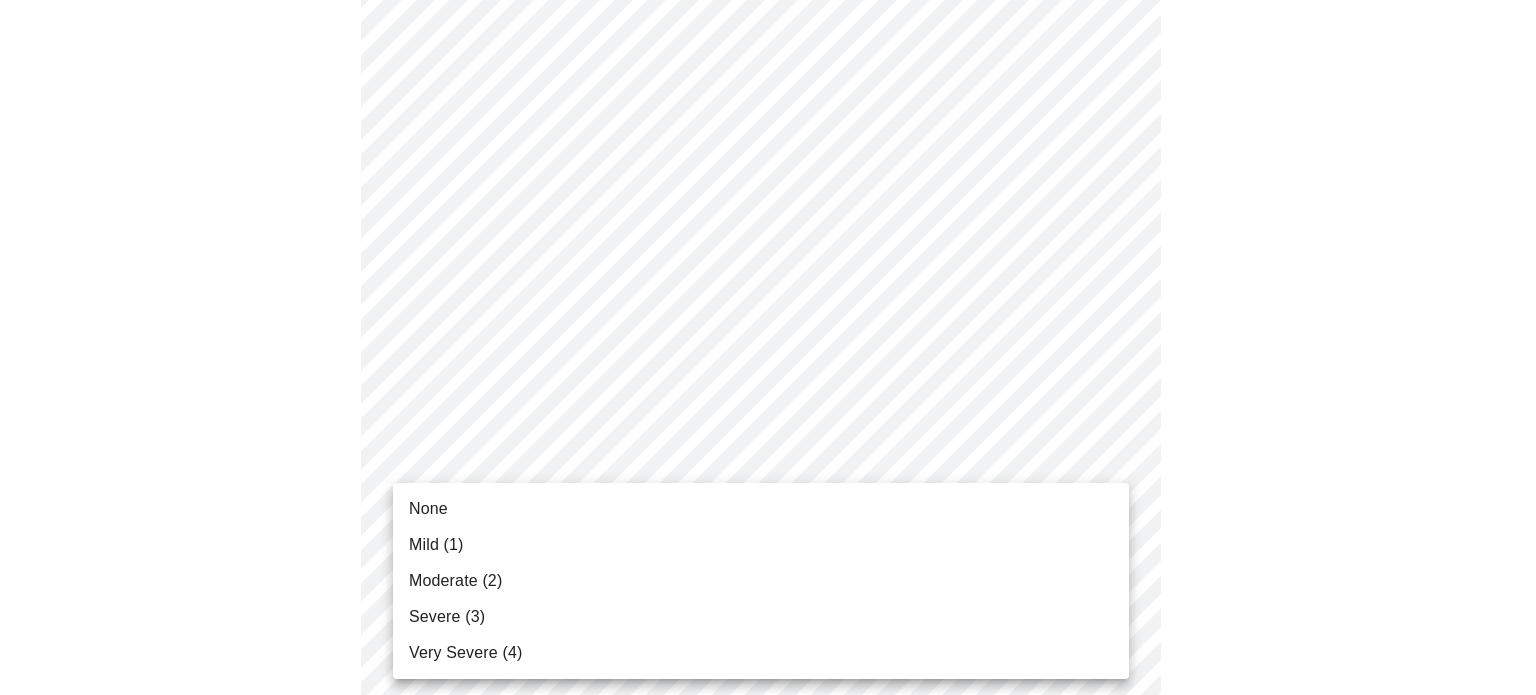 click on "Mild (1)" at bounding box center (761, 545) 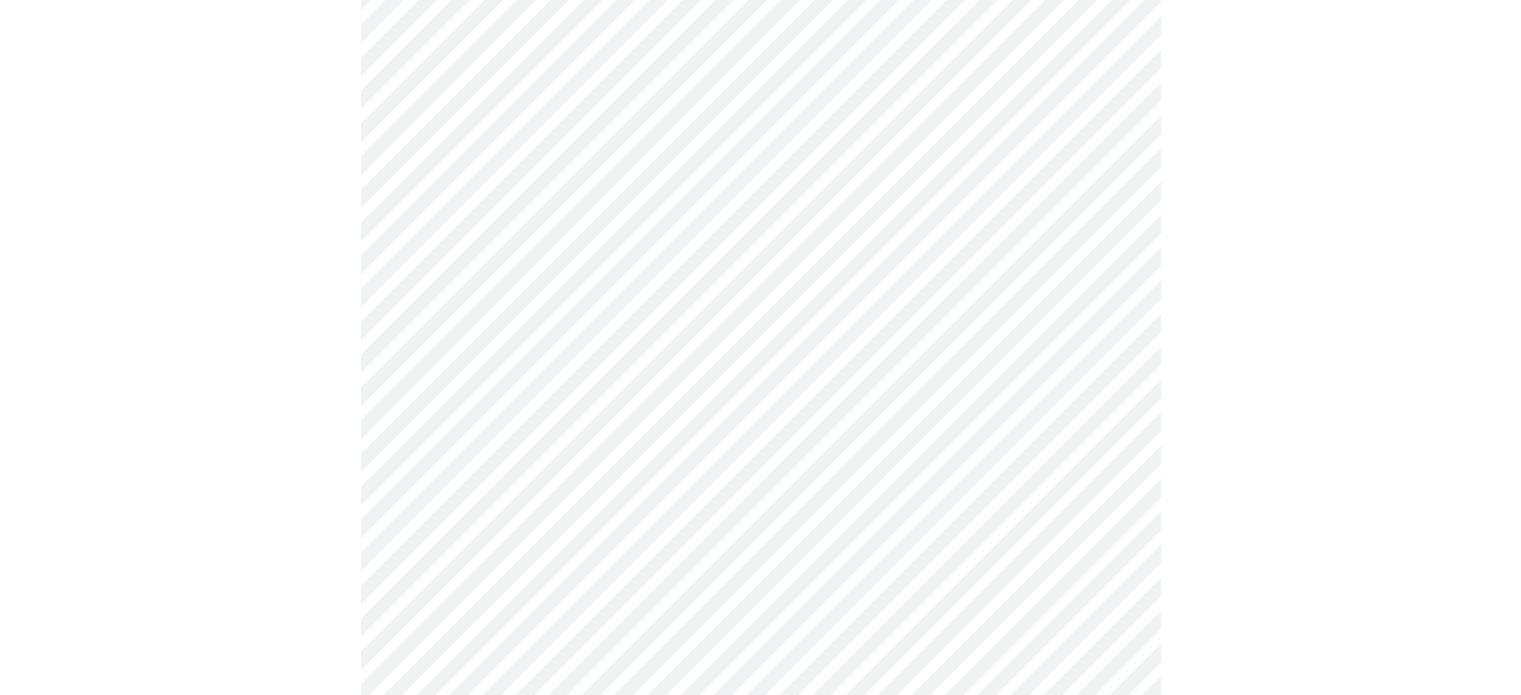 scroll, scrollTop: 384, scrollLeft: 0, axis: vertical 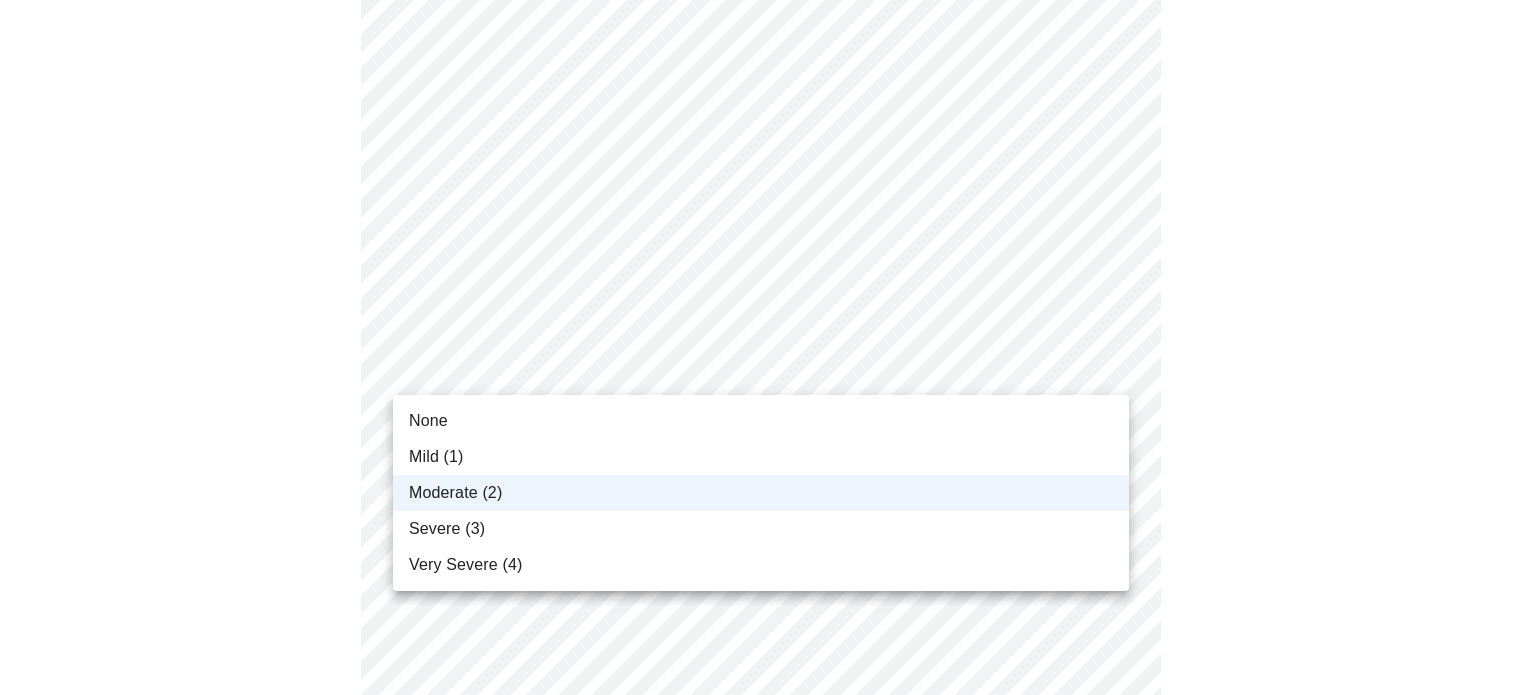 click on "Hi Lizeth   Intake Questions for Tue, Aug 5th 2025 @ 8:00am-8:20am 3  /  13 Settings Billing Invoices Log out None Mild (1) Moderate (2) Severe (3) Very Severe (4)" at bounding box center [768, 883] 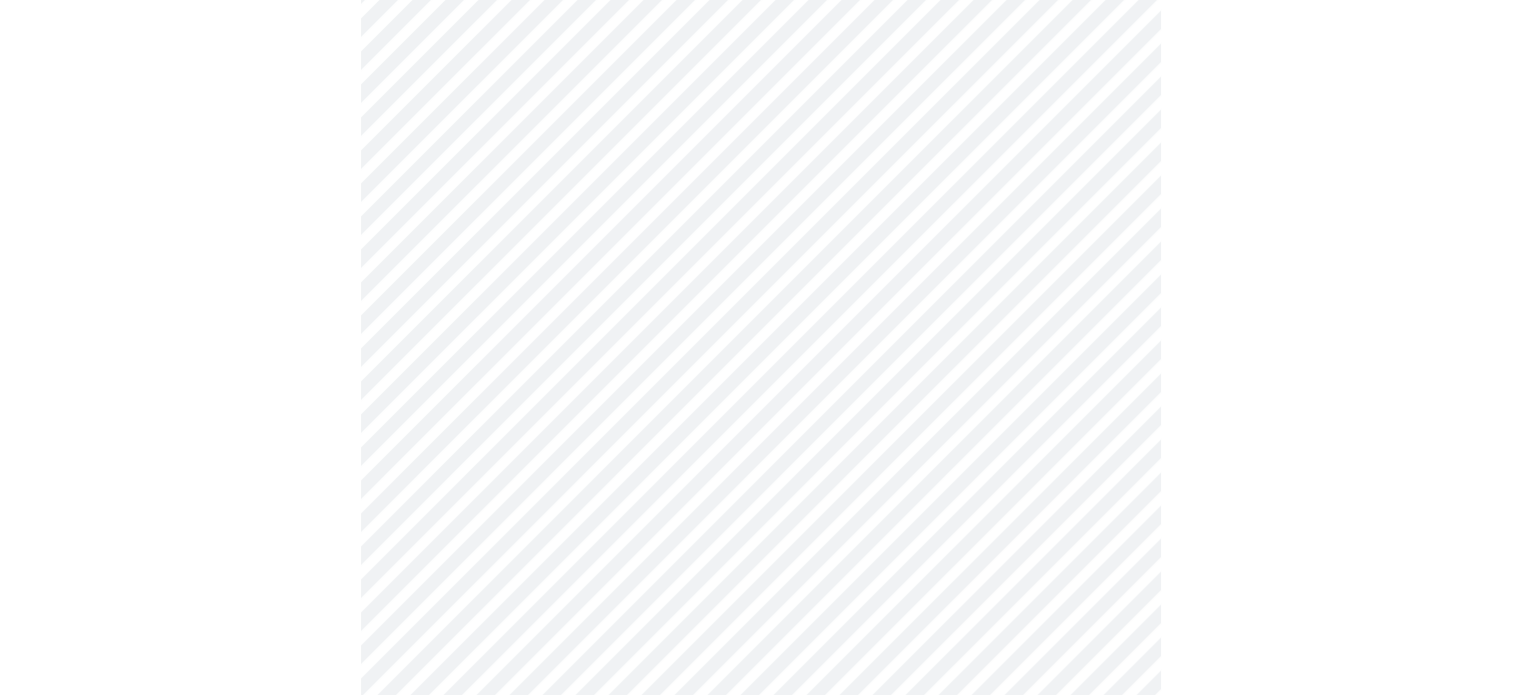 scroll, scrollTop: 664, scrollLeft: 0, axis: vertical 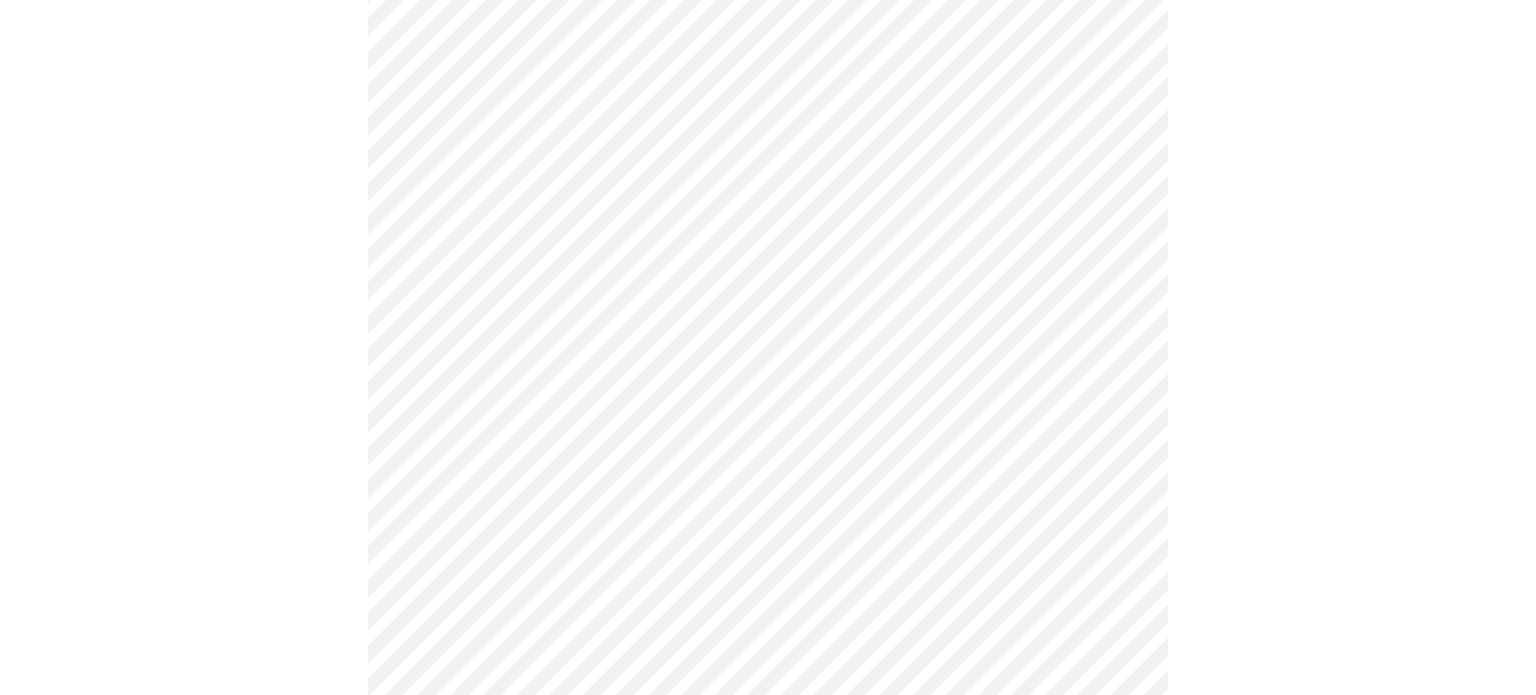 click on "Hi Lizeth   Intake Questions for Tue, Aug 5th 2025 @ 8:00am-8:20am 3  /  13 Settings Billing Invoices Log out" at bounding box center (768, 603) 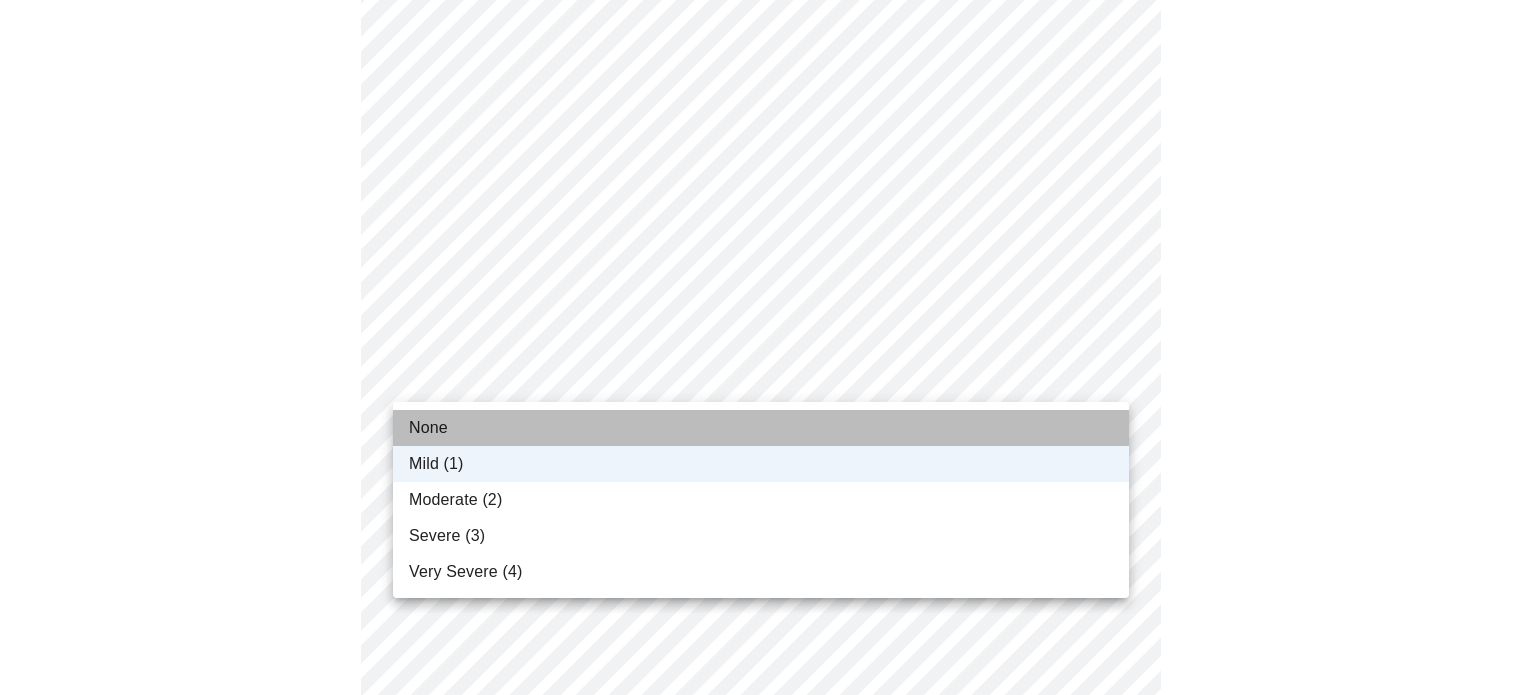 click on "None" at bounding box center (761, 428) 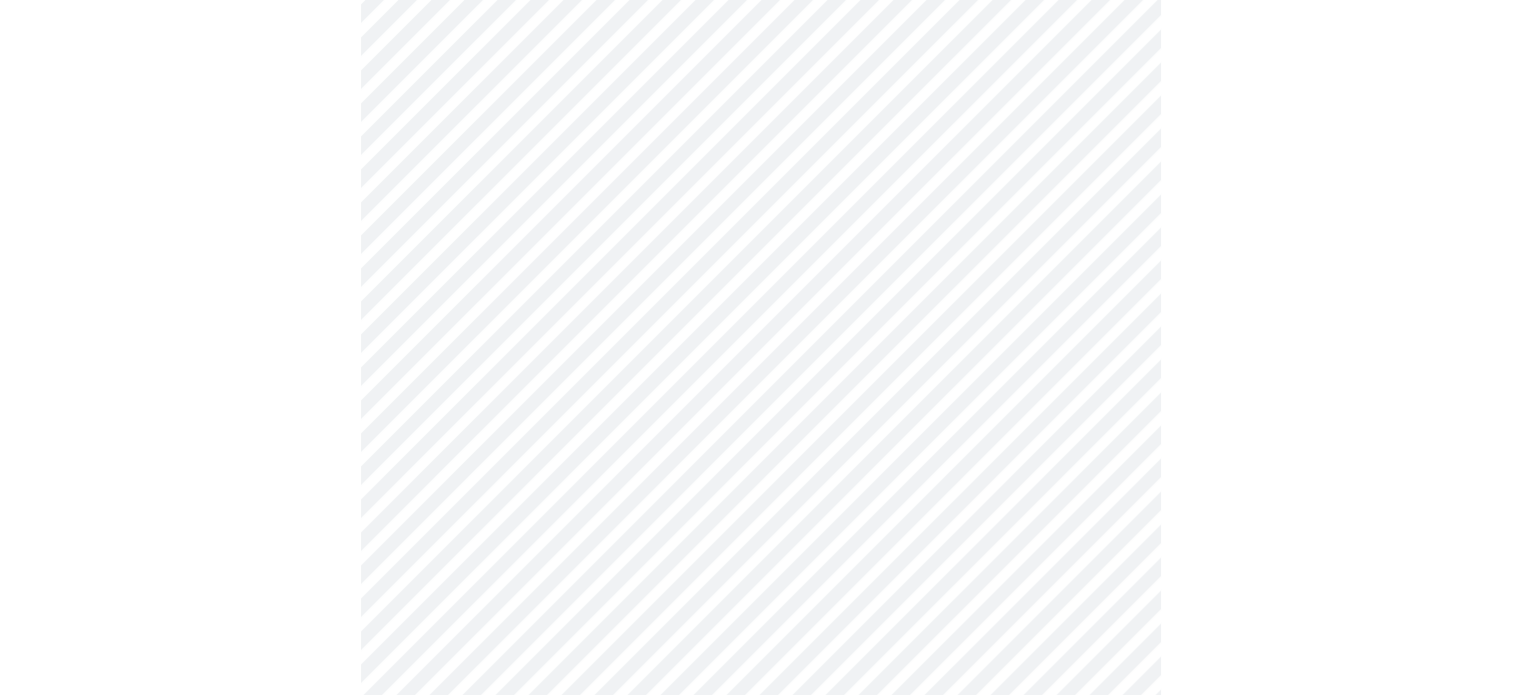 scroll, scrollTop: 716, scrollLeft: 0, axis: vertical 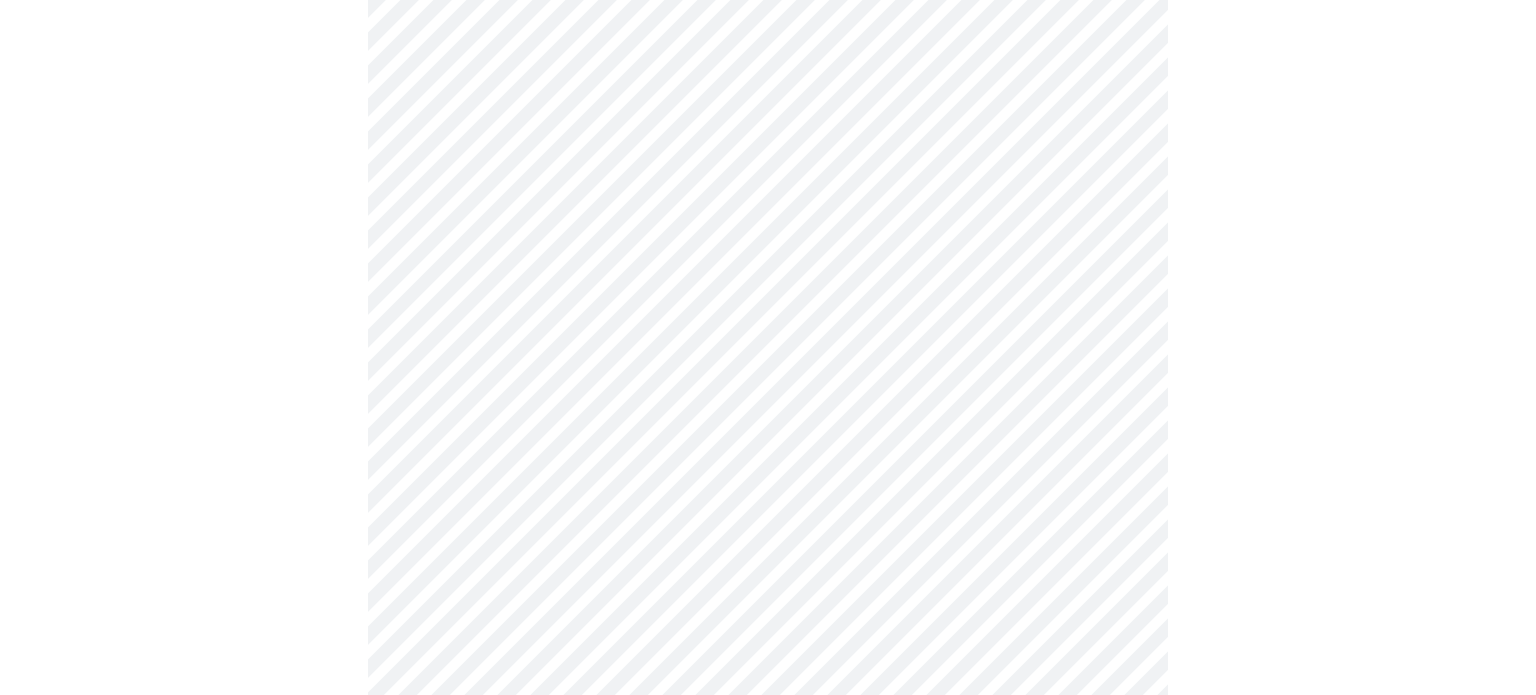 click on "Hi Lizeth   Intake Questions for Tue, Aug 5th 2025 @ 8:00am-8:20am 3  /  13 Settings Billing Invoices Log out" at bounding box center (768, 551) 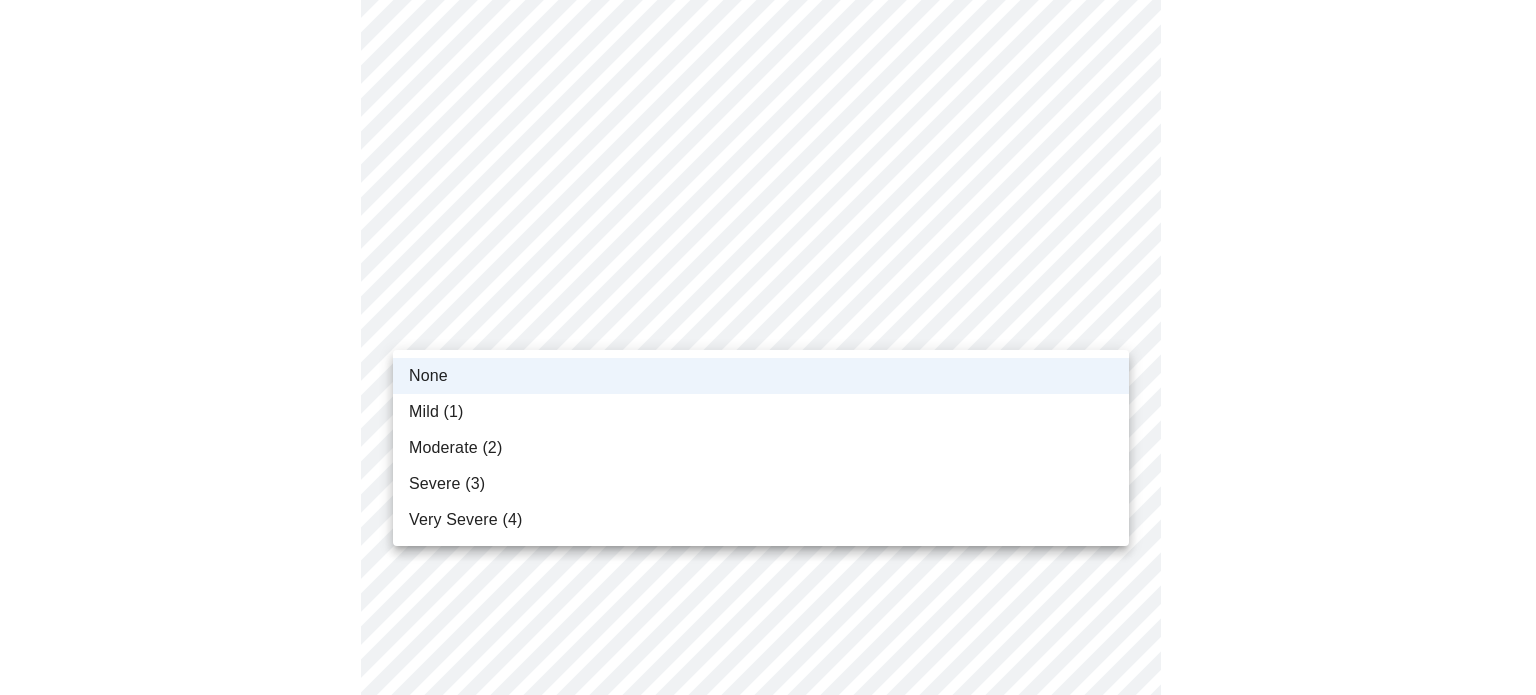 click at bounding box center [768, 347] 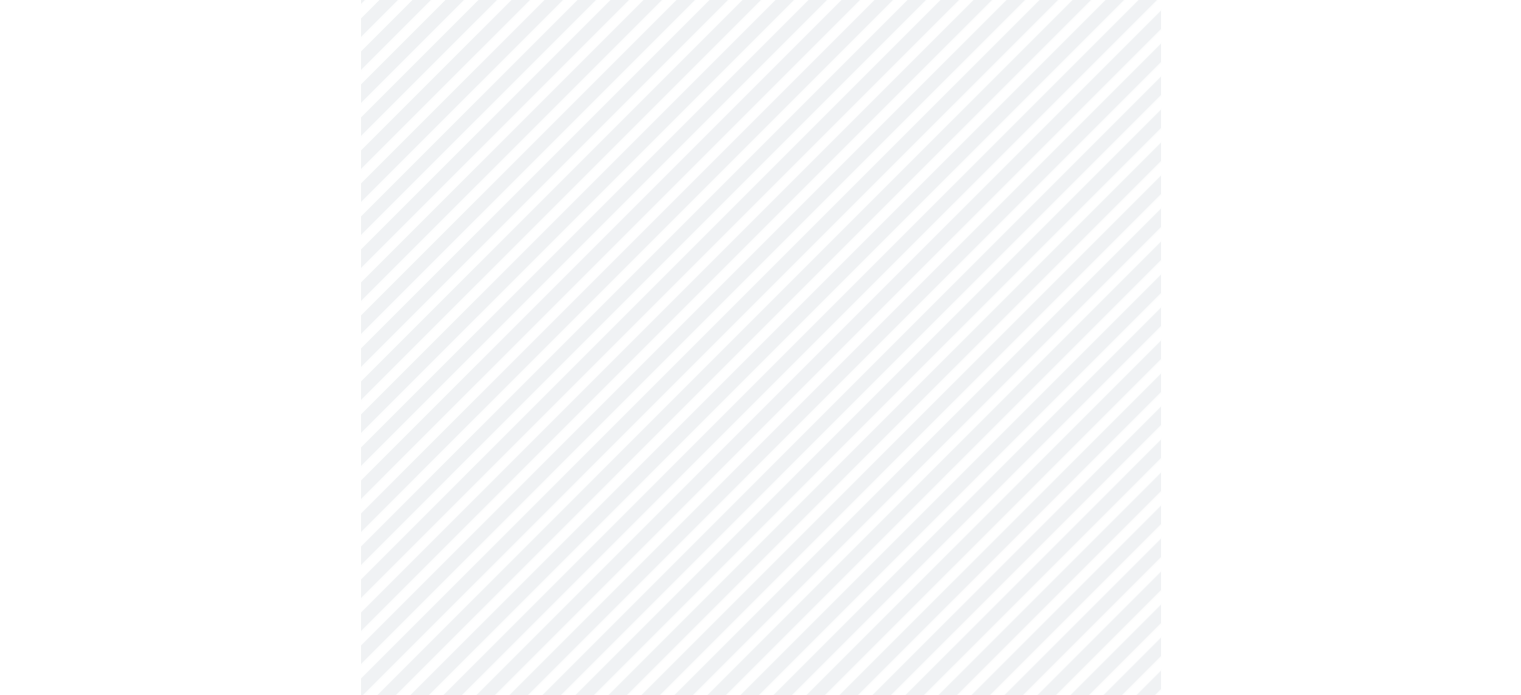 scroll, scrollTop: 904, scrollLeft: 0, axis: vertical 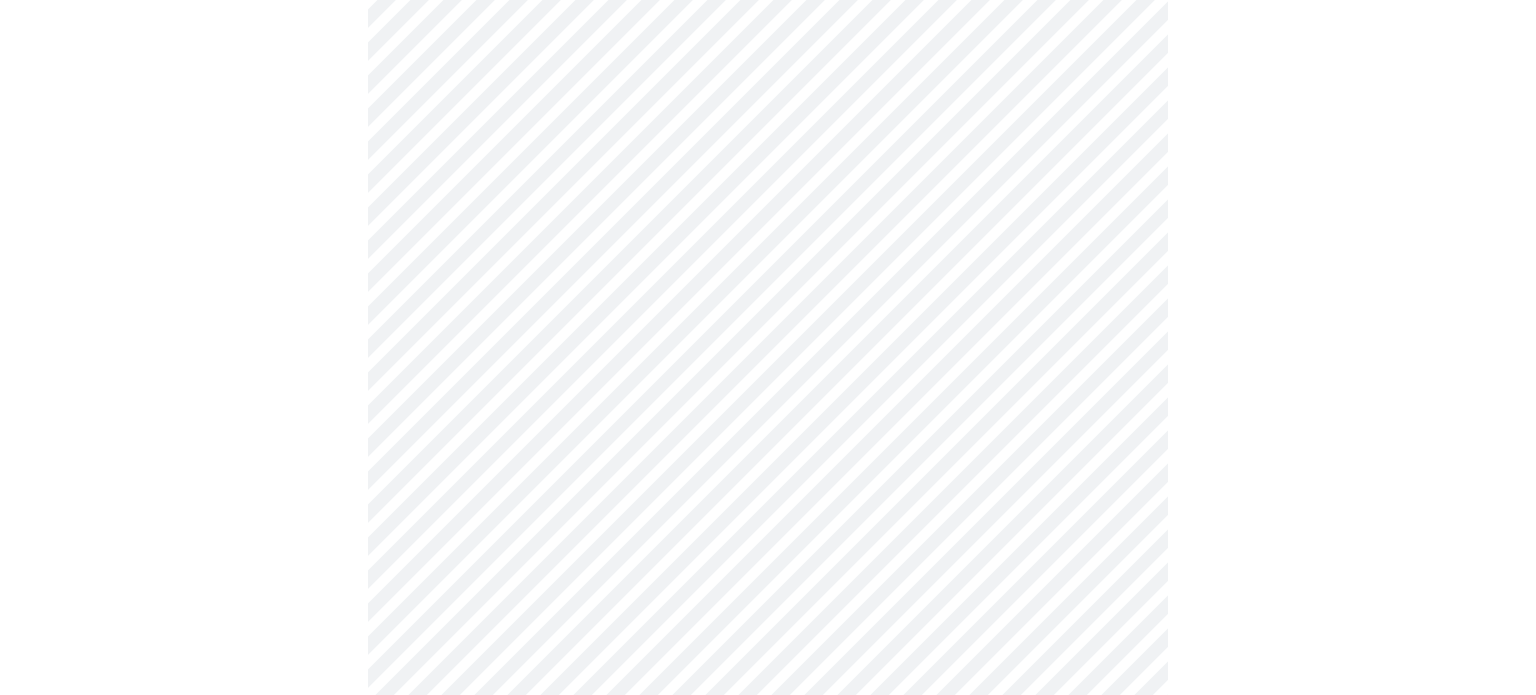 click on "Hi Lizeth   Intake Questions for Tue, Aug 5th 2025 @ 8:00am-8:20am 3  /  13 Settings Billing Invoices Log out" at bounding box center [768, 363] 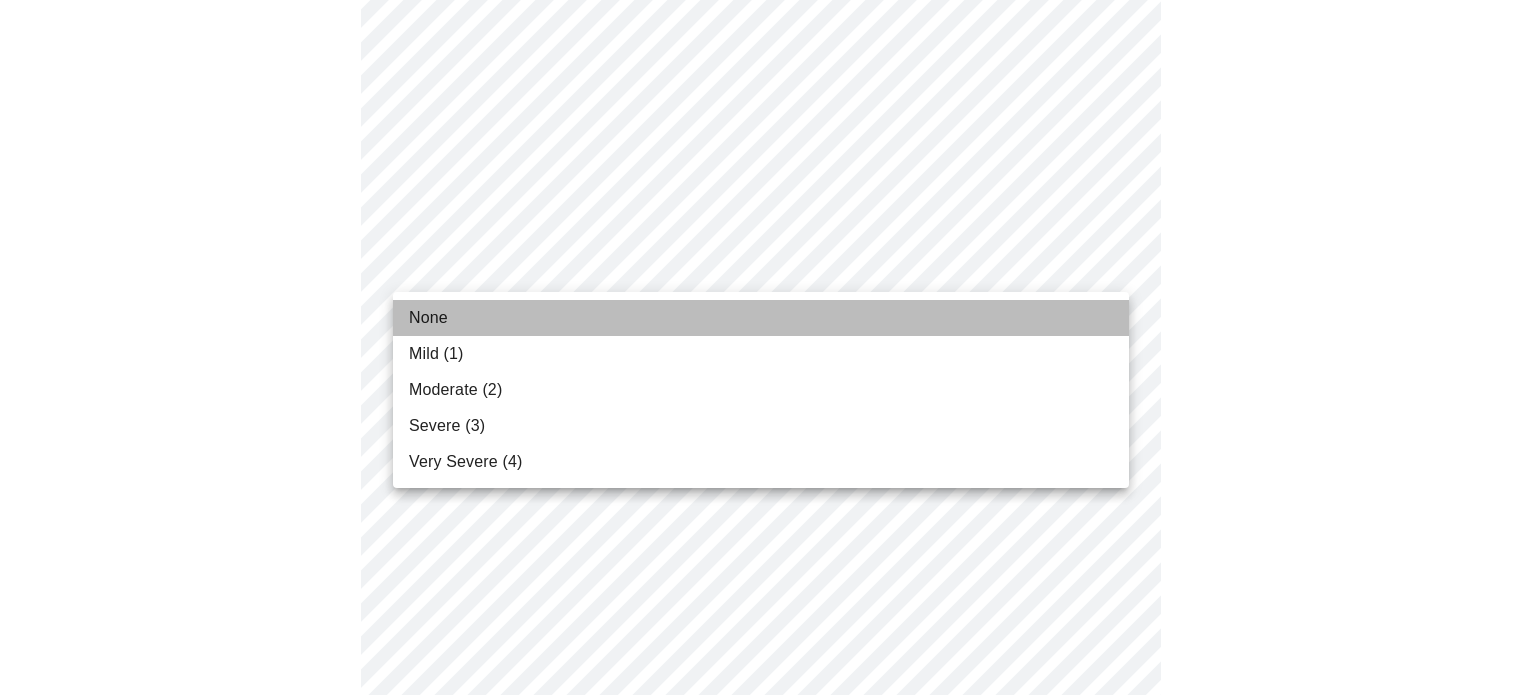 click on "None" at bounding box center [761, 318] 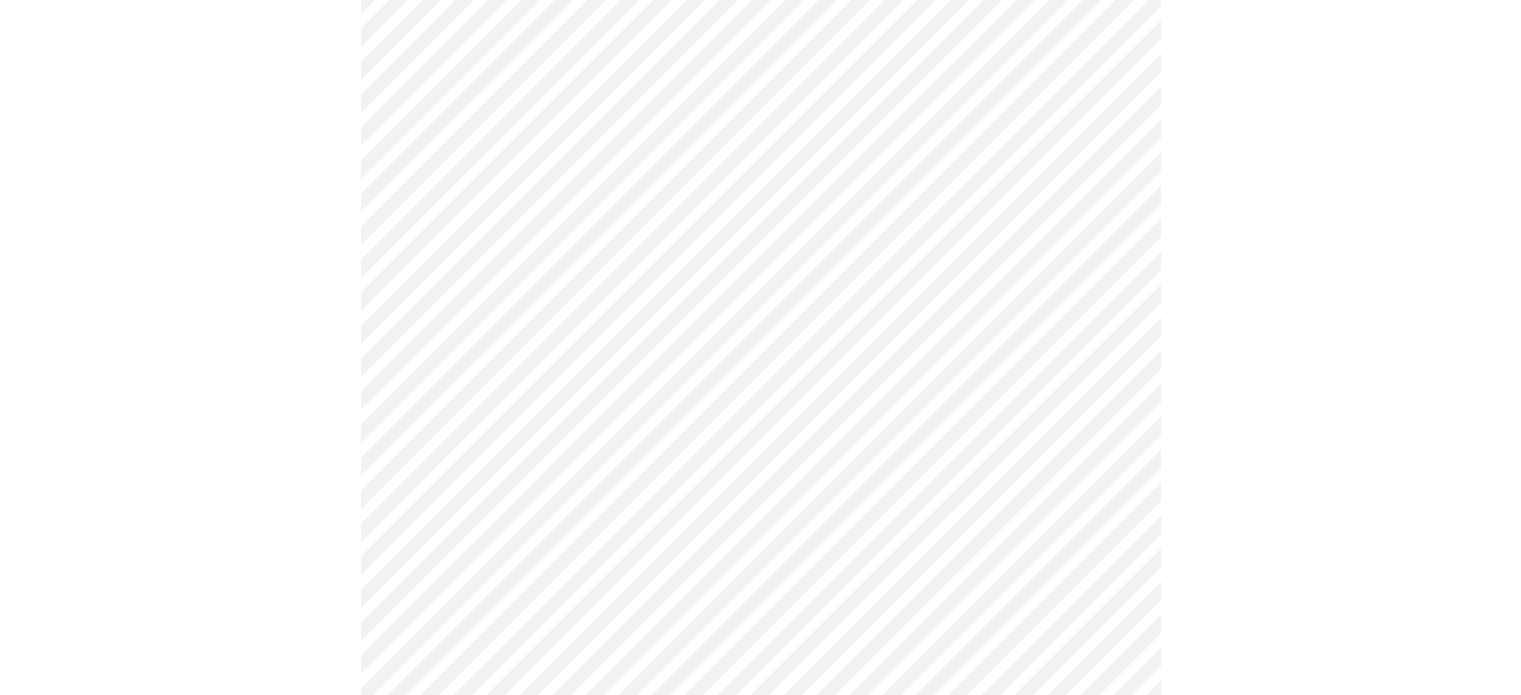 scroll, scrollTop: 952, scrollLeft: 0, axis: vertical 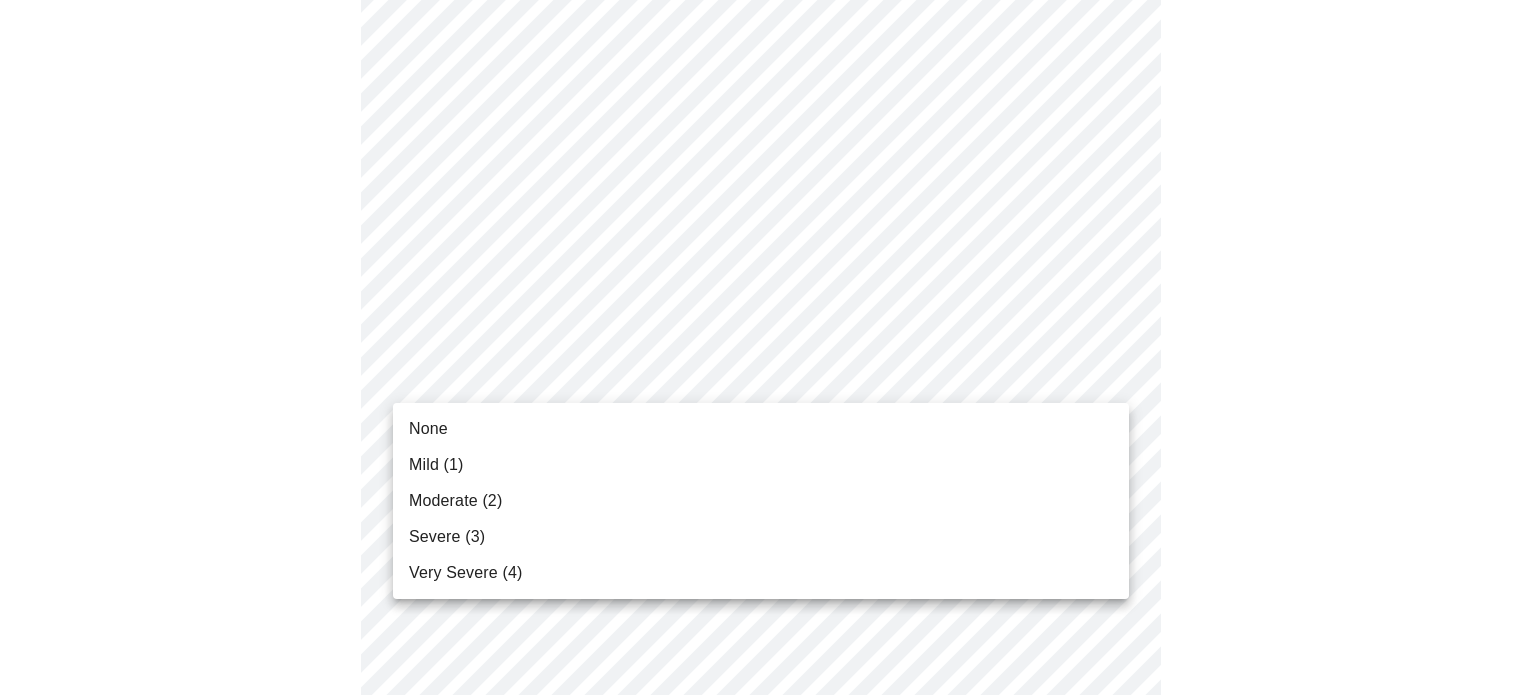click on "Hi Lizeth   Intake Questions for Tue, Aug 5th 2025 @ 8:00am-8:20am 3  /  13 Settings Billing Invoices Log out None Mild (1) Moderate (2) Severe (3) Very Severe (4)" at bounding box center [768, 301] 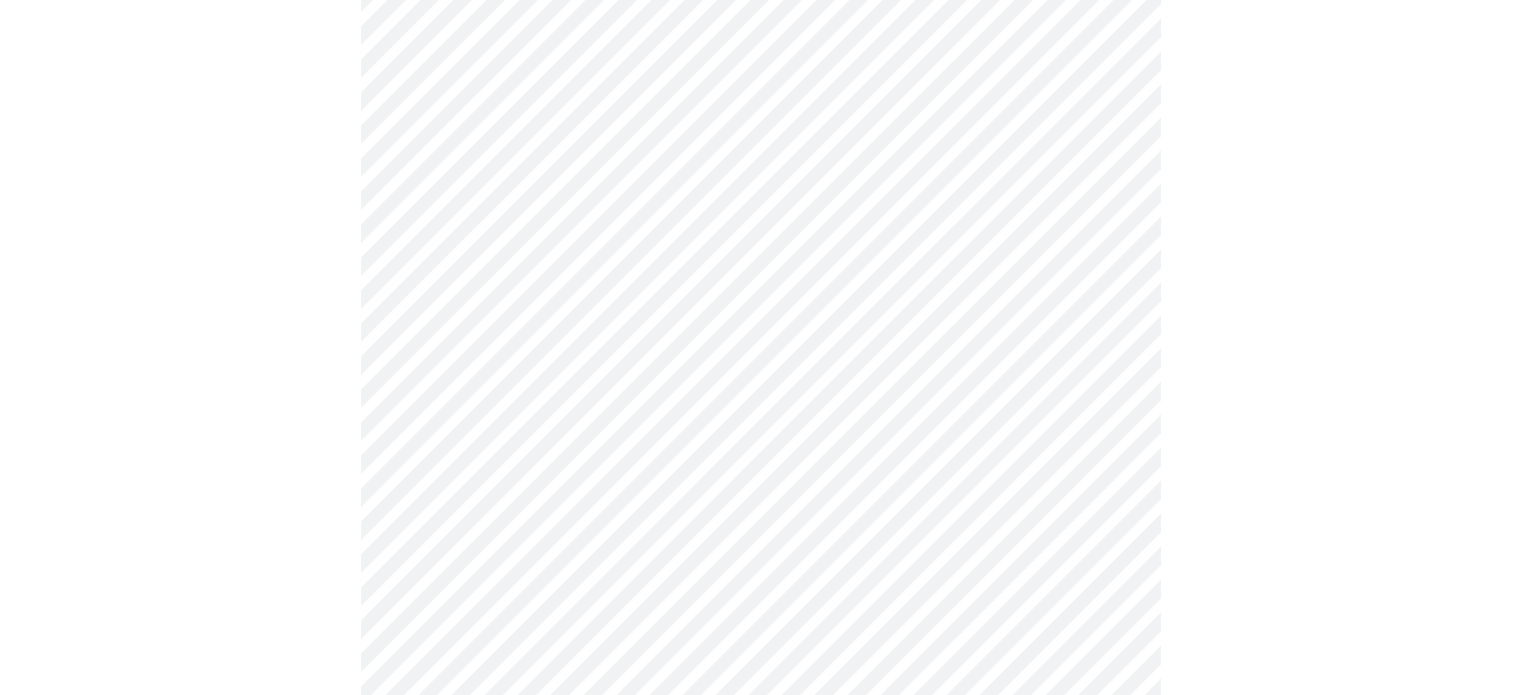 scroll, scrollTop: 988, scrollLeft: 0, axis: vertical 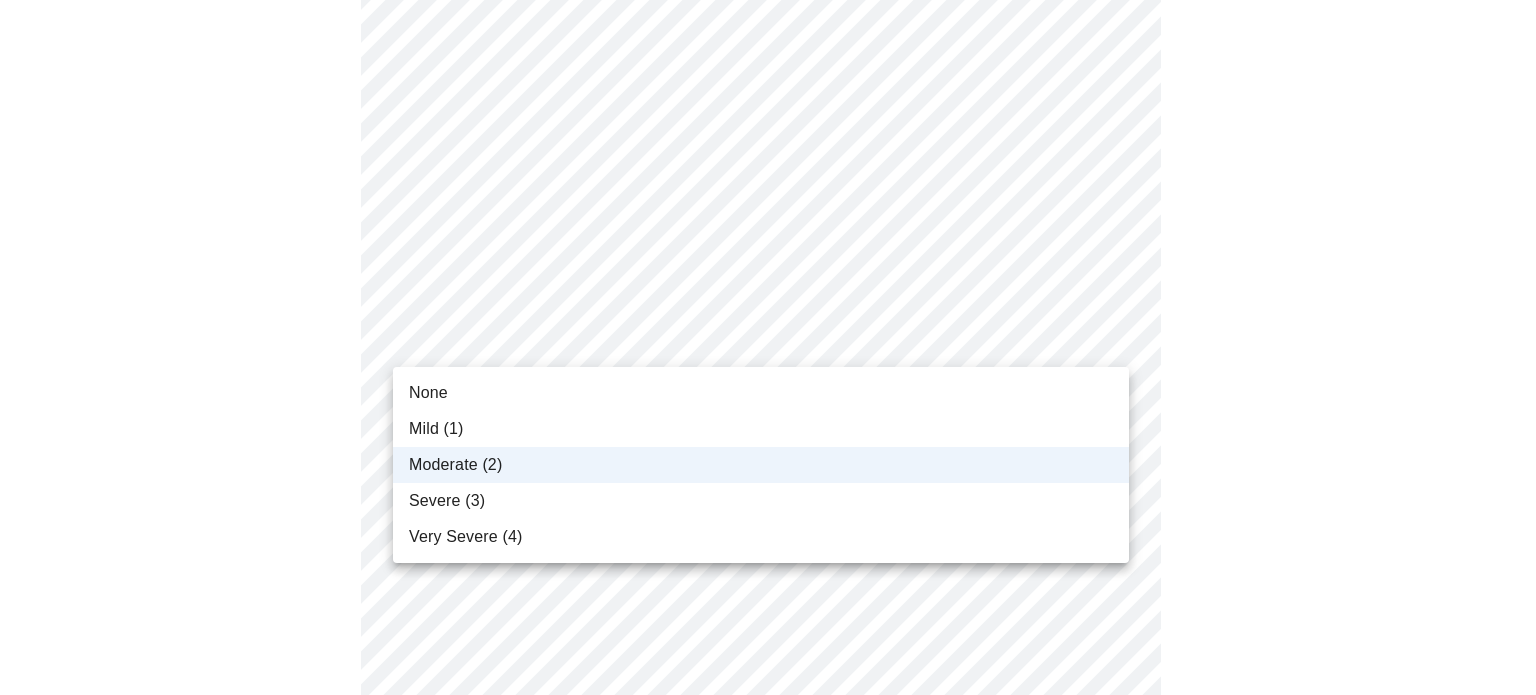 click on "Hi Lizeth   Intake Questions for Tue, Aug 5th 2025 @ 8:00am-8:20am 3  /  13 Settings Billing Invoices Log out None Mild (1) Moderate (2) Severe (3) Very Severe (4)" at bounding box center [768, 251] 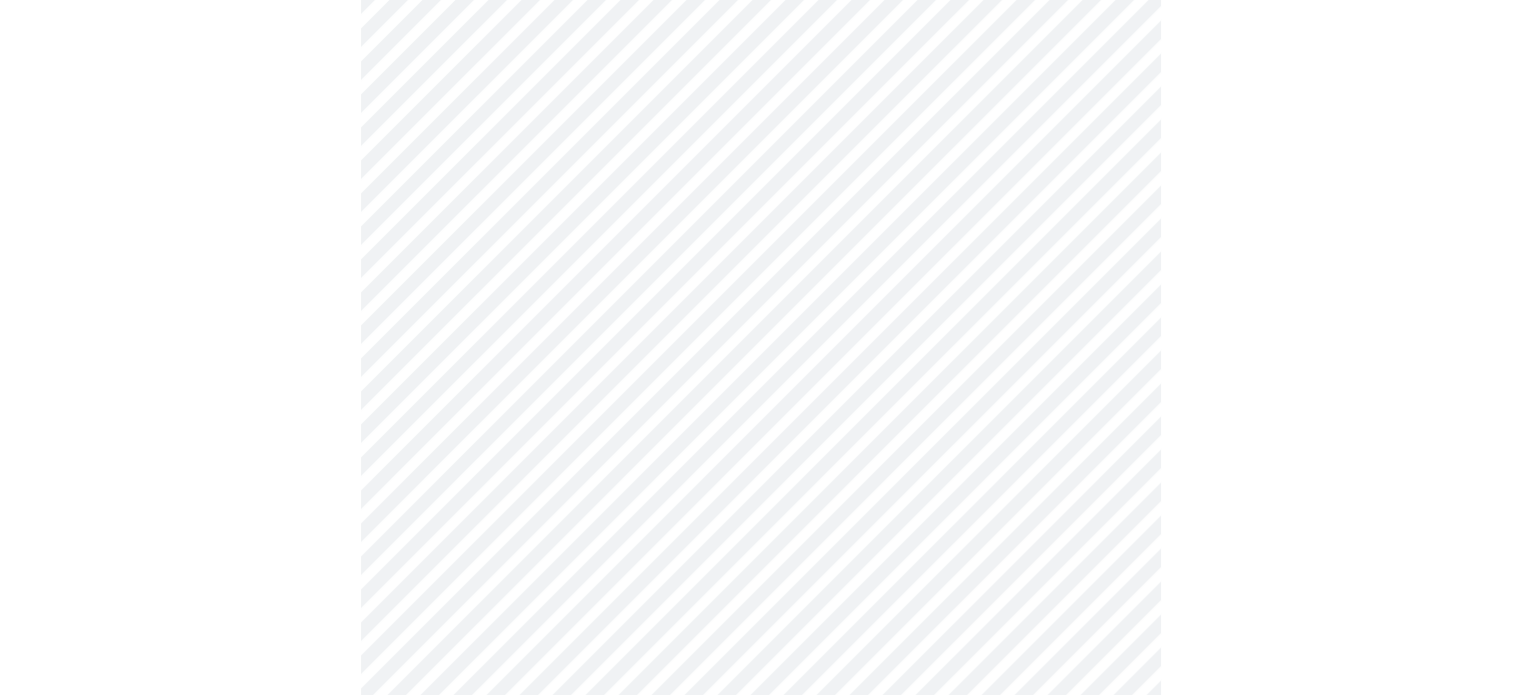 scroll, scrollTop: 1052, scrollLeft: 0, axis: vertical 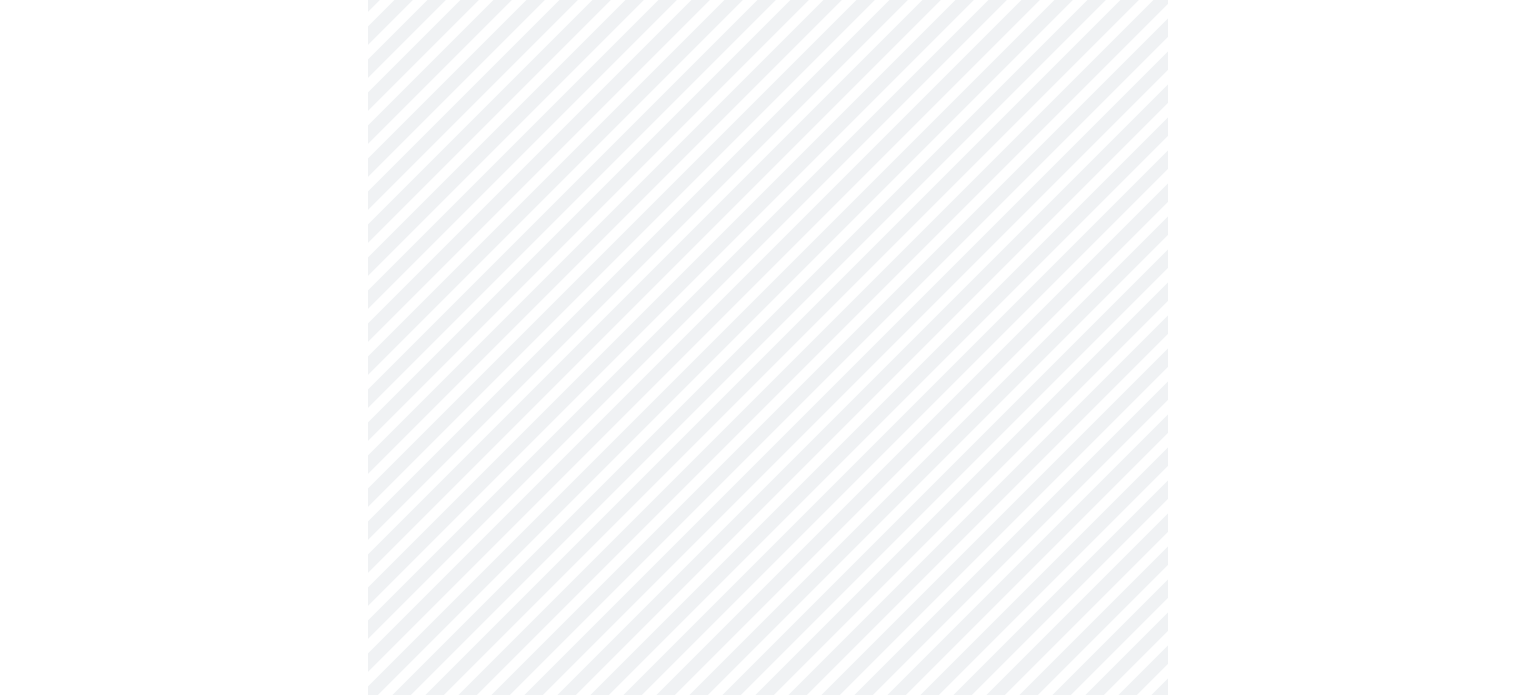 click on "Hi Lizeth   Intake Questions for Tue, Aug 5th 2025 @ 8:00am-8:20am 3  /  13 Settings Billing Invoices Log out" at bounding box center [768, 187] 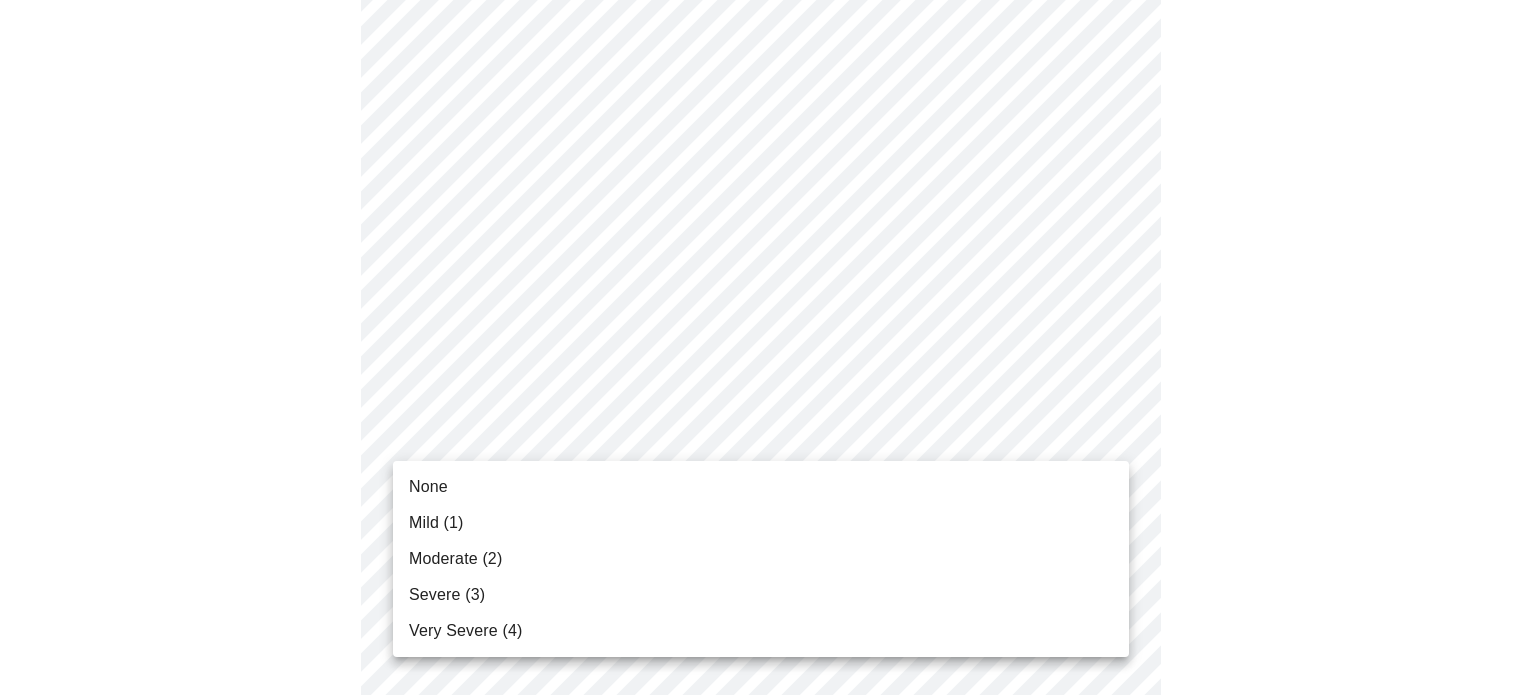 click on "Very Severe (4)" at bounding box center [465, 631] 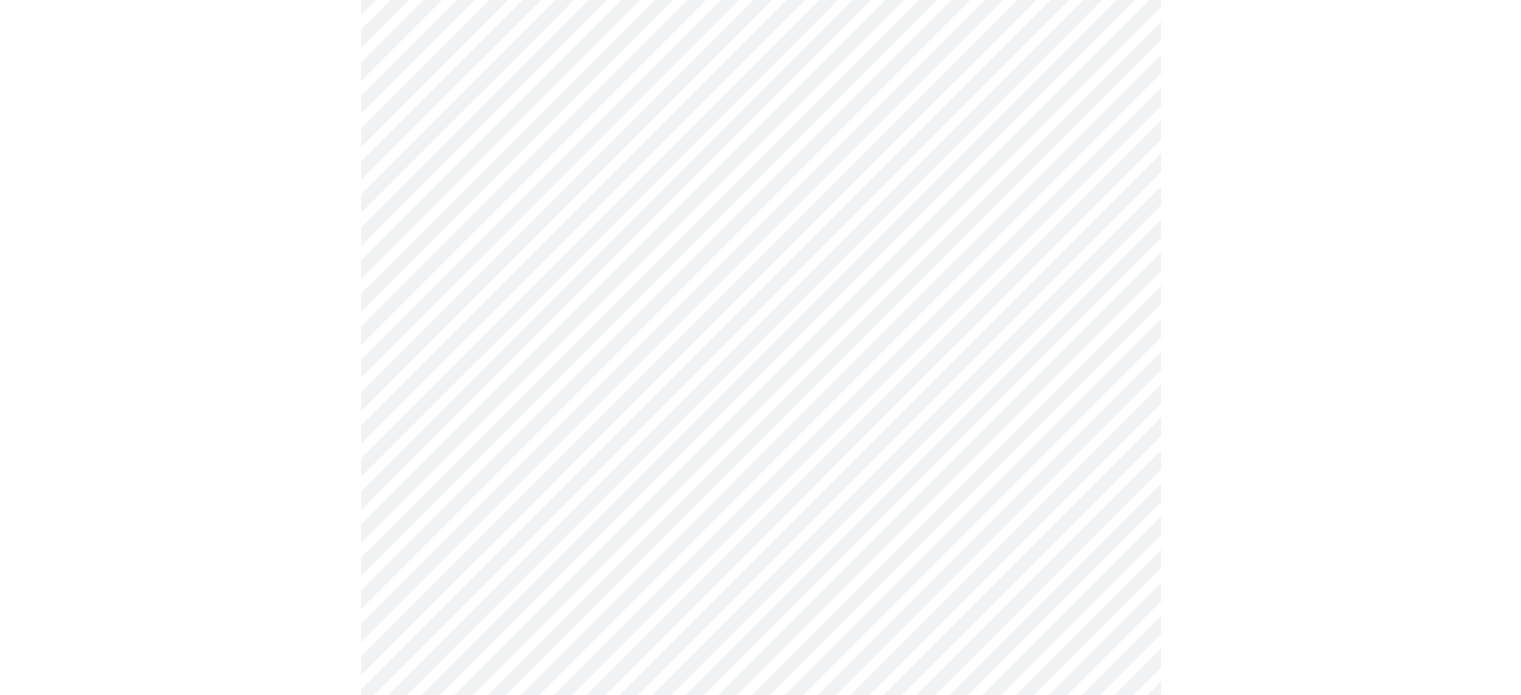 scroll, scrollTop: 1155, scrollLeft: 0, axis: vertical 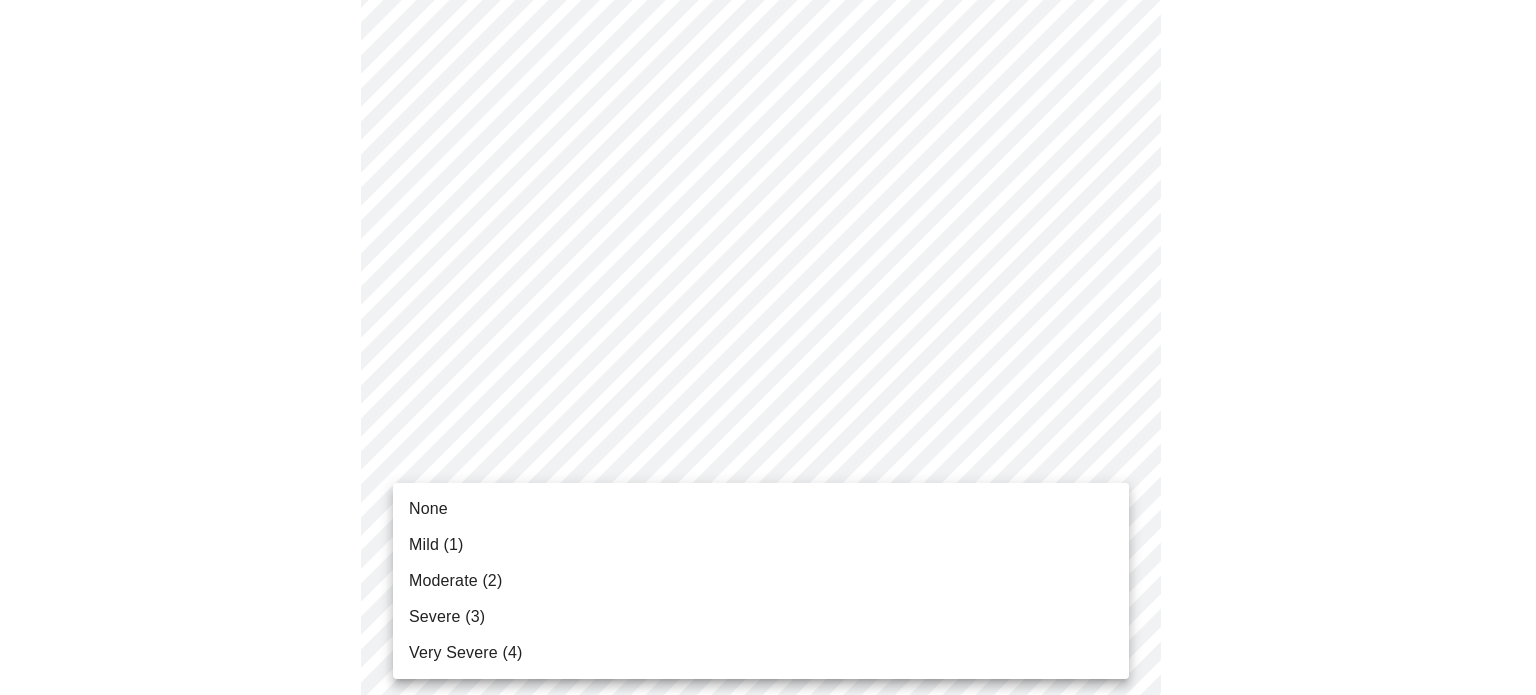 click on "Hi Lizeth   Intake Questions for Tue, Aug 5th 2025 @ 8:00am-8:20am 3  /  13 Settings Billing Invoices Log out None Mild (1) Moderate (2) Severe (3) Very Severe (4)" at bounding box center (768, 70) 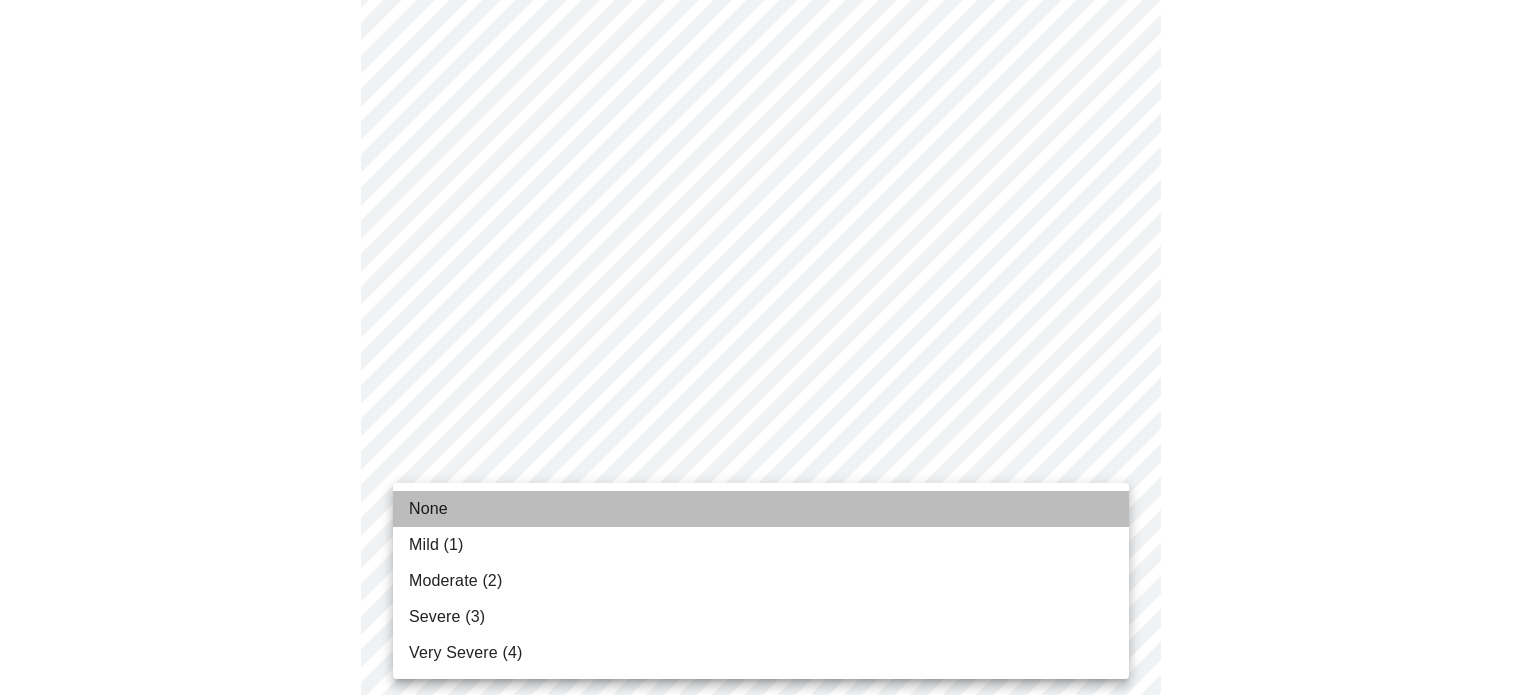 click on "None" at bounding box center (761, 509) 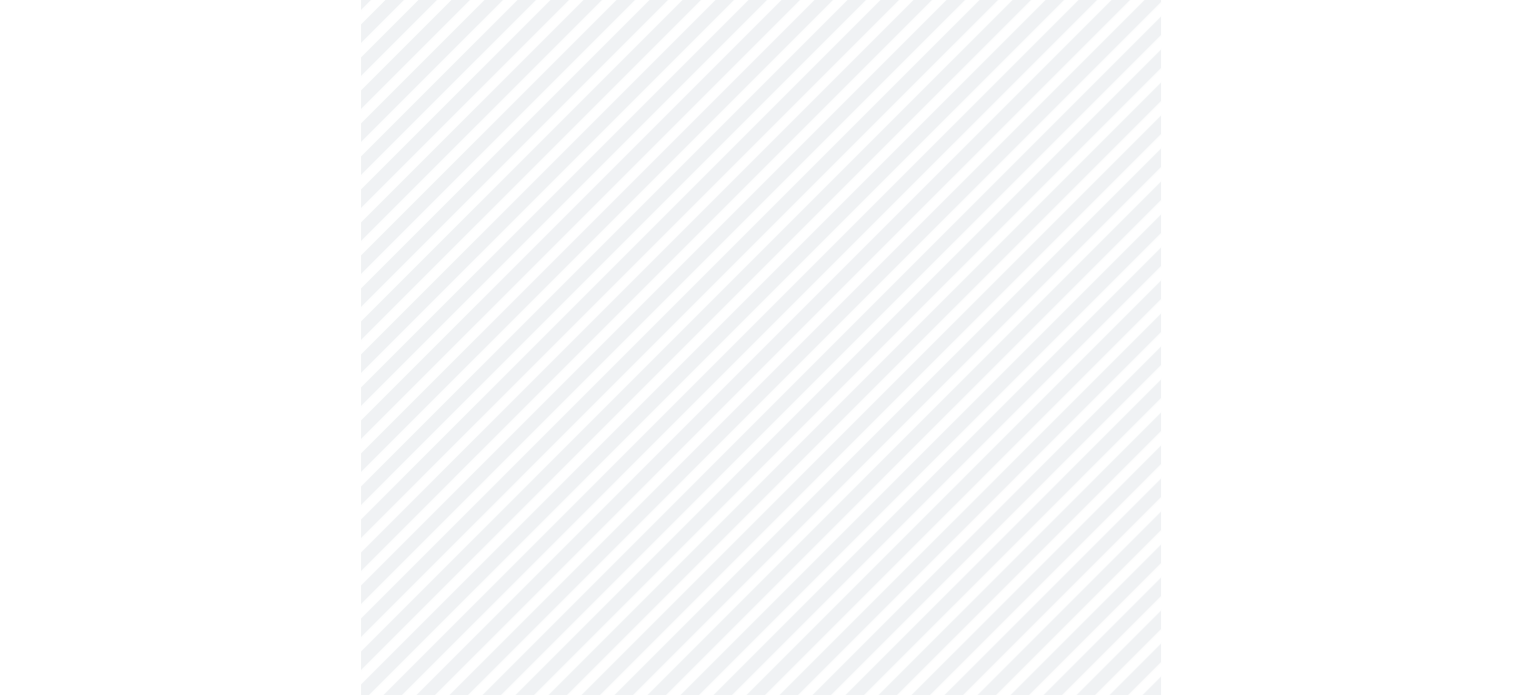 scroll, scrollTop: 1347, scrollLeft: 0, axis: vertical 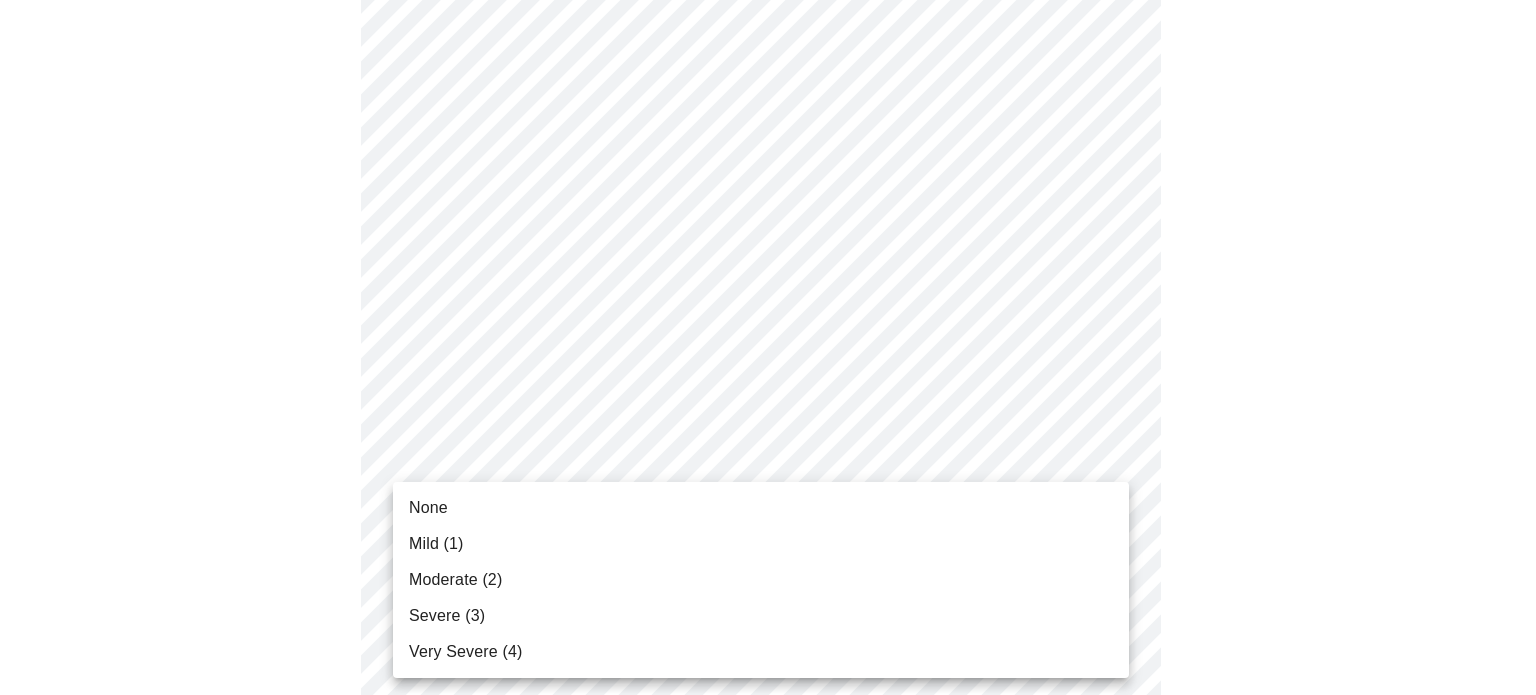 click on "Hi Lizeth   Intake Questions for Tue, Aug 5th 2025 @ 8:00am-8:20am 3  /  13 Settings Billing Invoices Log out None Mild (1) Moderate (2) Severe (3) Very Severe (4)" at bounding box center [768, -136] 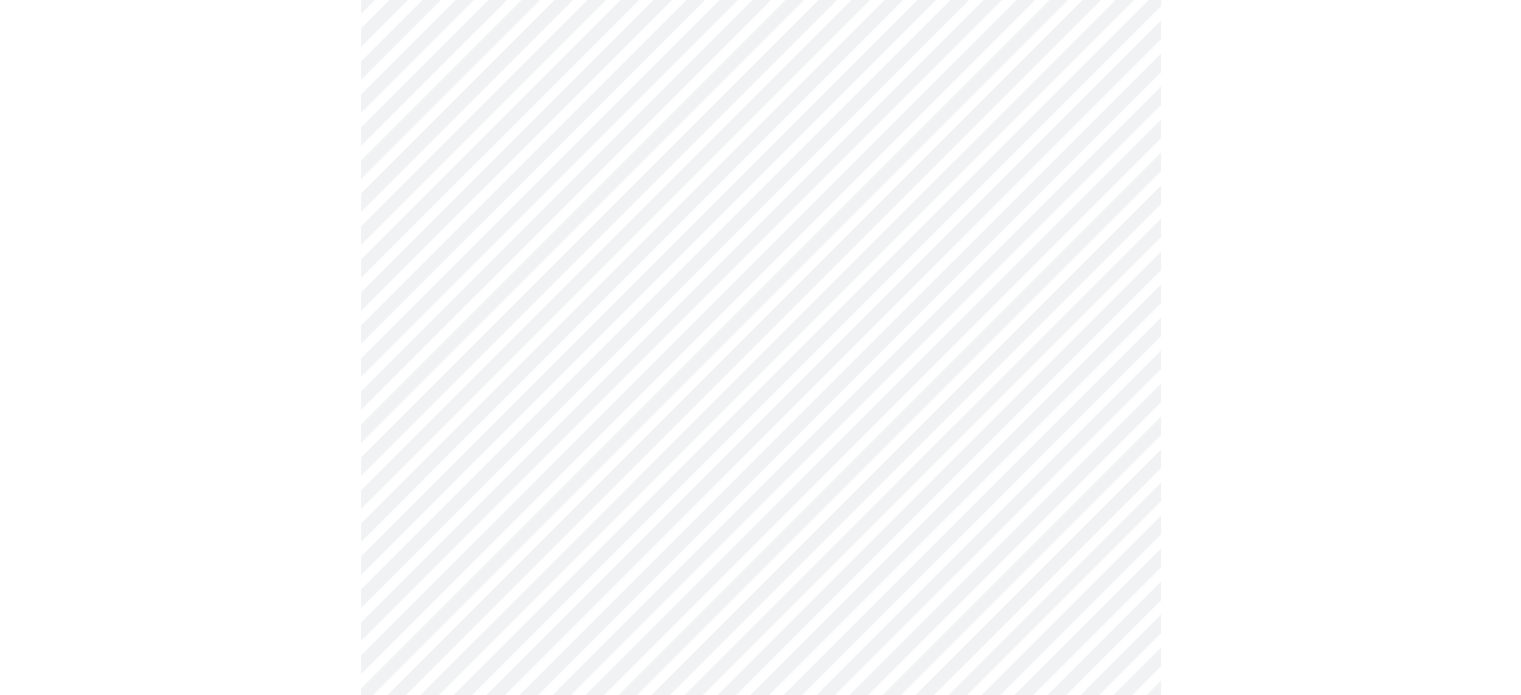 scroll, scrollTop: 1447, scrollLeft: 0, axis: vertical 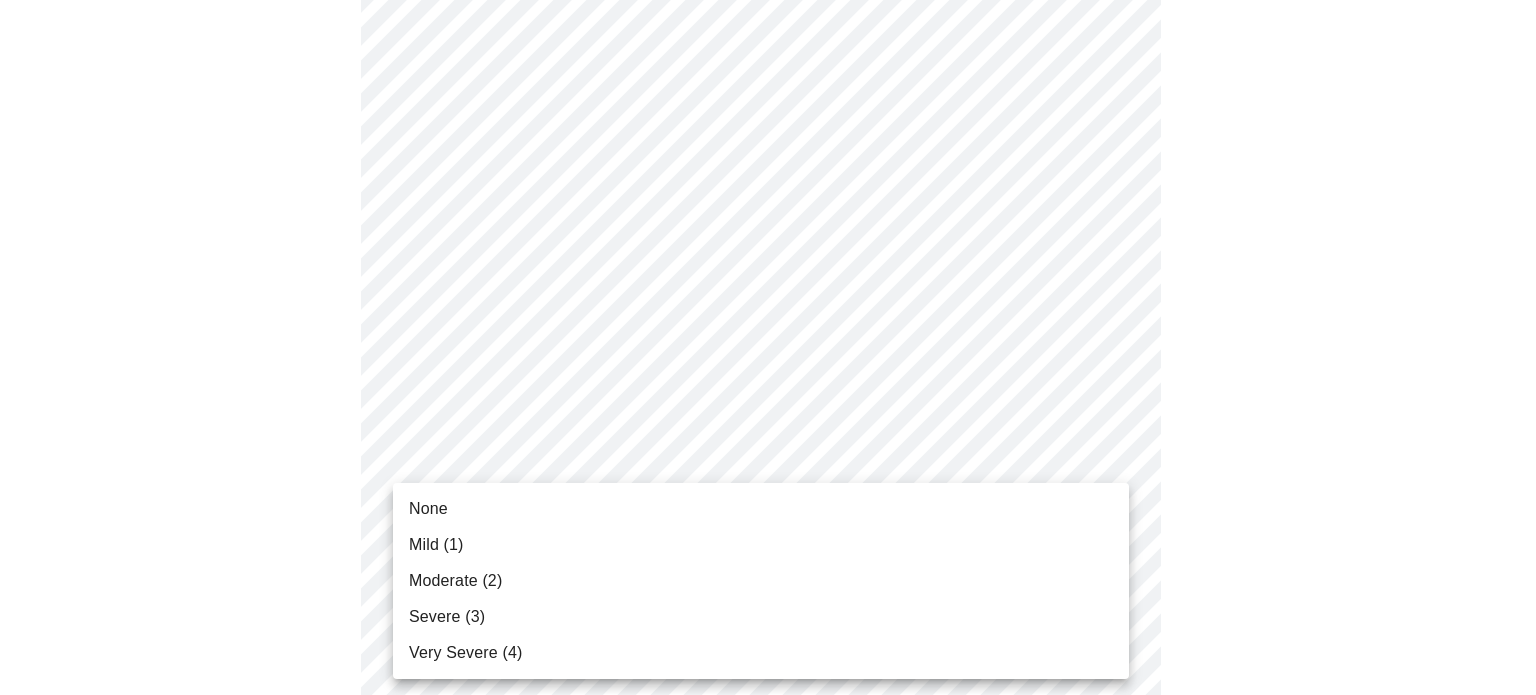click on "Hi Lizeth   Intake Questions for Tue, Aug 5th 2025 @ 8:00am-8:20am 3  /  13 Settings Billing Invoices Log out None Mild (1) Moderate (2) Severe (3) Very Severe (4)" at bounding box center [768, -250] 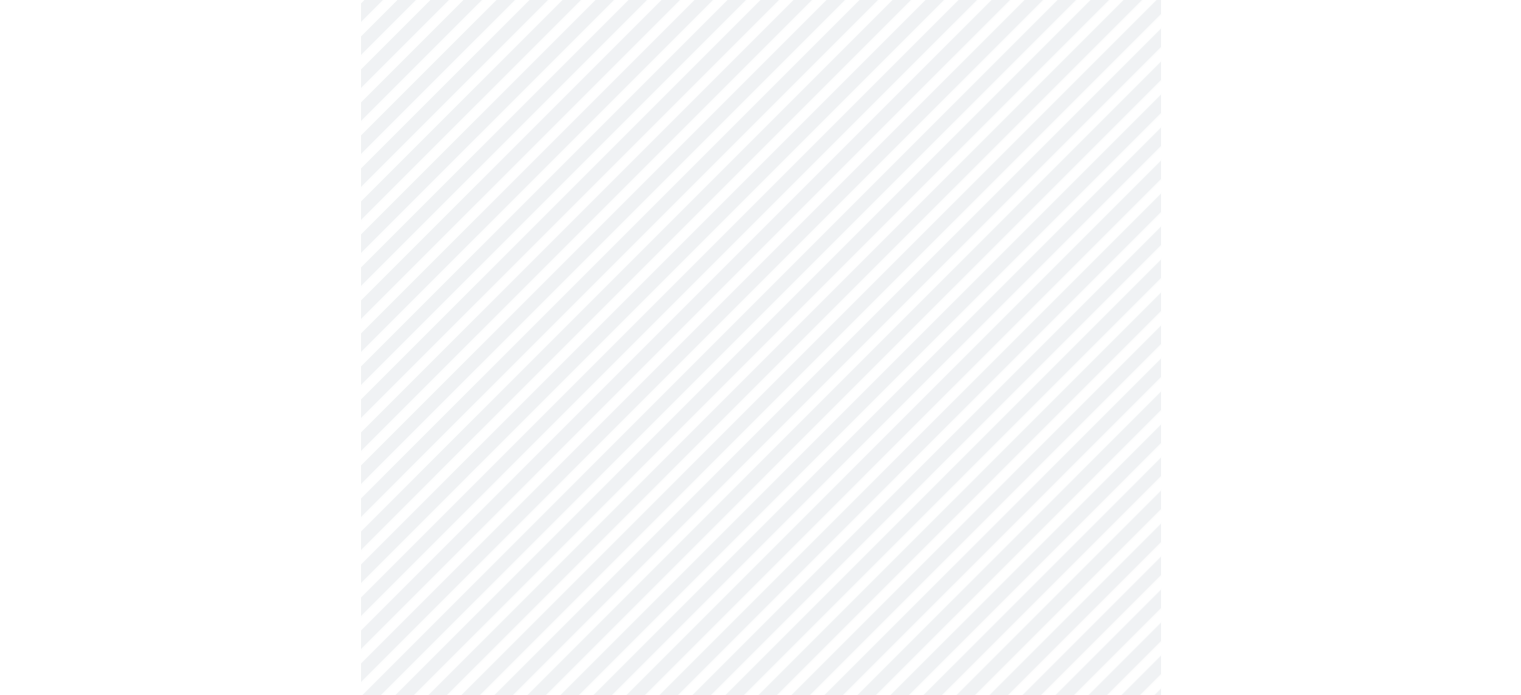 scroll, scrollTop: 915, scrollLeft: 0, axis: vertical 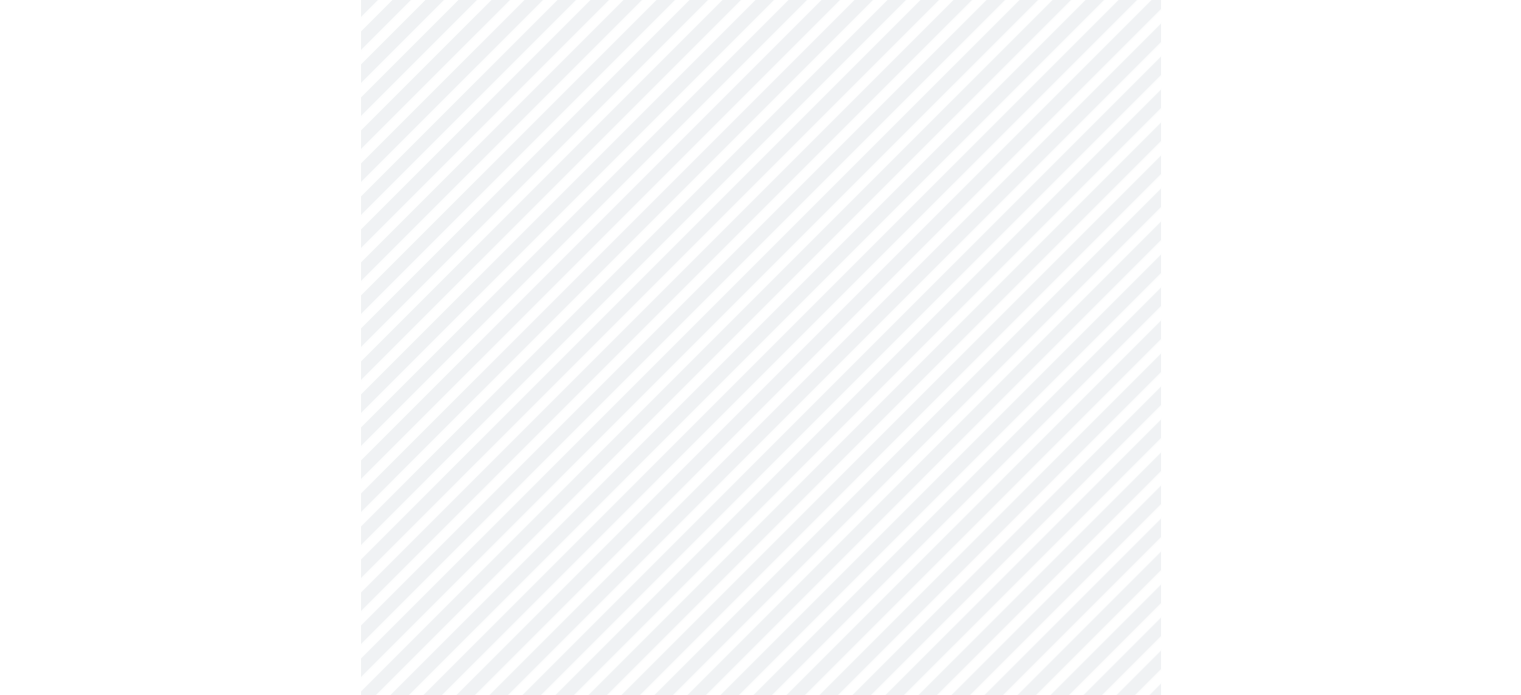 click on "Hi Lizeth   Intake Questions for Tue, Aug 5th 2025 @ 8:00am-8:20am 3  /  13 Settings Billing Invoices Log out" at bounding box center (760, 269) 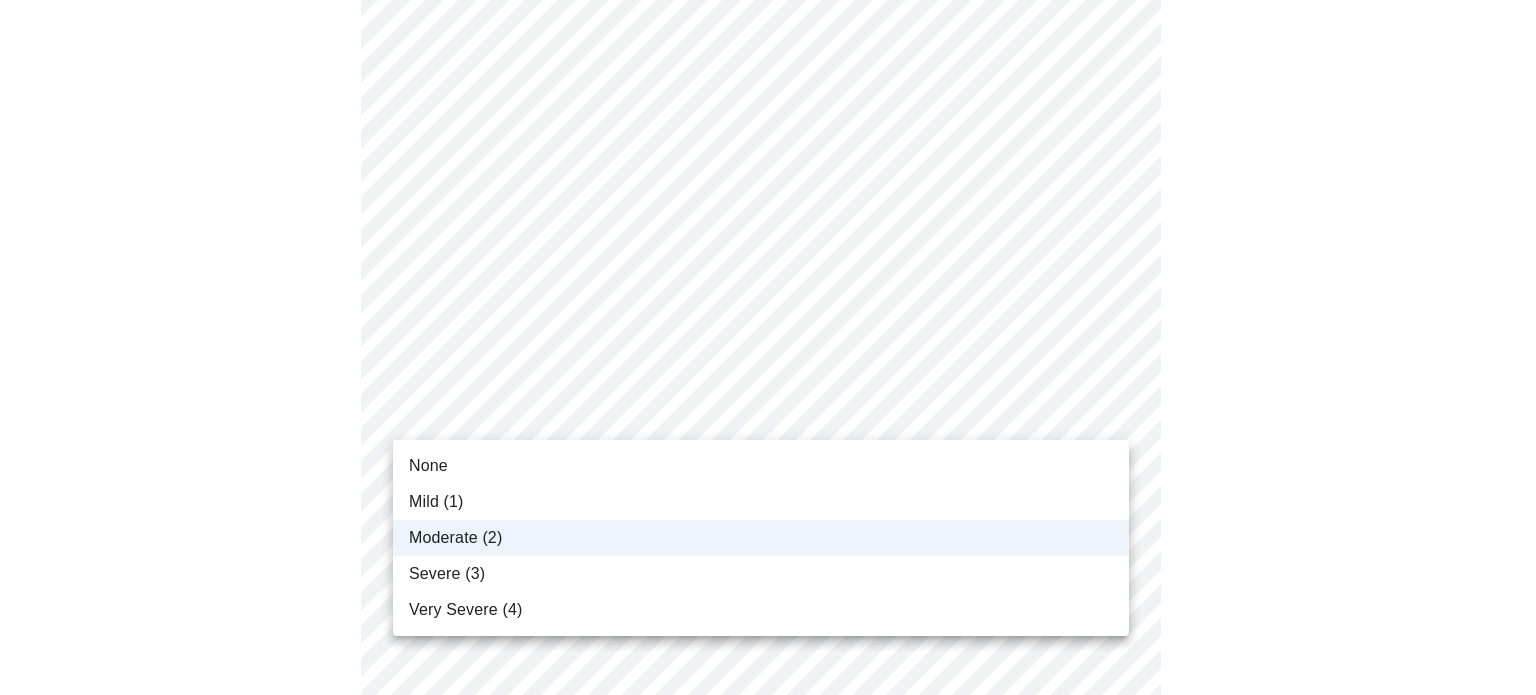 click at bounding box center [768, 347] 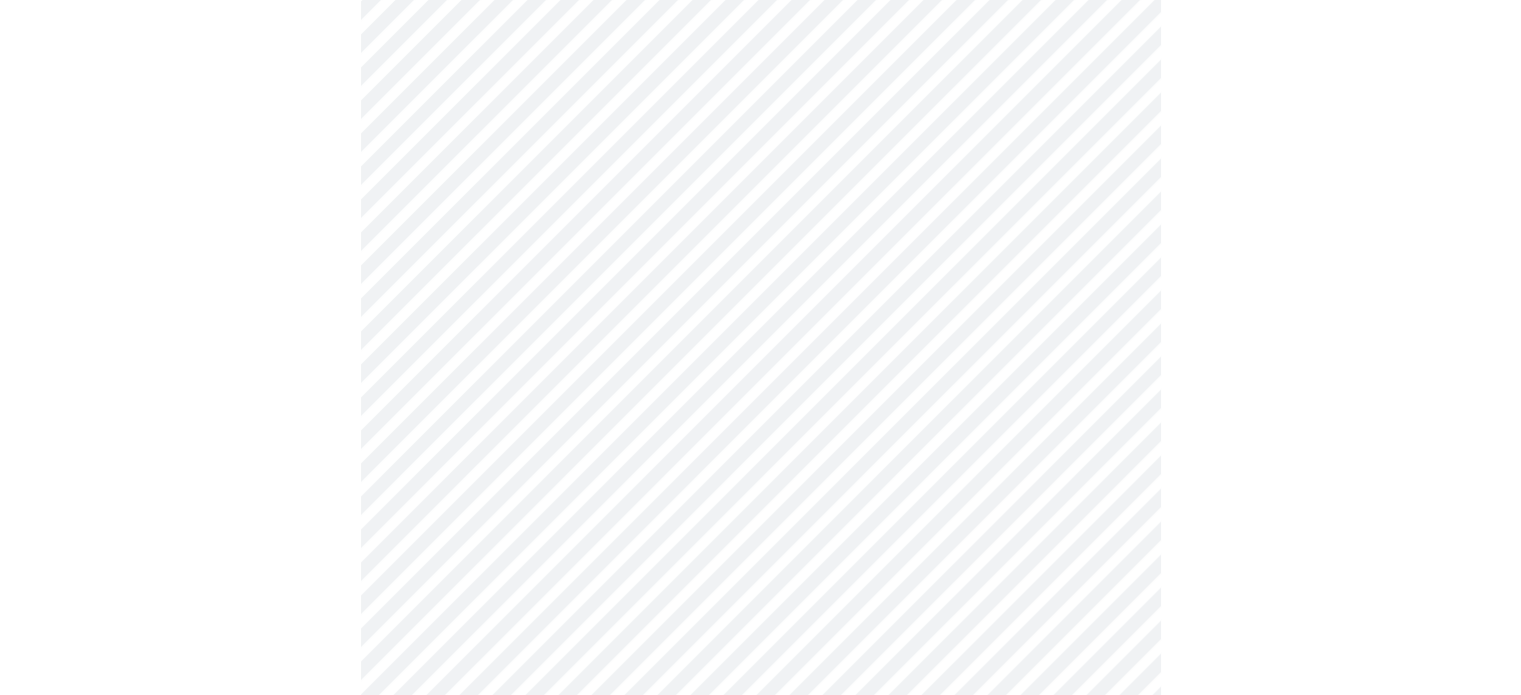 scroll, scrollTop: 718, scrollLeft: 0, axis: vertical 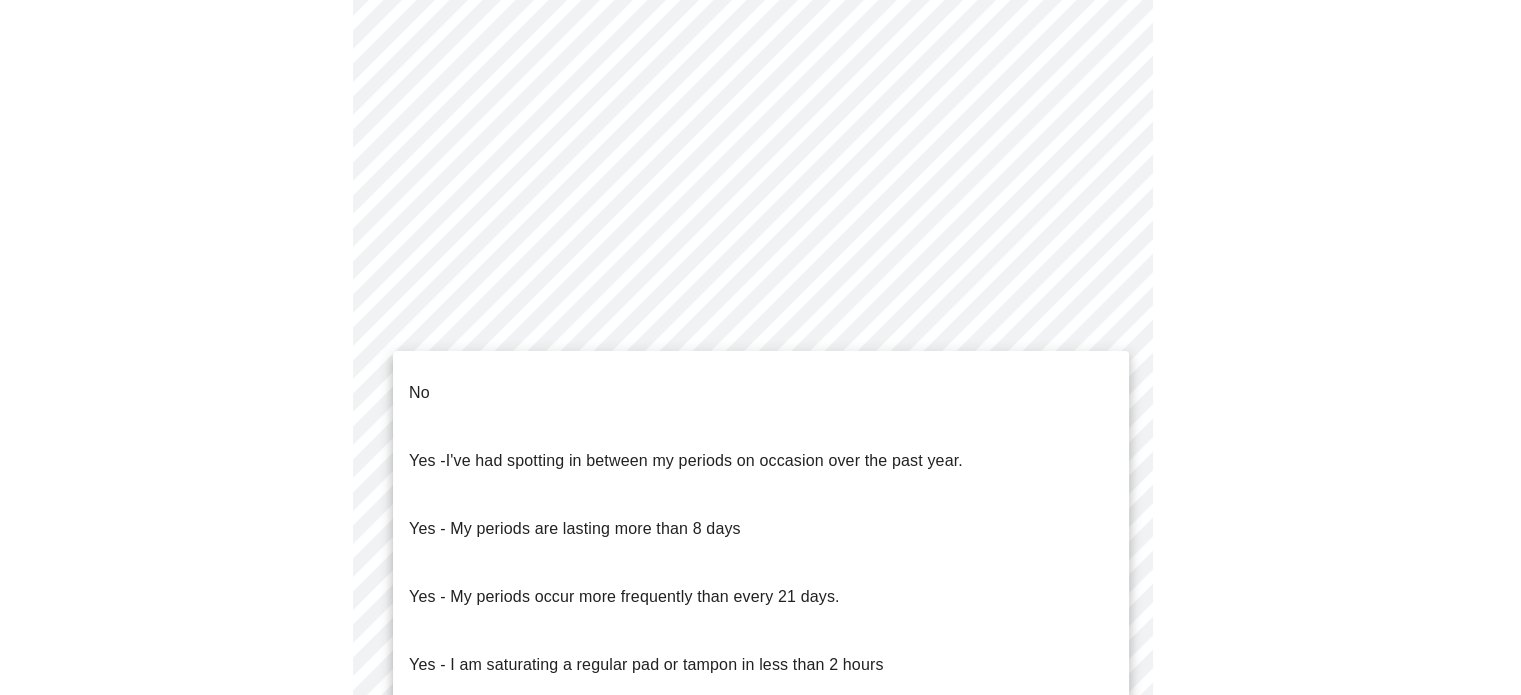 click on "Hi Lizeth   Intake Questions for Tue, Aug 5th 2025 @ 8:00am-8:20am 4  /  13 Settings Billing Invoices Log out No
Yes -  I've had spotting in between my periods on occasion over the past year.
Yes - My periods are lasting more than 8 days
Yes - My periods occur more frequently than every 21 days.
Yes - I am saturating a regular pad or tampon in less than 2 hours
Yes - I had bleeding or spotting (even a tinge) after going 12 months without a period" at bounding box center (760, 235) 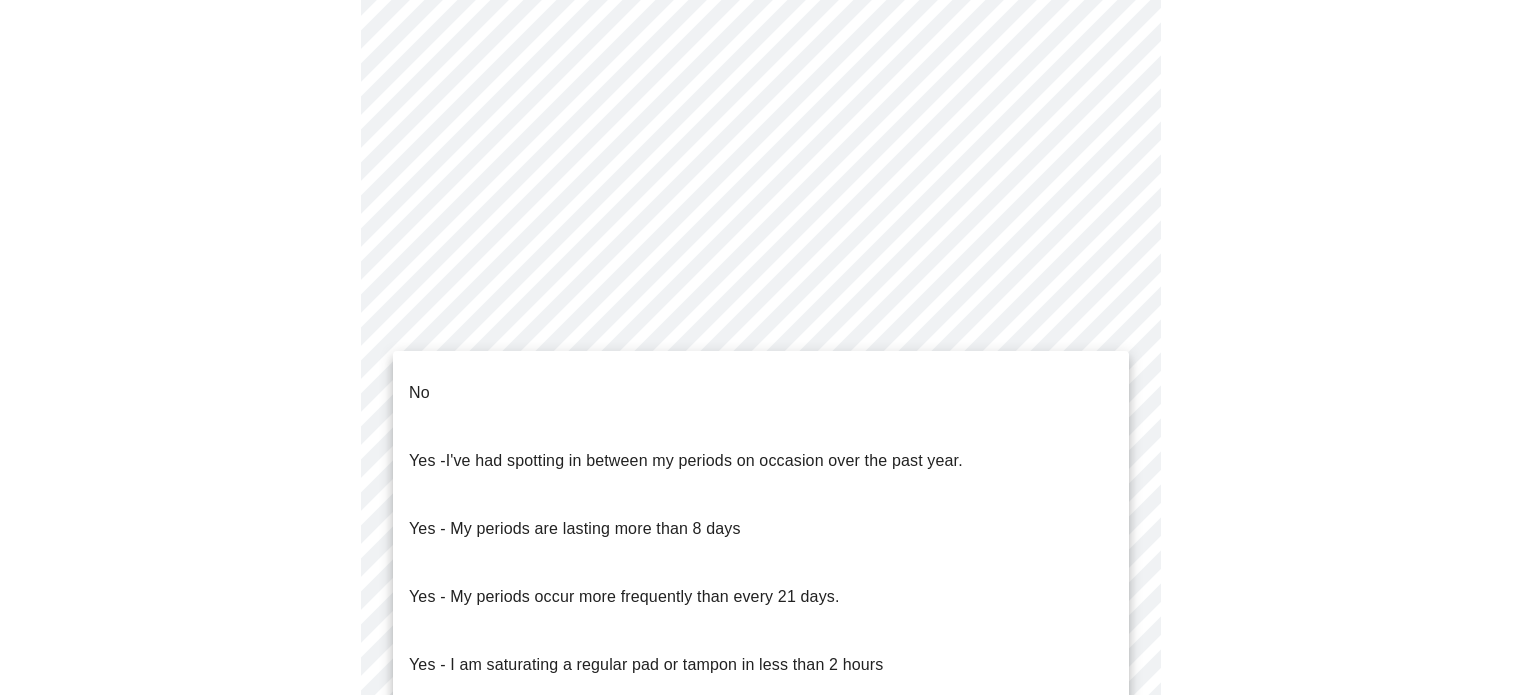 click on "No" at bounding box center [761, 393] 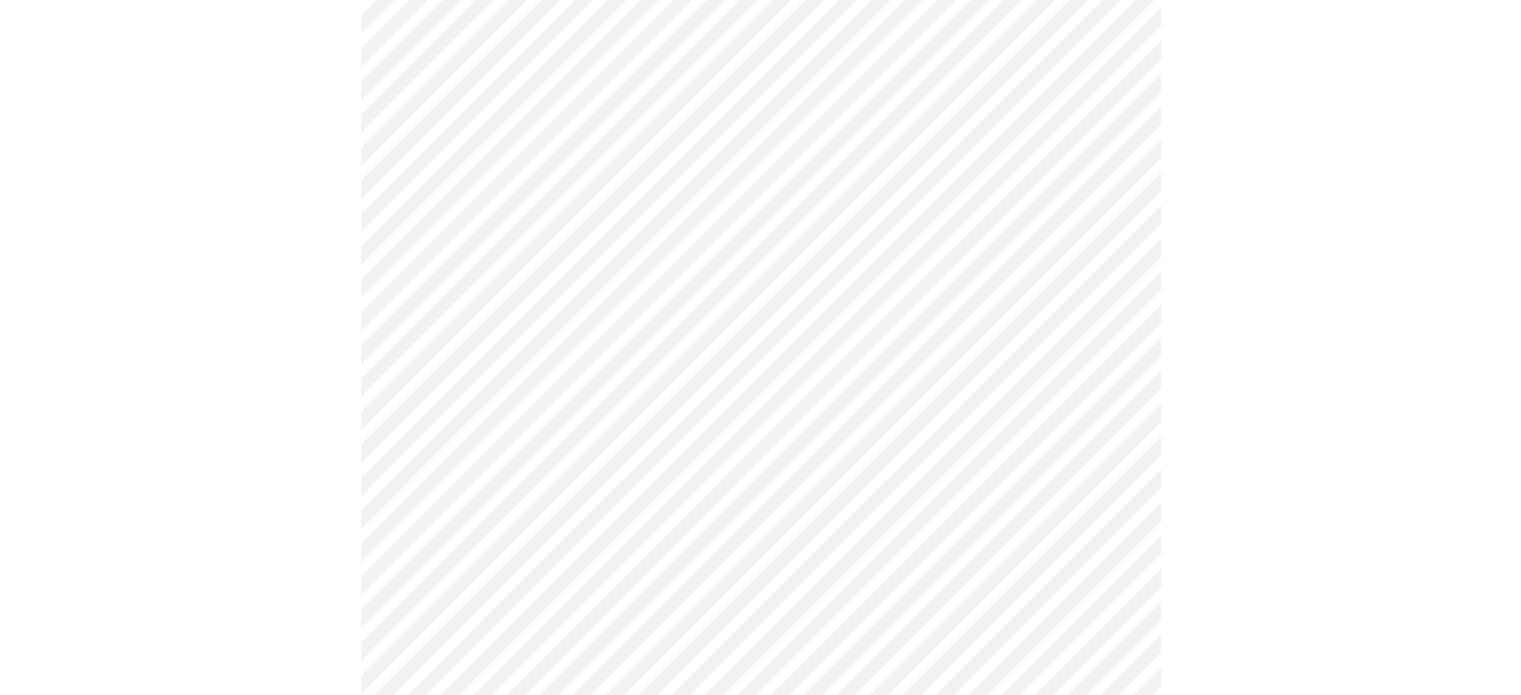 scroll, scrollTop: 907, scrollLeft: 0, axis: vertical 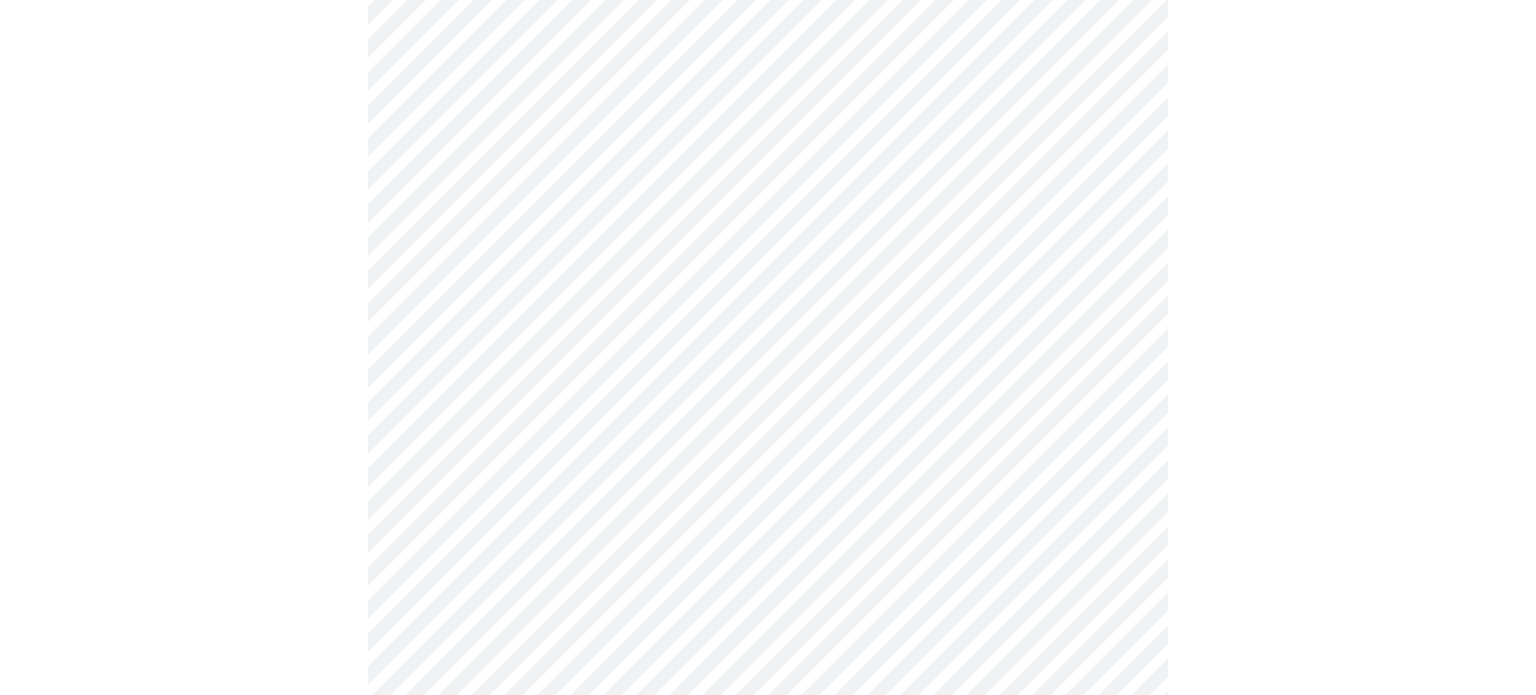 click on "MyMenopauseRx Appointments Messaging Labs Uploads Medications Community Refer a Friend Hi Lizeth   Intake Questions for Tue, Aug 5th 2025 @ 8:00am-8:20am 4  /  13 Settings Billing Invoices Log out" at bounding box center (768, 40) 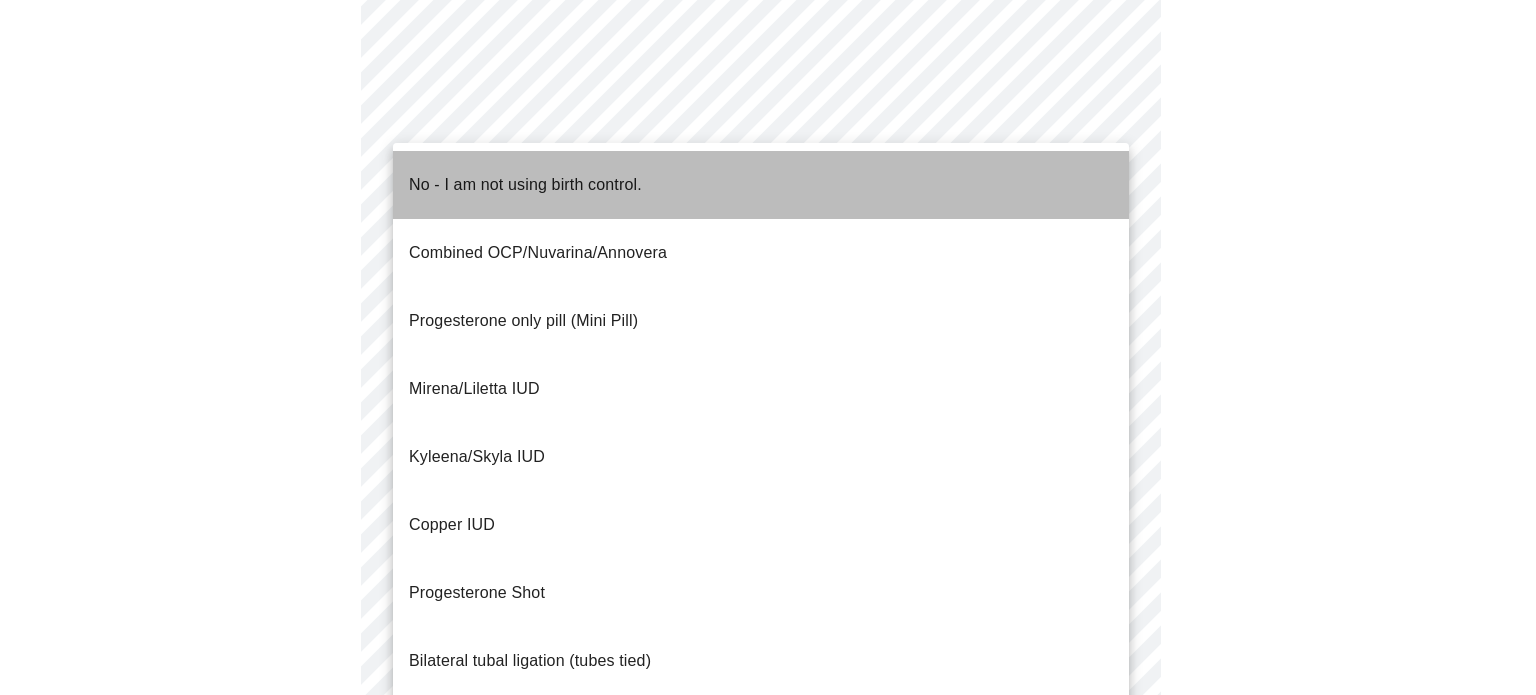 click on "No - I am not using birth control." at bounding box center (525, 185) 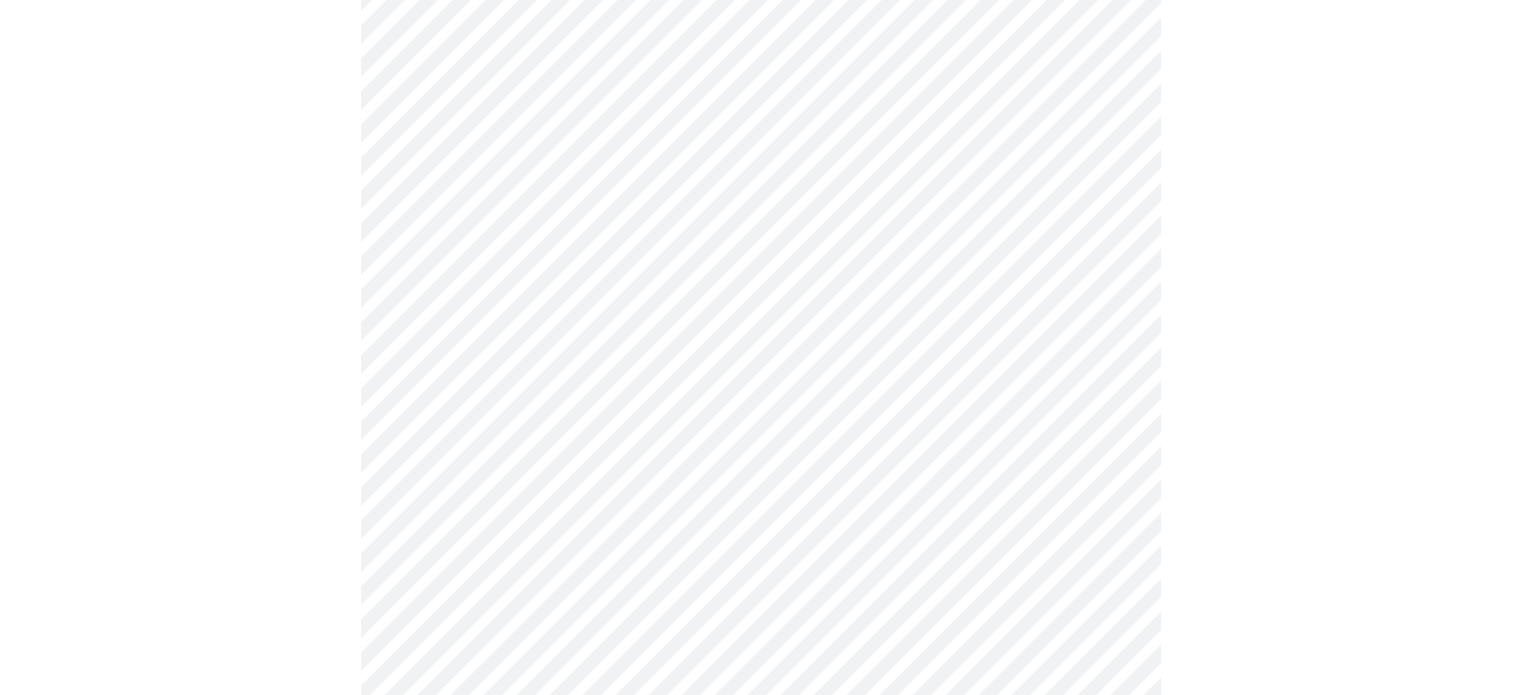 scroll, scrollTop: 1087, scrollLeft: 0, axis: vertical 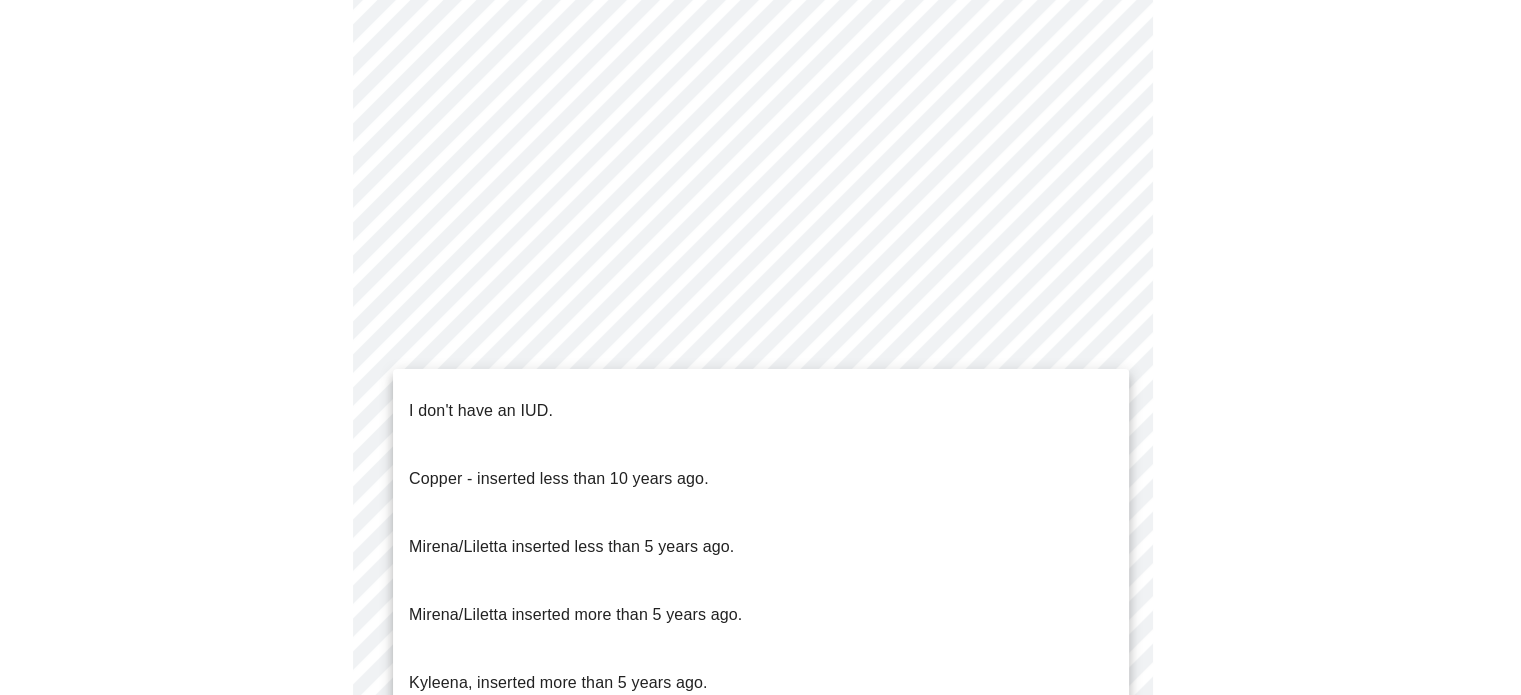 click on "MyMenopauseRx Appointments Messaging Labs Uploads Medications Community Refer a Friend Hi [FIRST] Intake Questions for [DAY], [DATE] [YEAR] @ [TIME]-[TIME] [TIMEZONE] / 13 Settings Billing Invoices Log out I don't have an IUD.
Copper - inserted less than 10 years ago.
Mirena/Liletta inserted less than 5 years ago.
Mirena/Liletta inserted more than 5 years ago.
Kyleena, inserted more than 5 years ago." at bounding box center (760, -146) 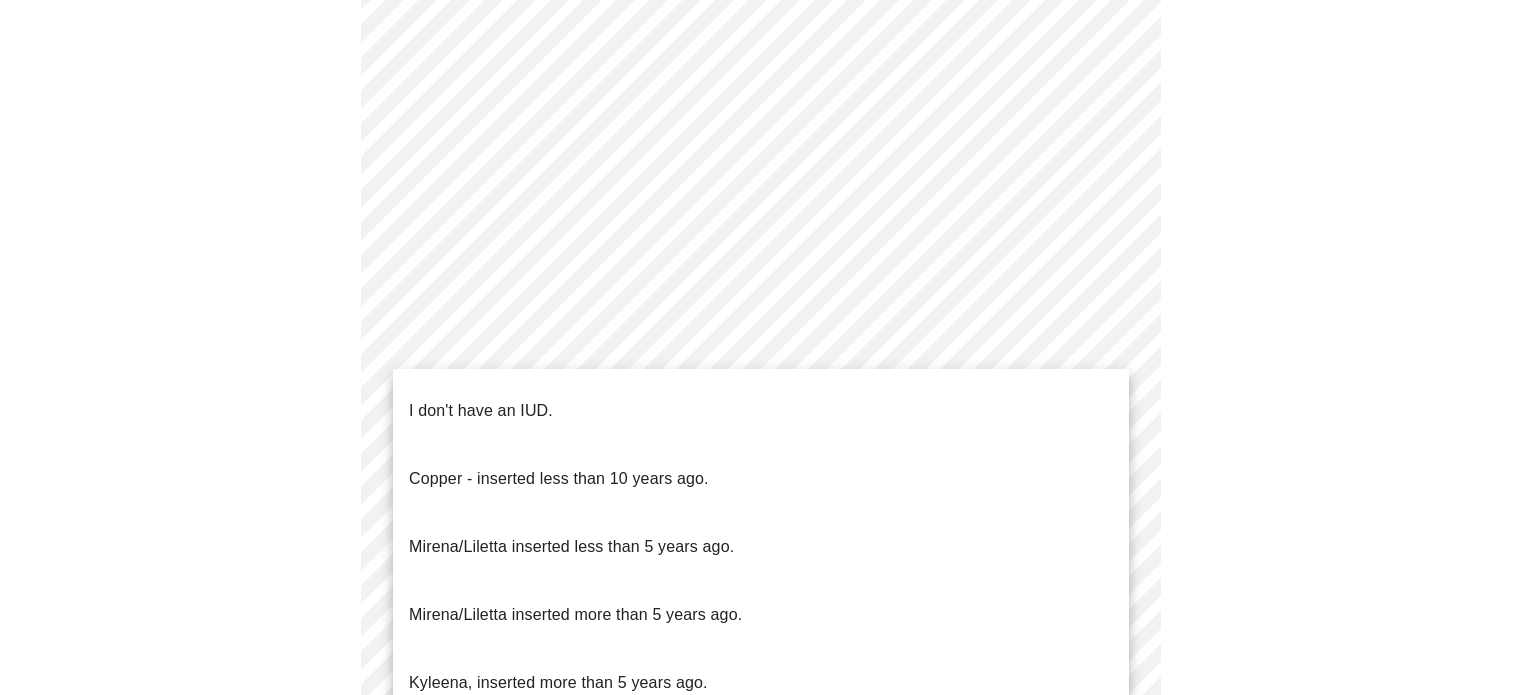 click on "I don't have an IUD." at bounding box center [481, 411] 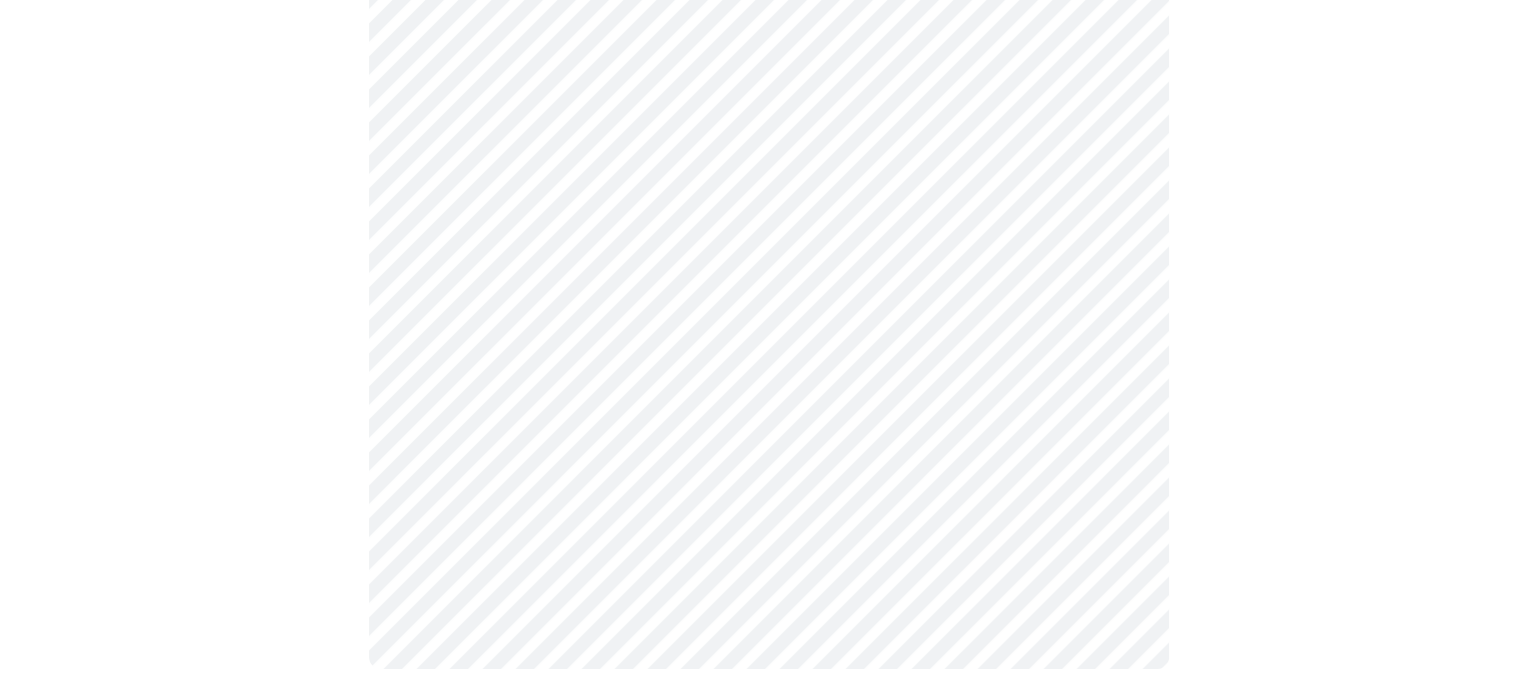 scroll, scrollTop: 1160, scrollLeft: 0, axis: vertical 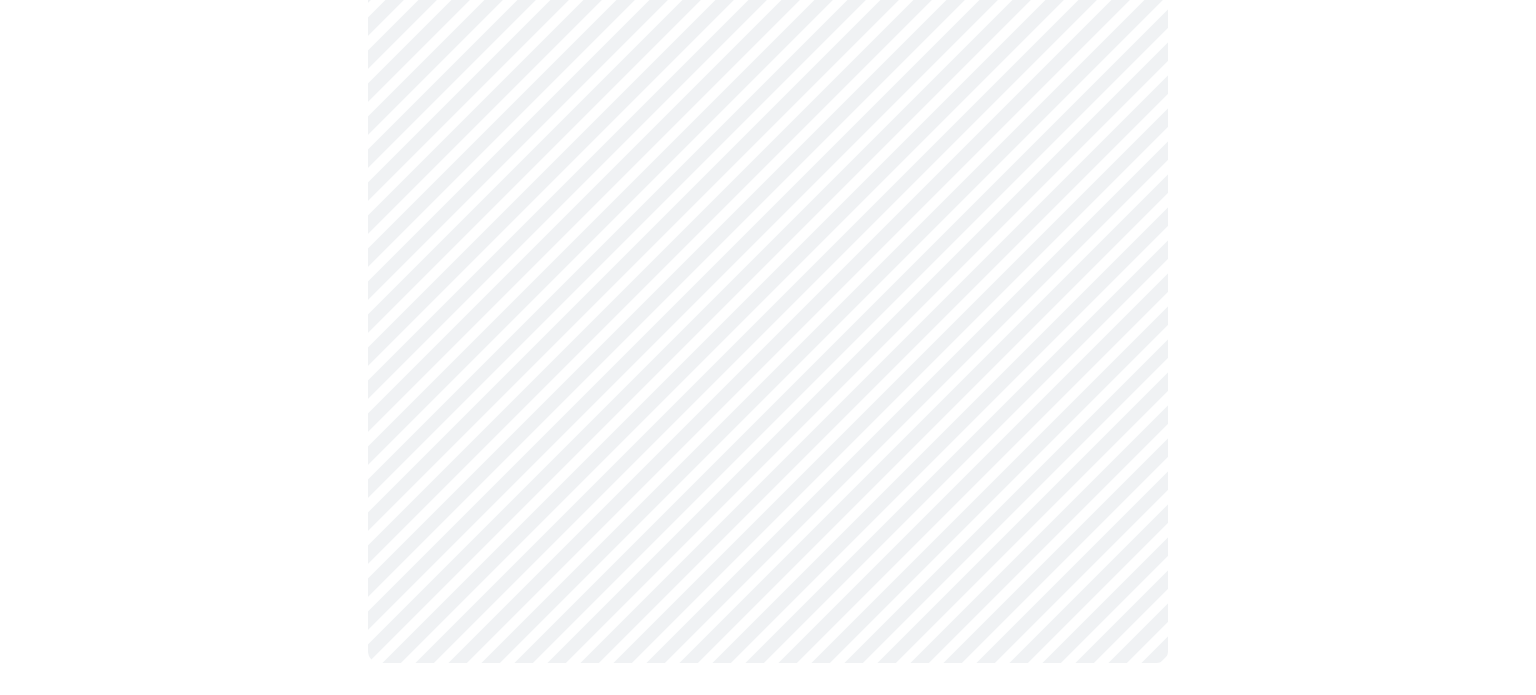 click on "MyMenopauseRx Appointments Messaging Labs Uploads Medications Community Refer a Friend Hi Lizeth   Intake Questions for Tue, Aug 5th 2025 @ 8:00am-8:20am 4  /  13 Settings Billing Invoices Log out" at bounding box center (768, -225) 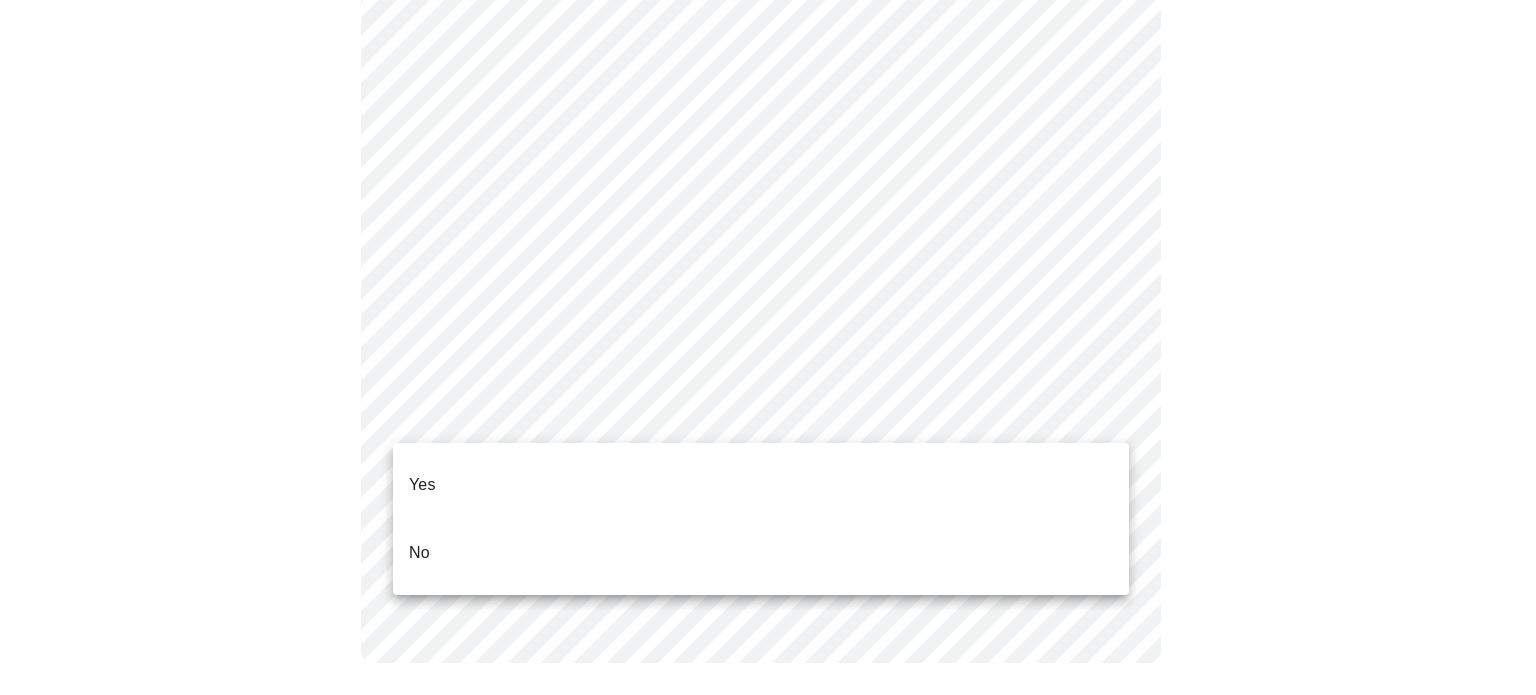 click on "Yes" at bounding box center (422, 485) 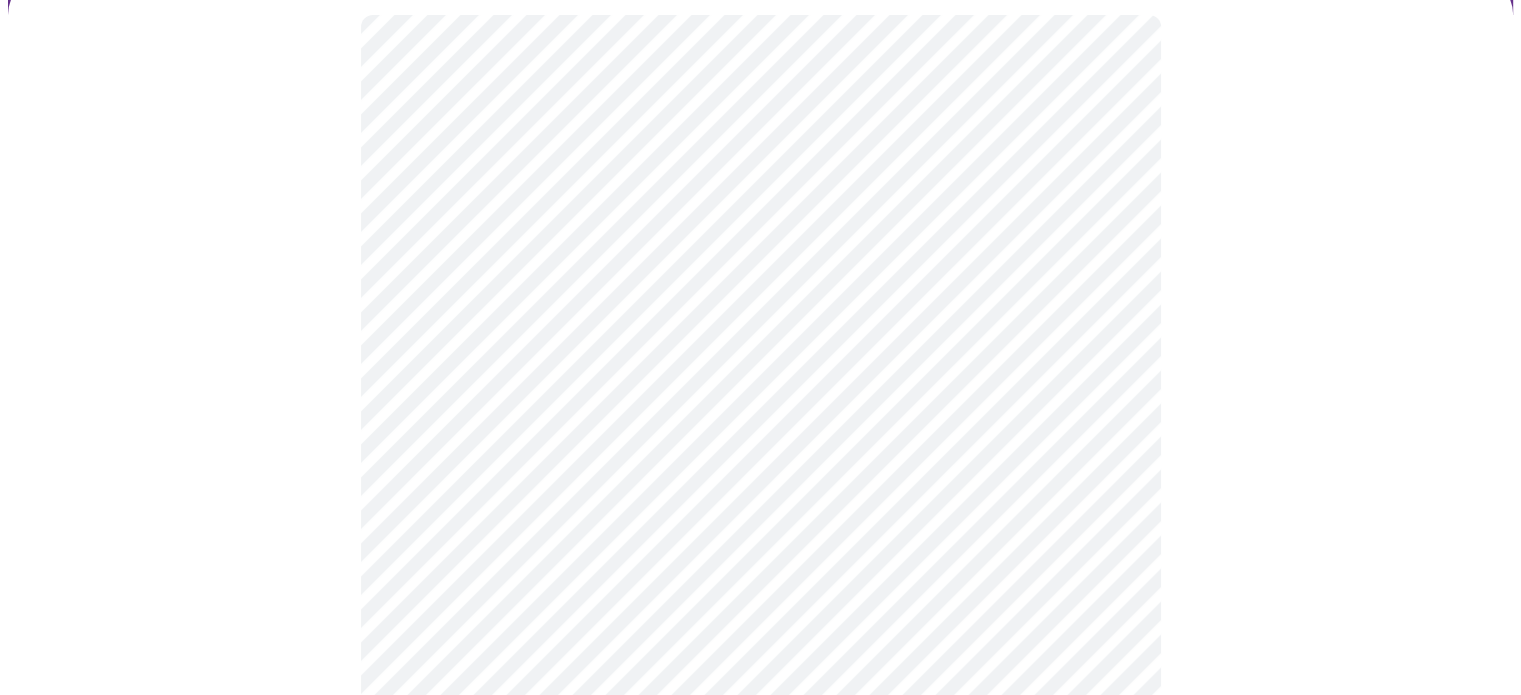 scroll, scrollTop: 172, scrollLeft: 0, axis: vertical 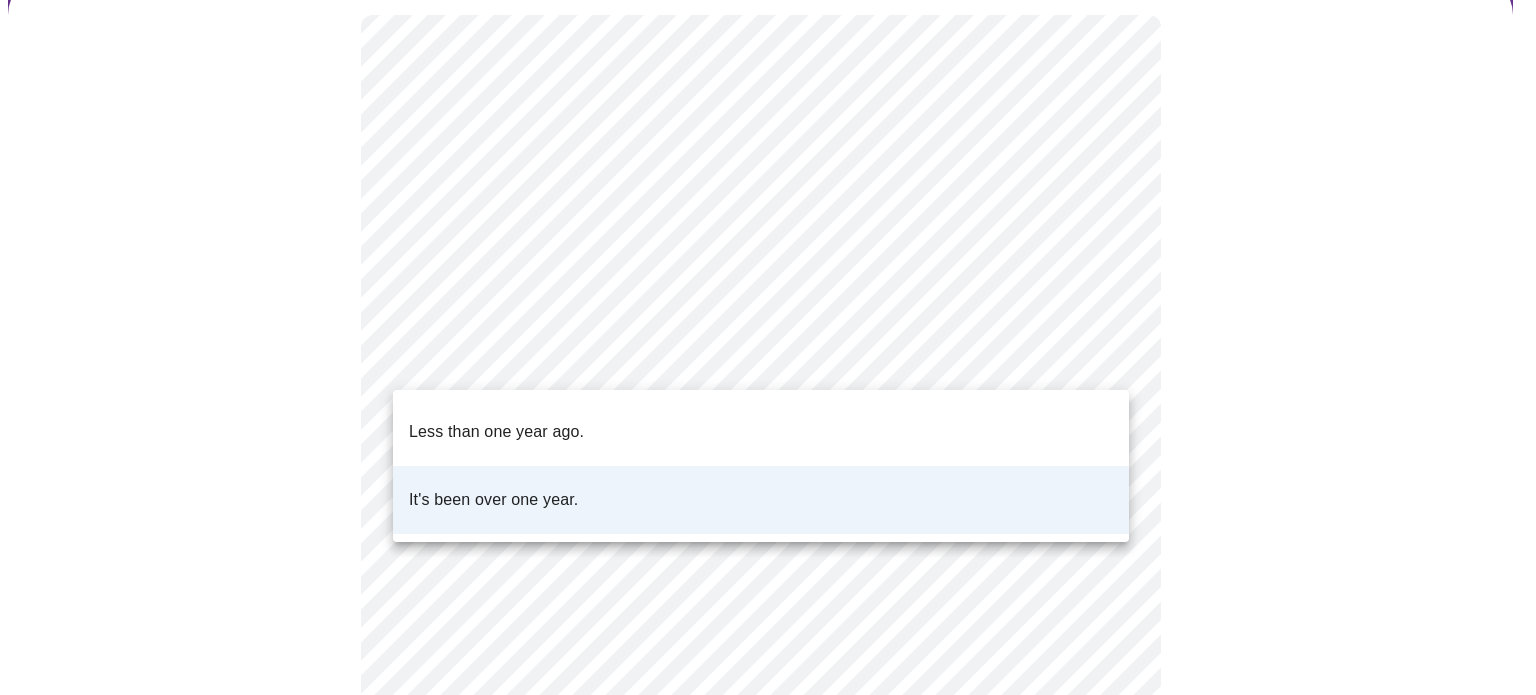 click on "Less than one year ago." at bounding box center [761, 432] 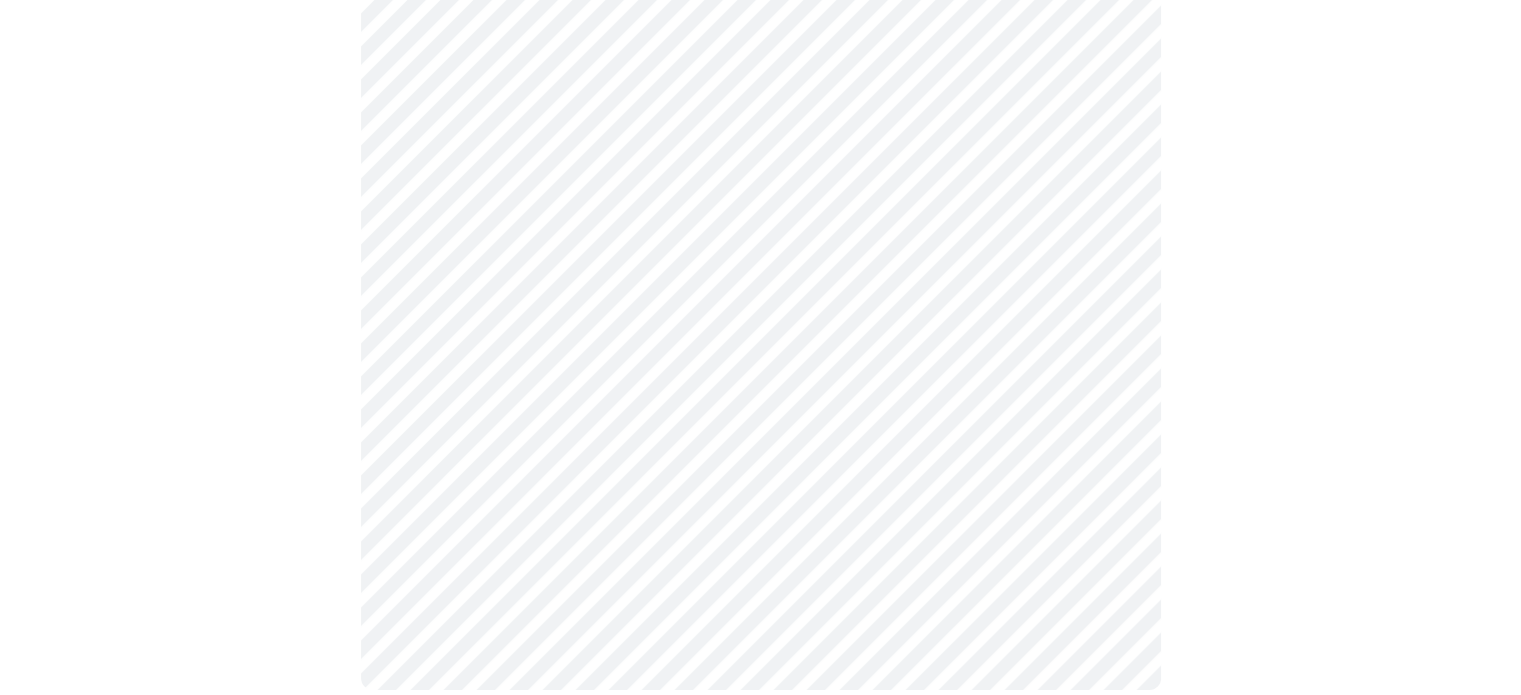 scroll, scrollTop: 0, scrollLeft: 0, axis: both 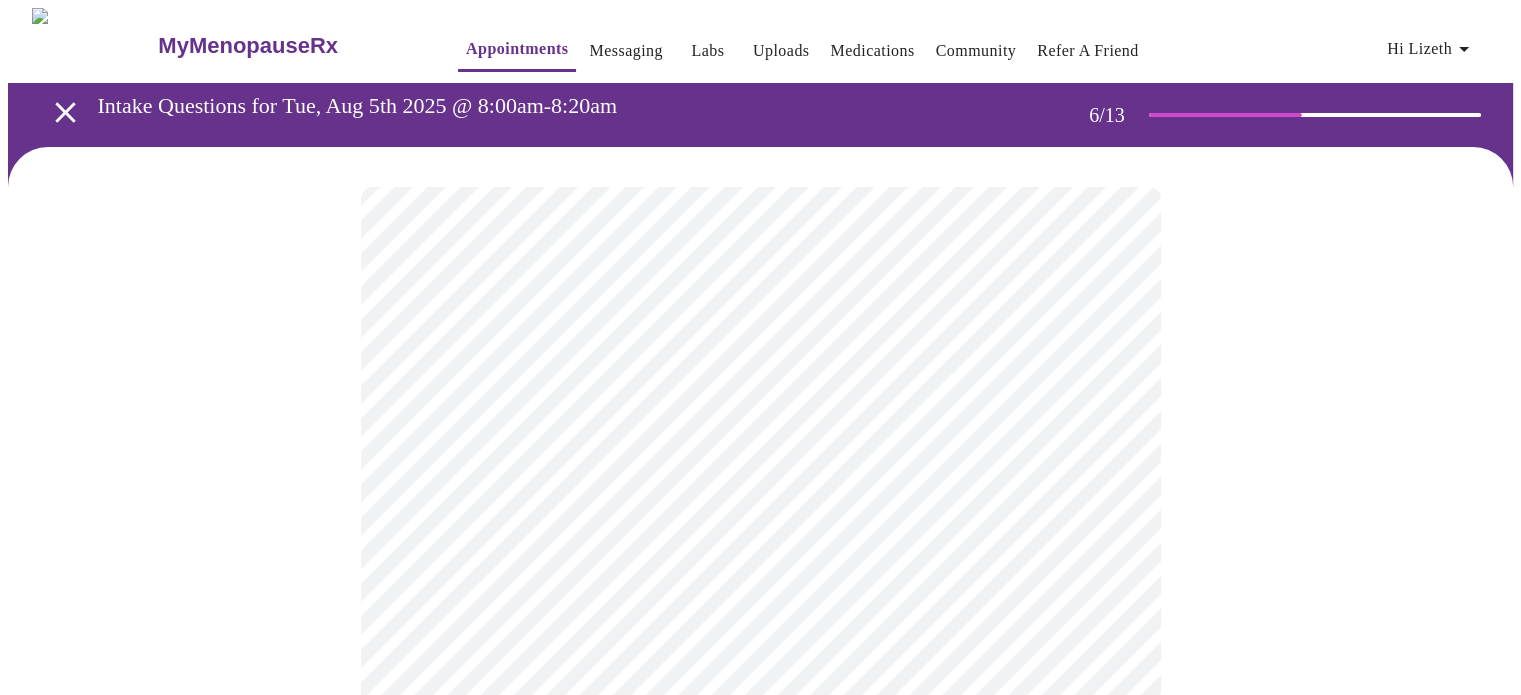 click at bounding box center [760, 626] 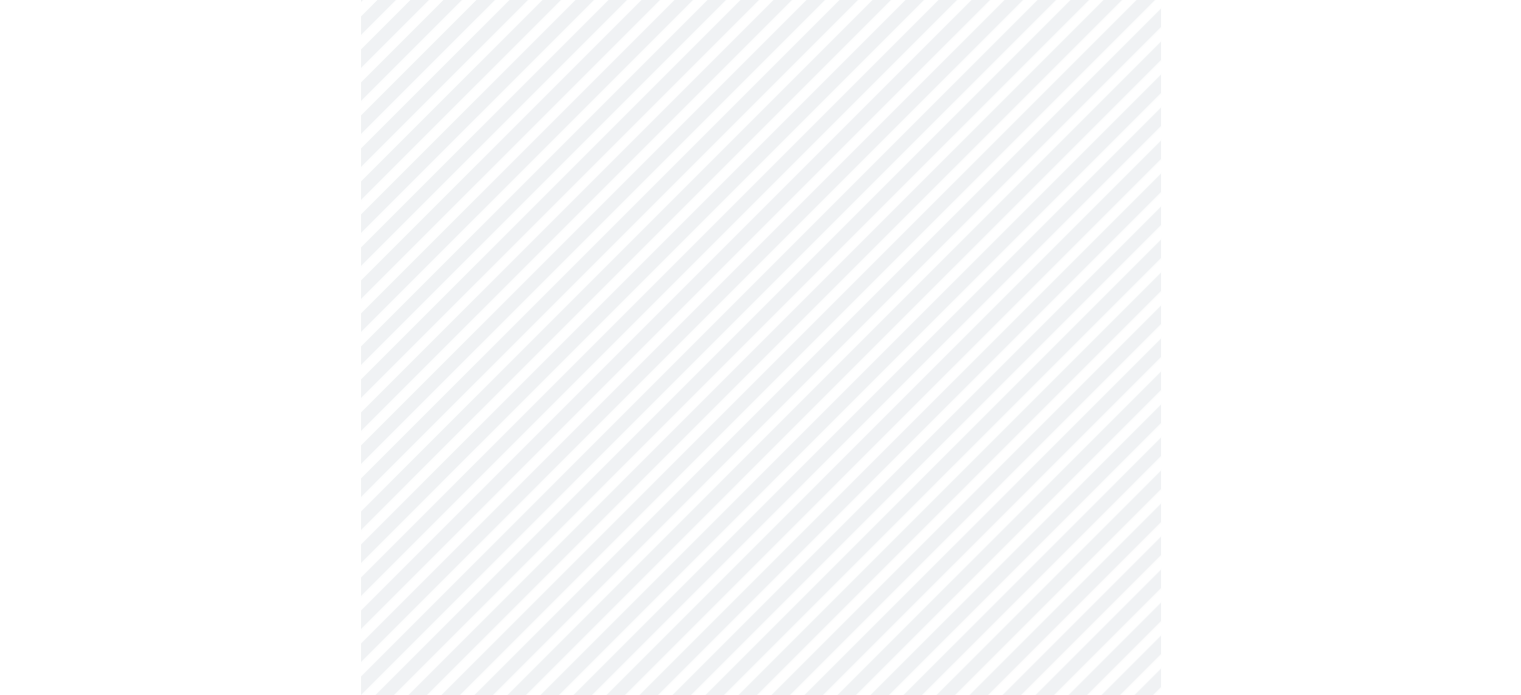 scroll, scrollTop: 5168, scrollLeft: 0, axis: vertical 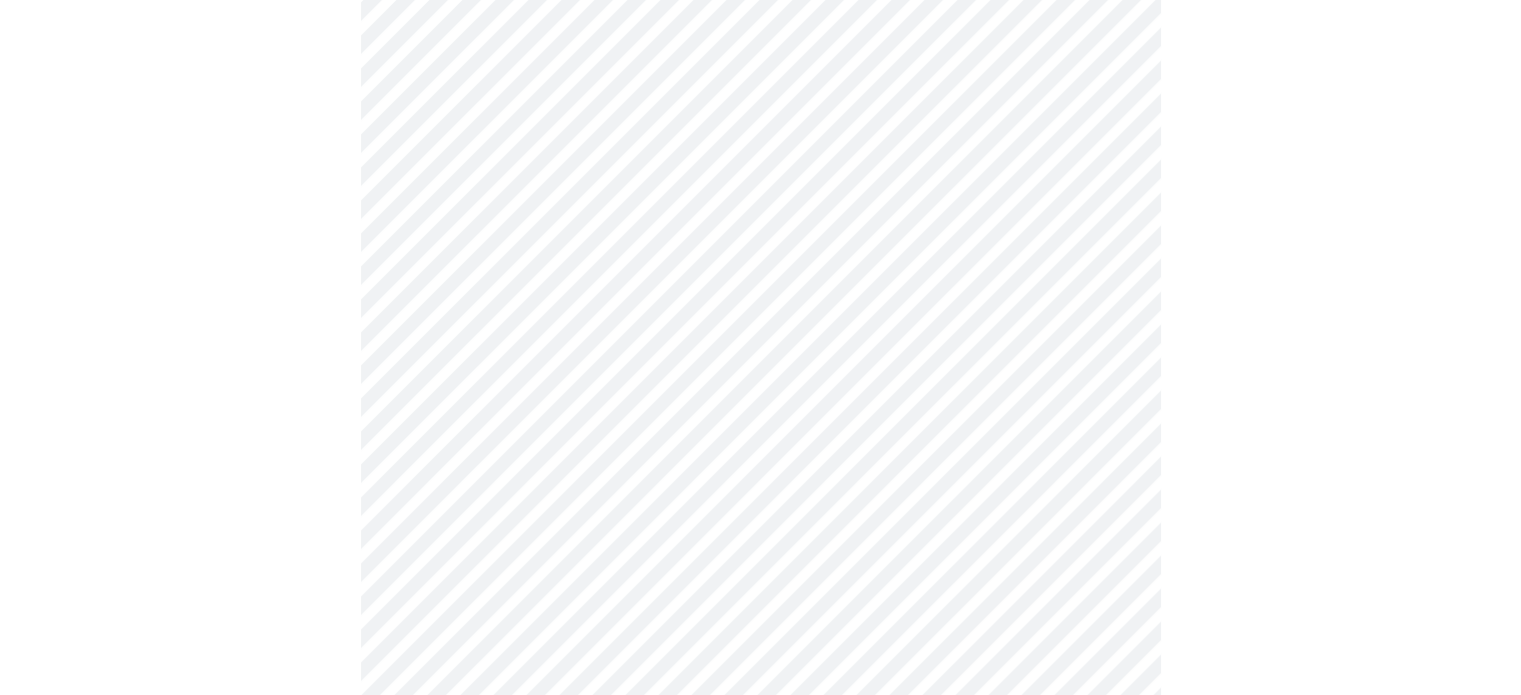 click on "Hi Lizeth   Intake Questions for Tue, Aug 5th 2025 @ 8:00am-8:20am 7  /  13 Settings Billing Invoices Log out" at bounding box center [760, -1982] 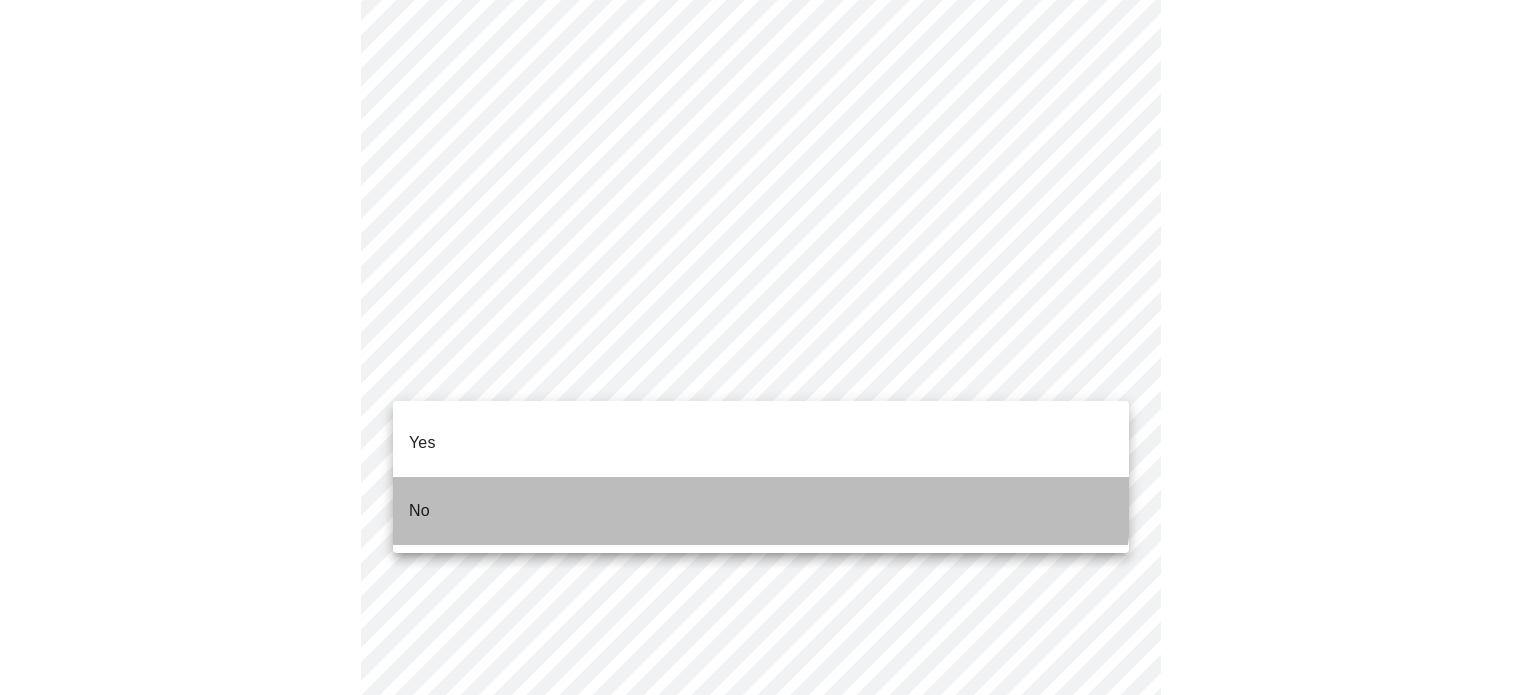 click on "No" at bounding box center [761, 511] 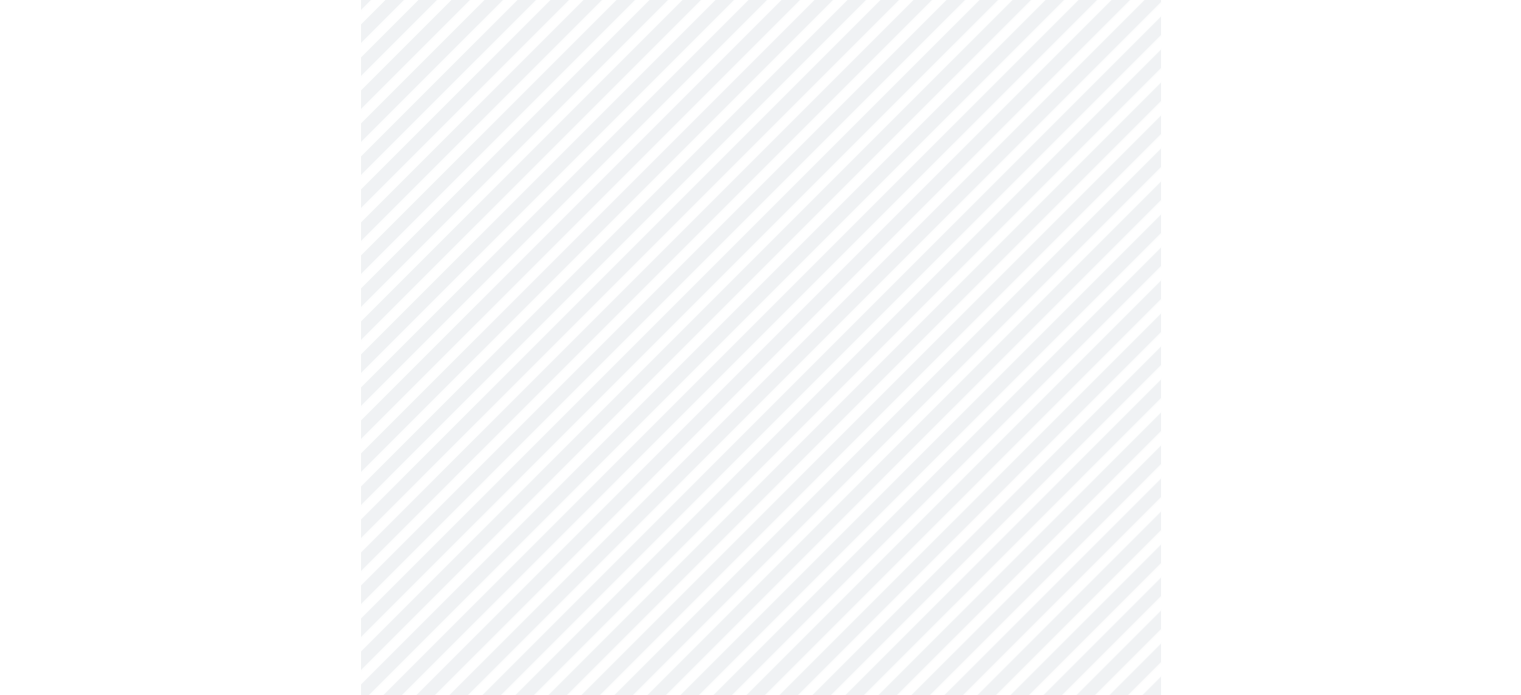 scroll, scrollTop: 1668, scrollLeft: 0, axis: vertical 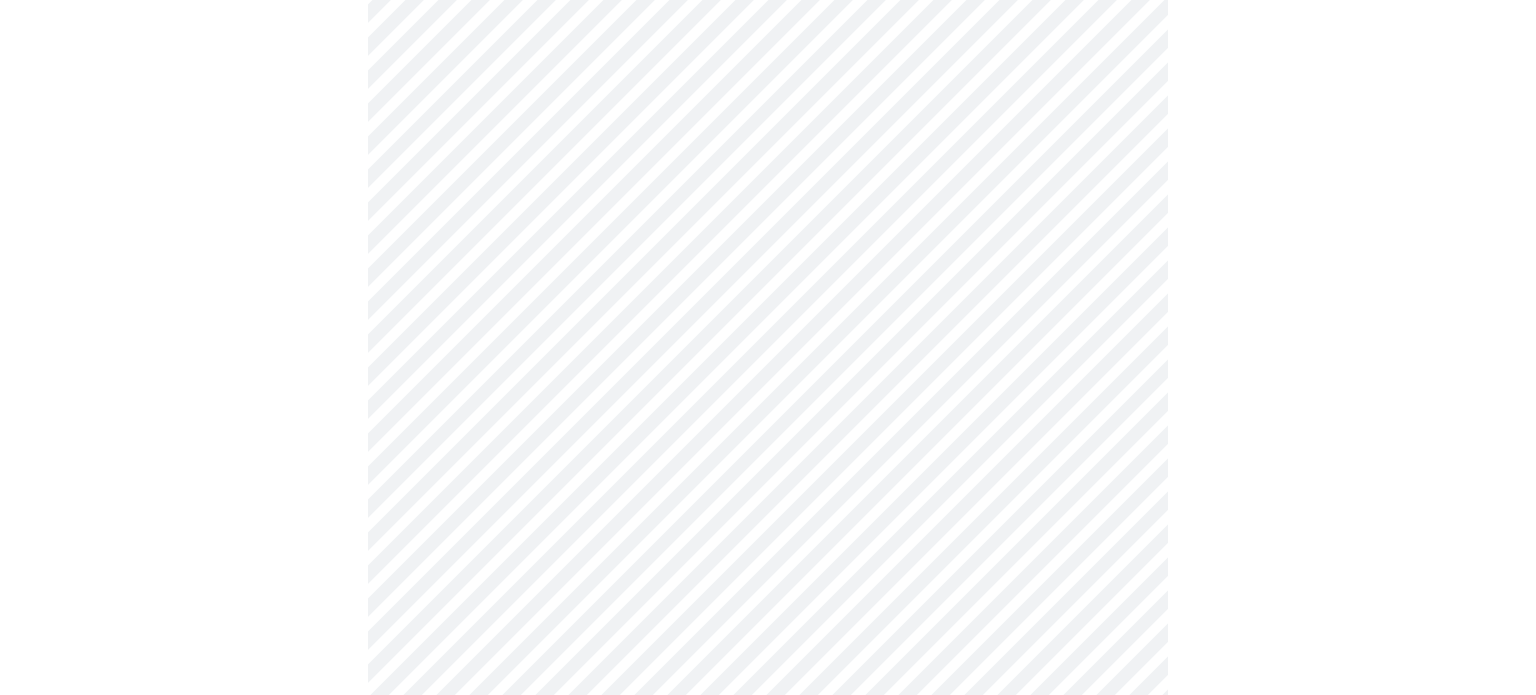 click on "Hi Lizeth   Intake Questions for Tue, Aug 5th 2025 @ 8:00am-8:20am 10  /  13 Settings Billing Invoices Log out" at bounding box center (768, -370) 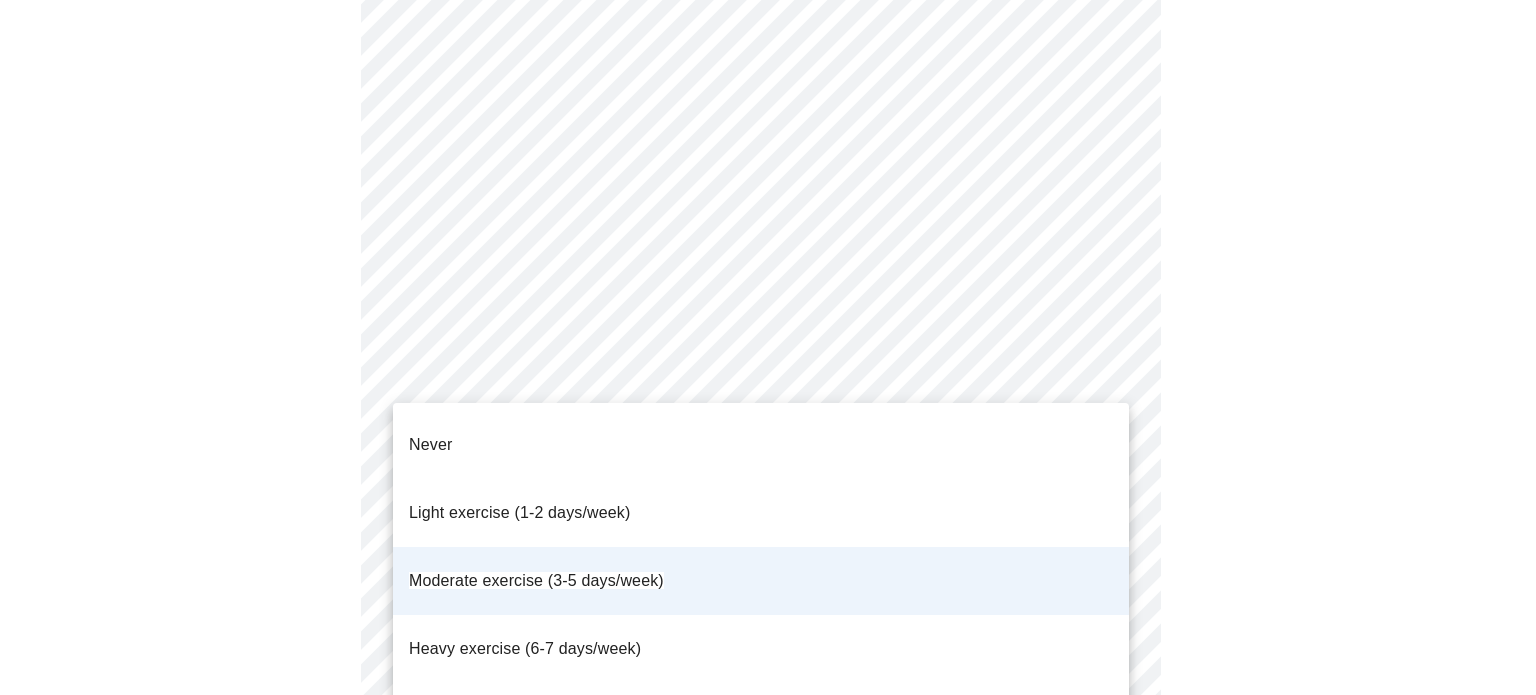 click on "Light exercise (1-2 days/week)" at bounding box center [761, 513] 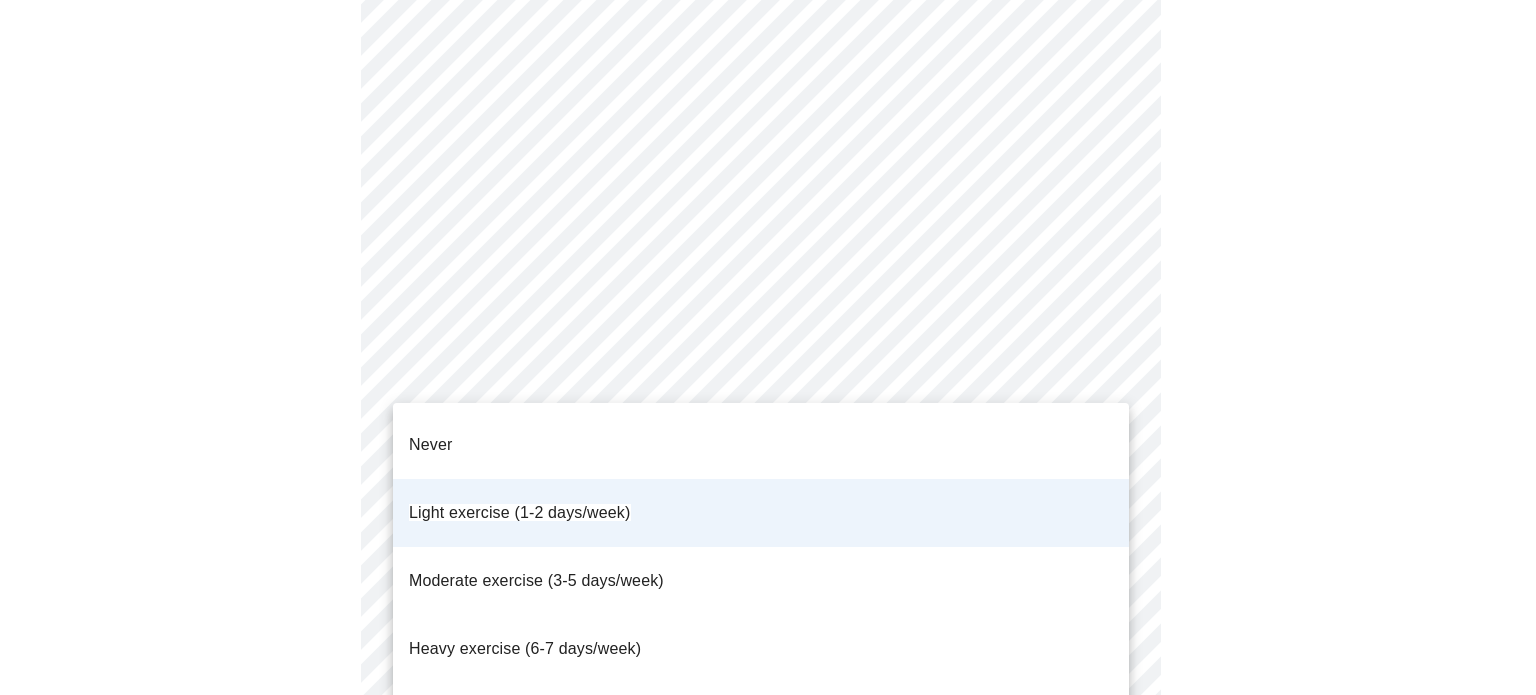 click on "Never
Light exercise (1-2 days/week)
Moderate exercise (3-5 days/week)
Heavy exercise (6-7 days/week)
Athlete (2x/day)" at bounding box center [768, -370] 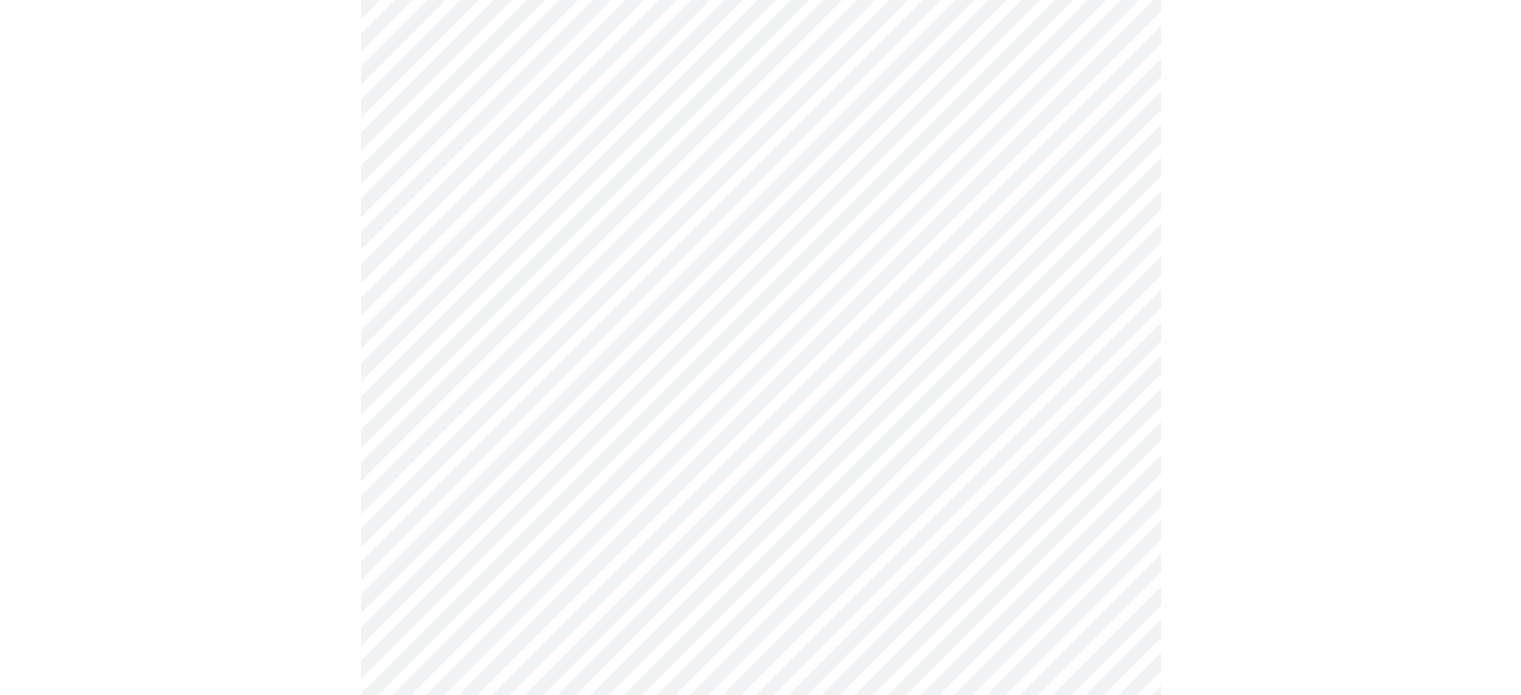 scroll, scrollTop: 1804, scrollLeft: 0, axis: vertical 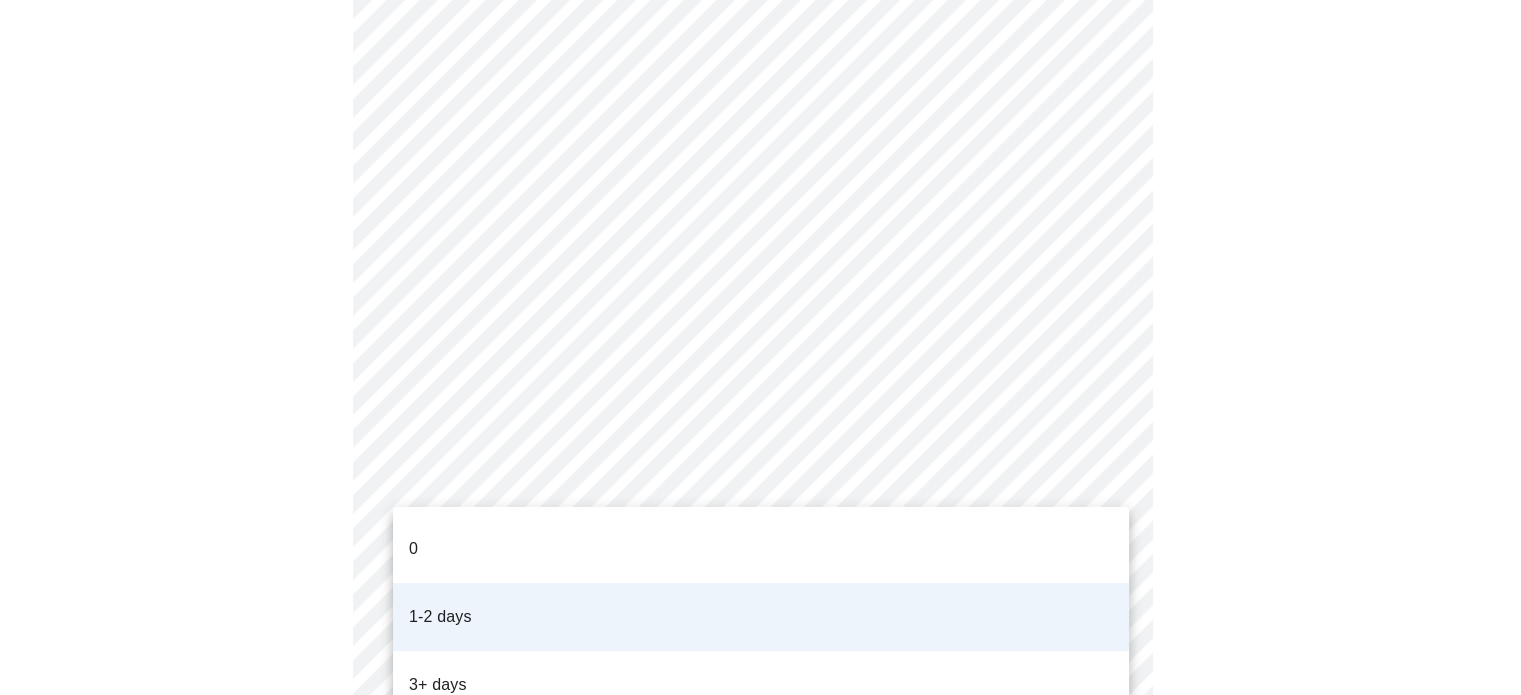 click on "Hi Lizeth   Intake Questions for Tue, Aug 5th 2025 @ 8:00am-8:20am 10  /  13 Settings Billing Invoices Log out 0
1-2 days
3+ days" at bounding box center (760, -506) 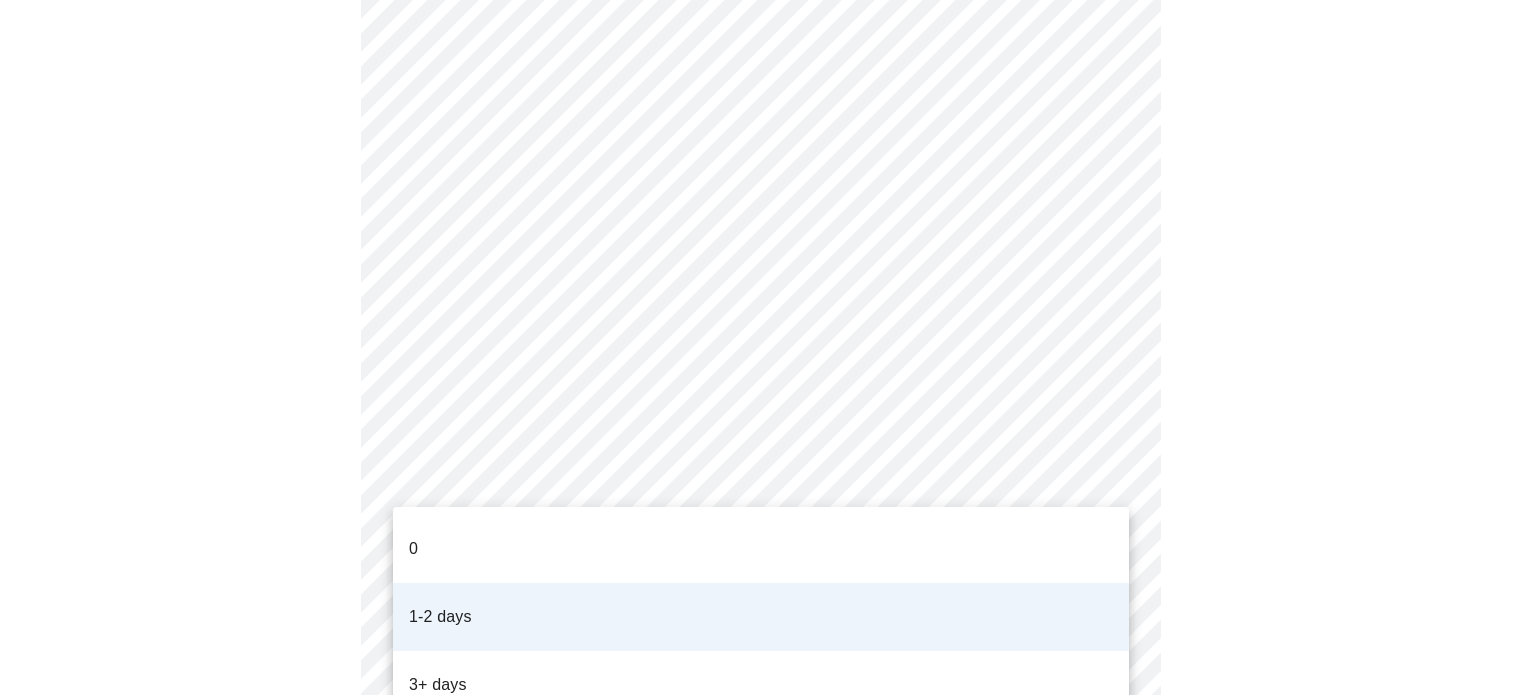 click on "3+ days" at bounding box center [761, 685] 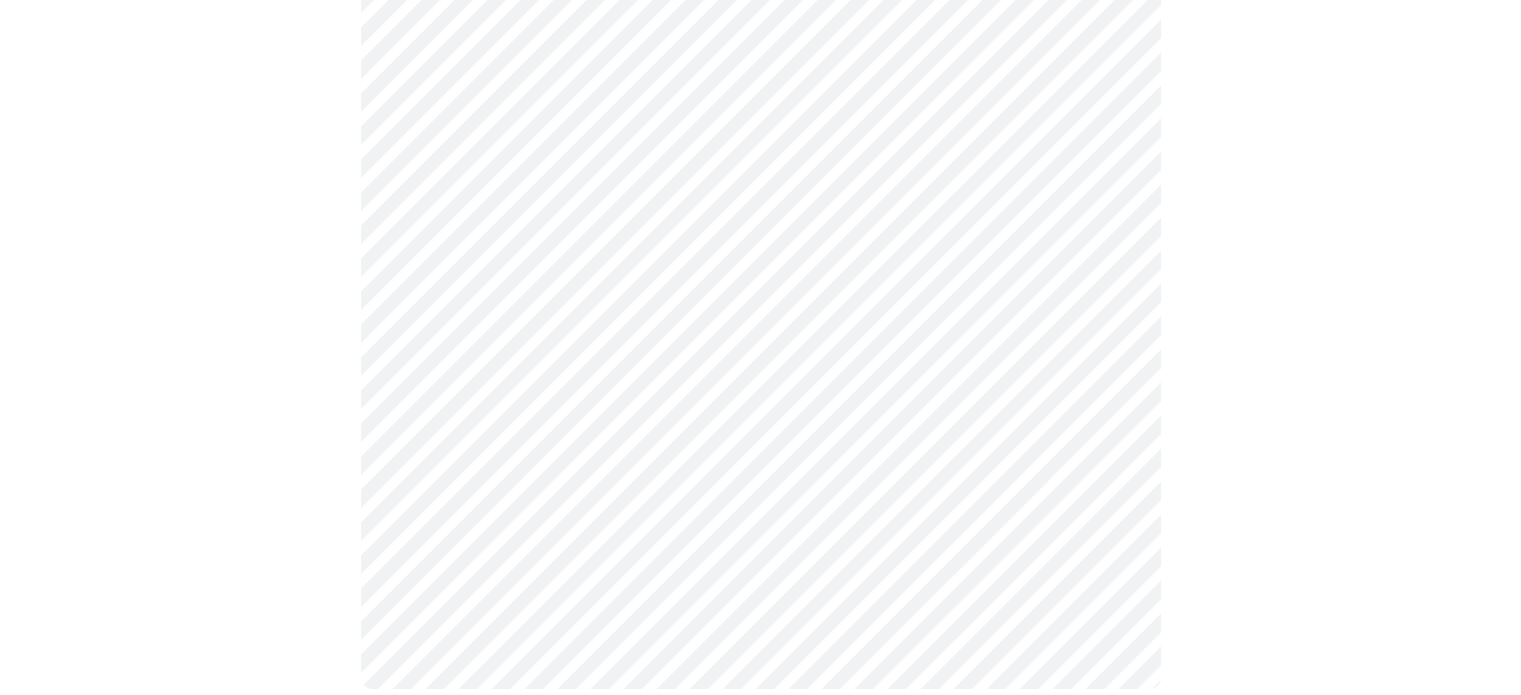 scroll, scrollTop: 1208, scrollLeft: 0, axis: vertical 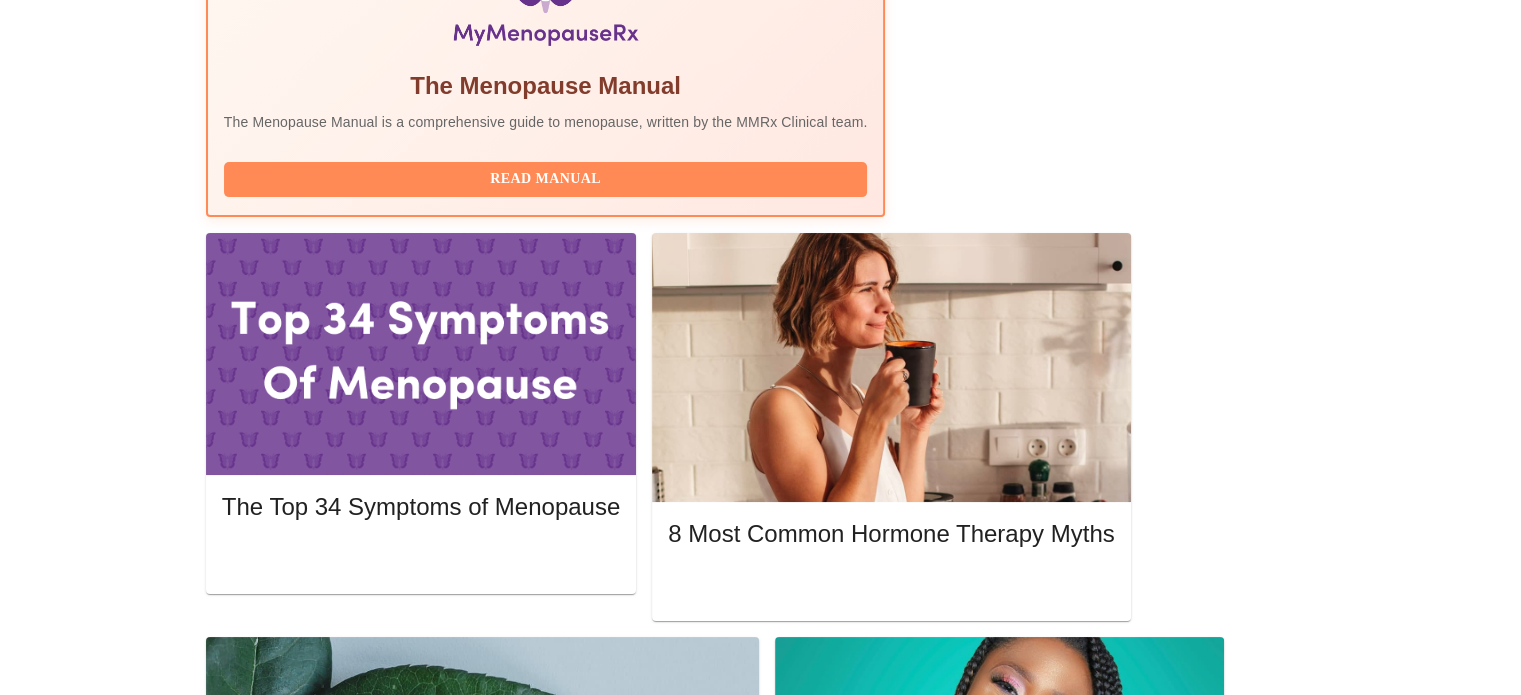 click on "View Appointment" at bounding box center (1210, 1811) 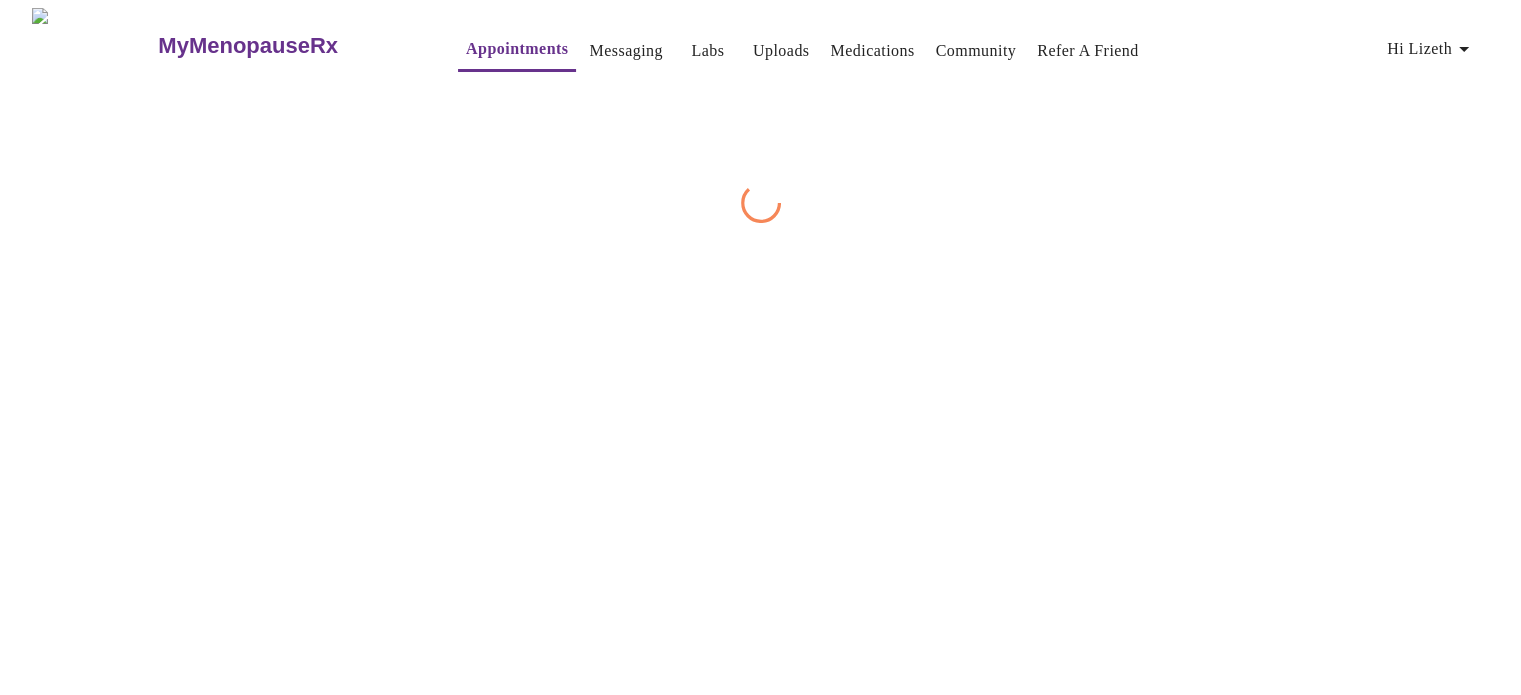 scroll, scrollTop: 0, scrollLeft: 0, axis: both 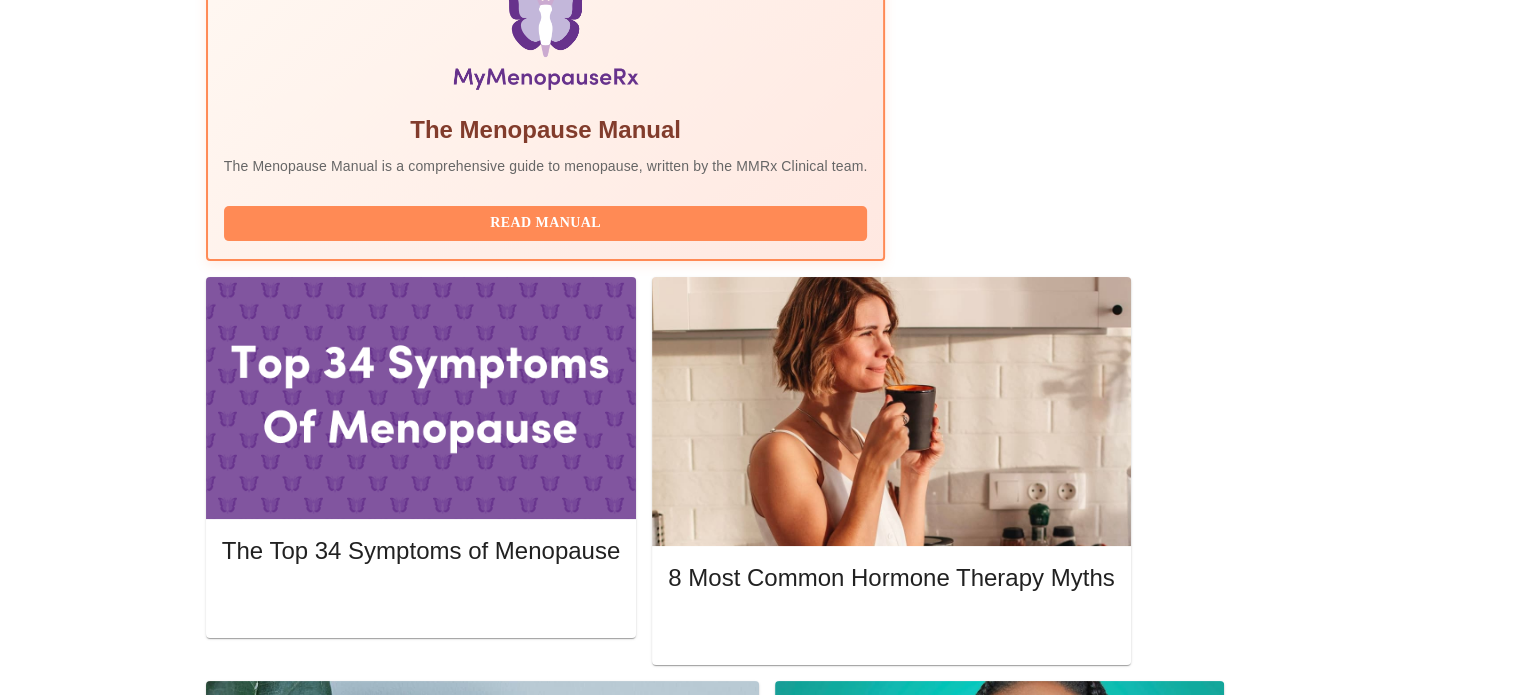 click on "View Receipt" at bounding box center (1036, 1855) 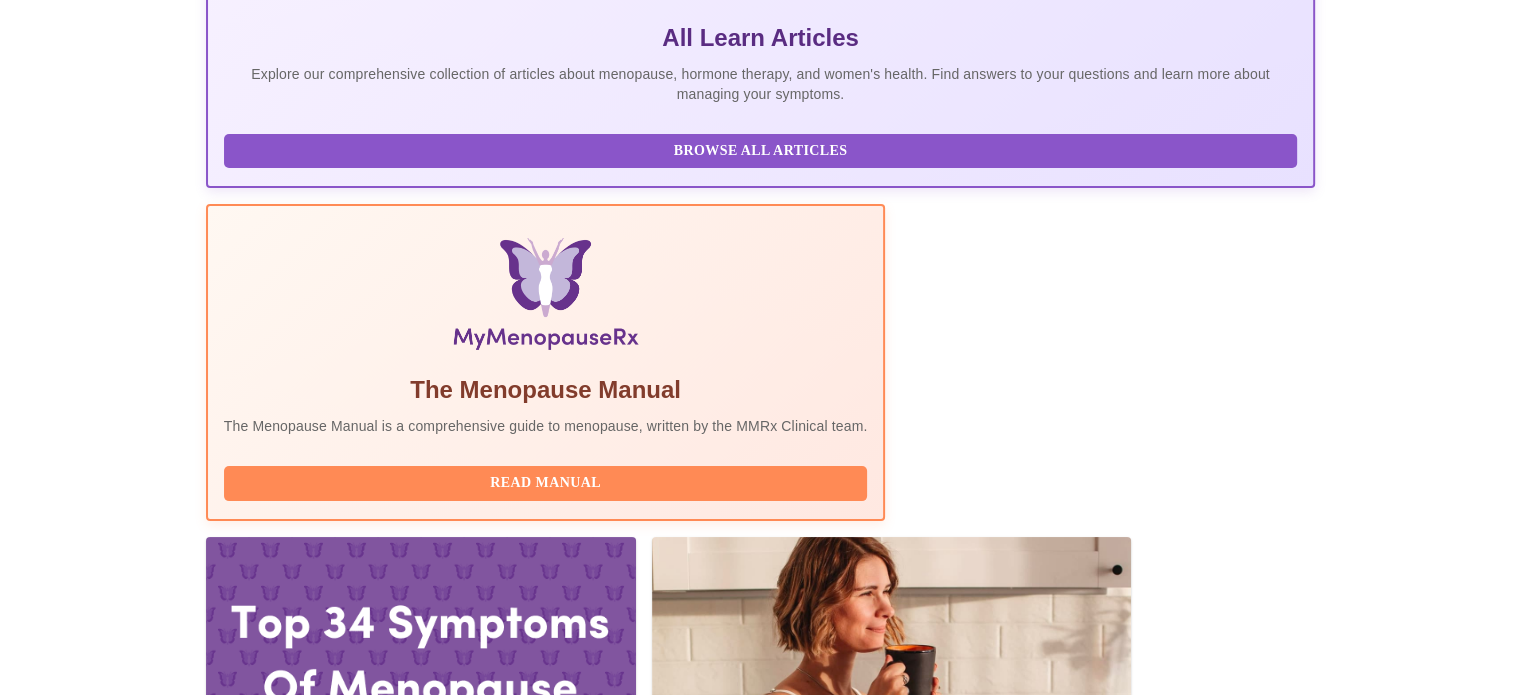 scroll, scrollTop: 0, scrollLeft: 0, axis: both 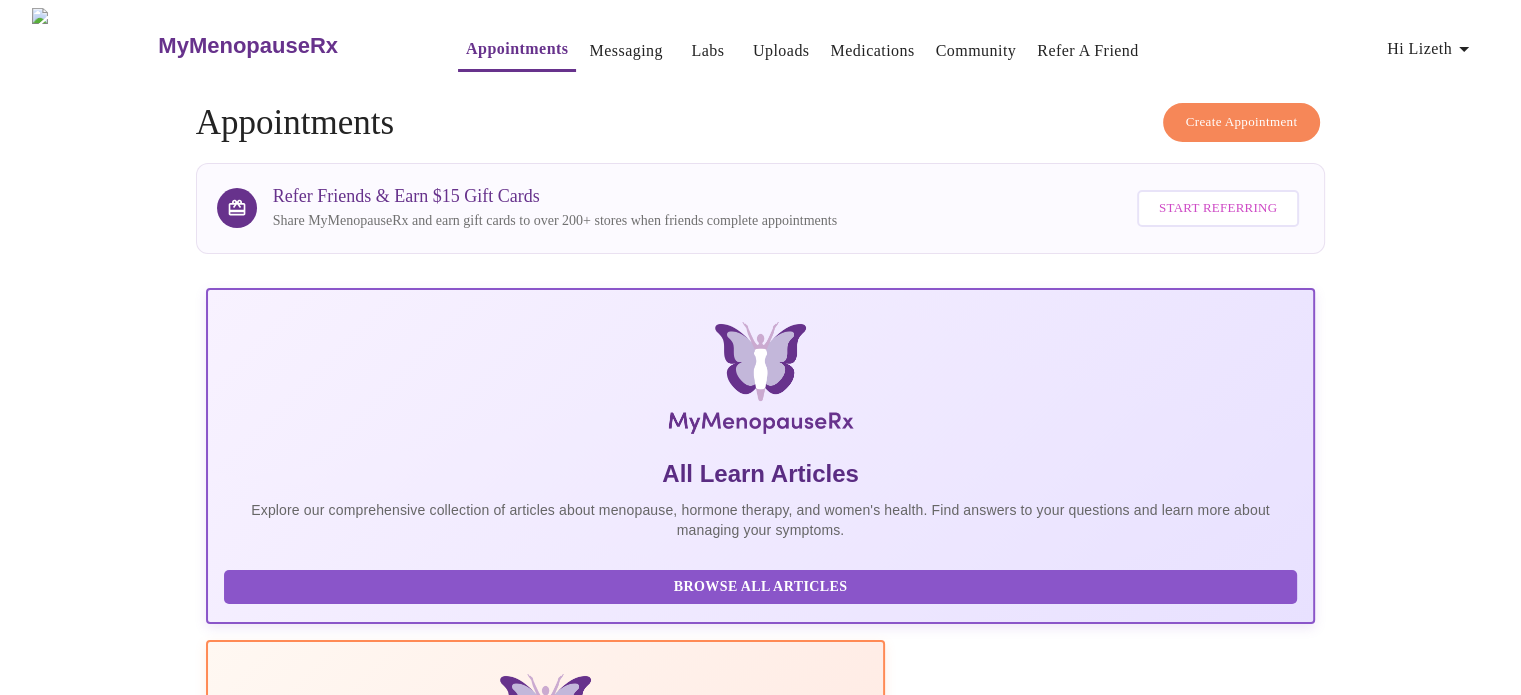click on "Messaging" at bounding box center [625, 51] 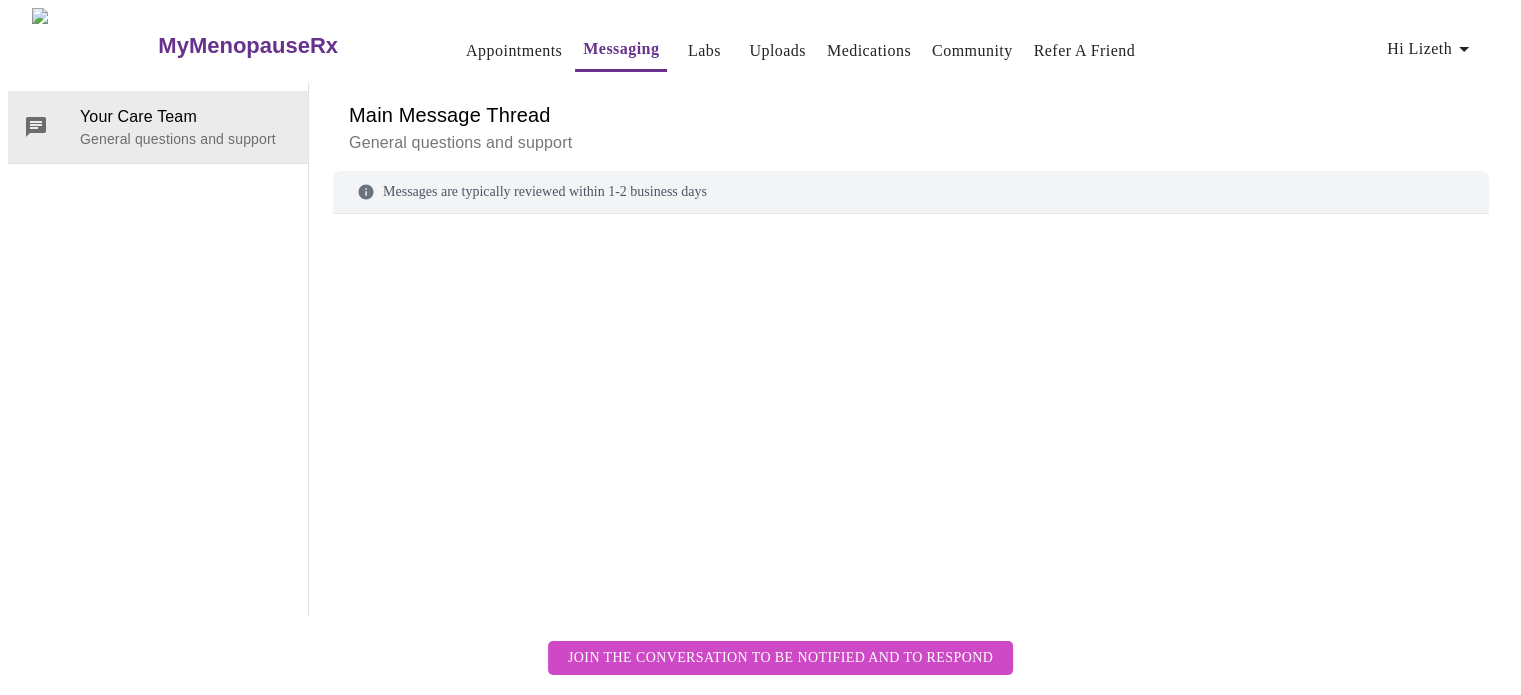 scroll, scrollTop: 75, scrollLeft: 0, axis: vertical 